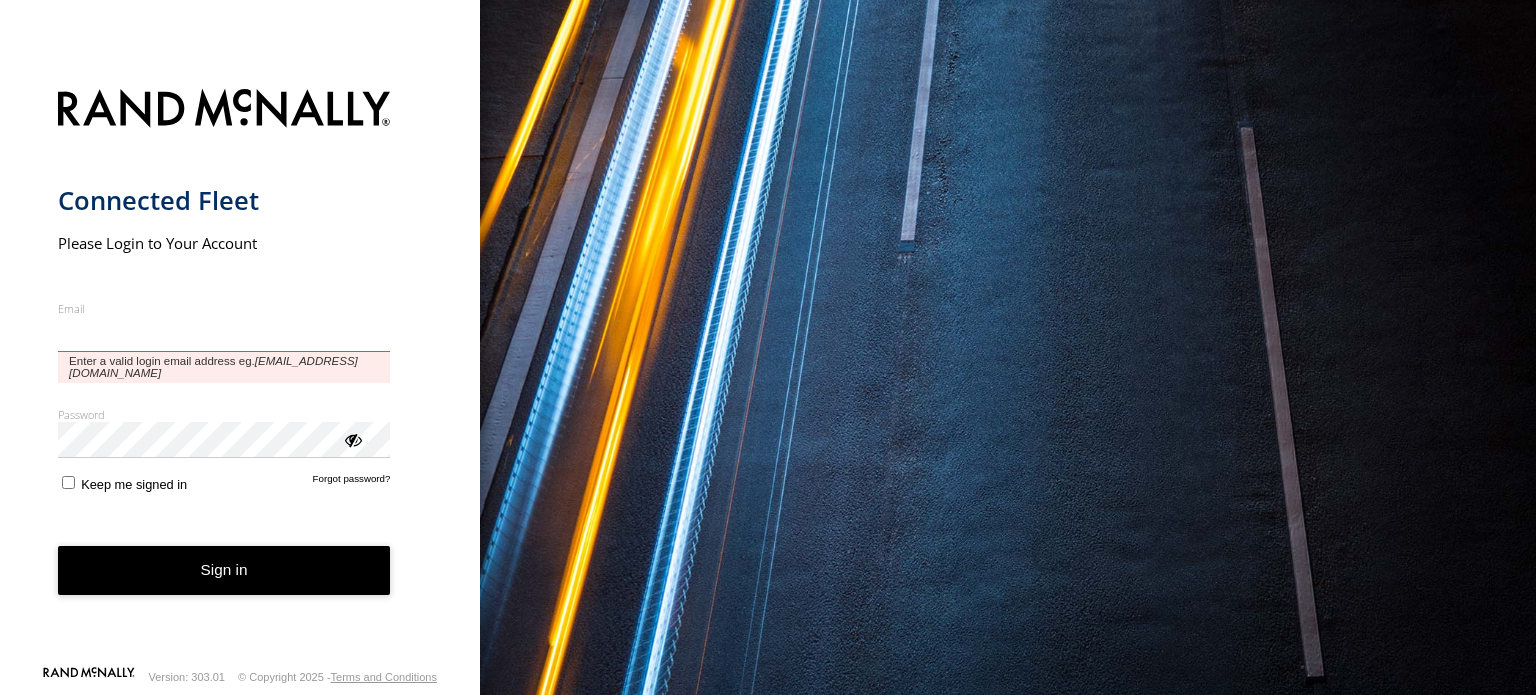 scroll, scrollTop: 0, scrollLeft: 0, axis: both 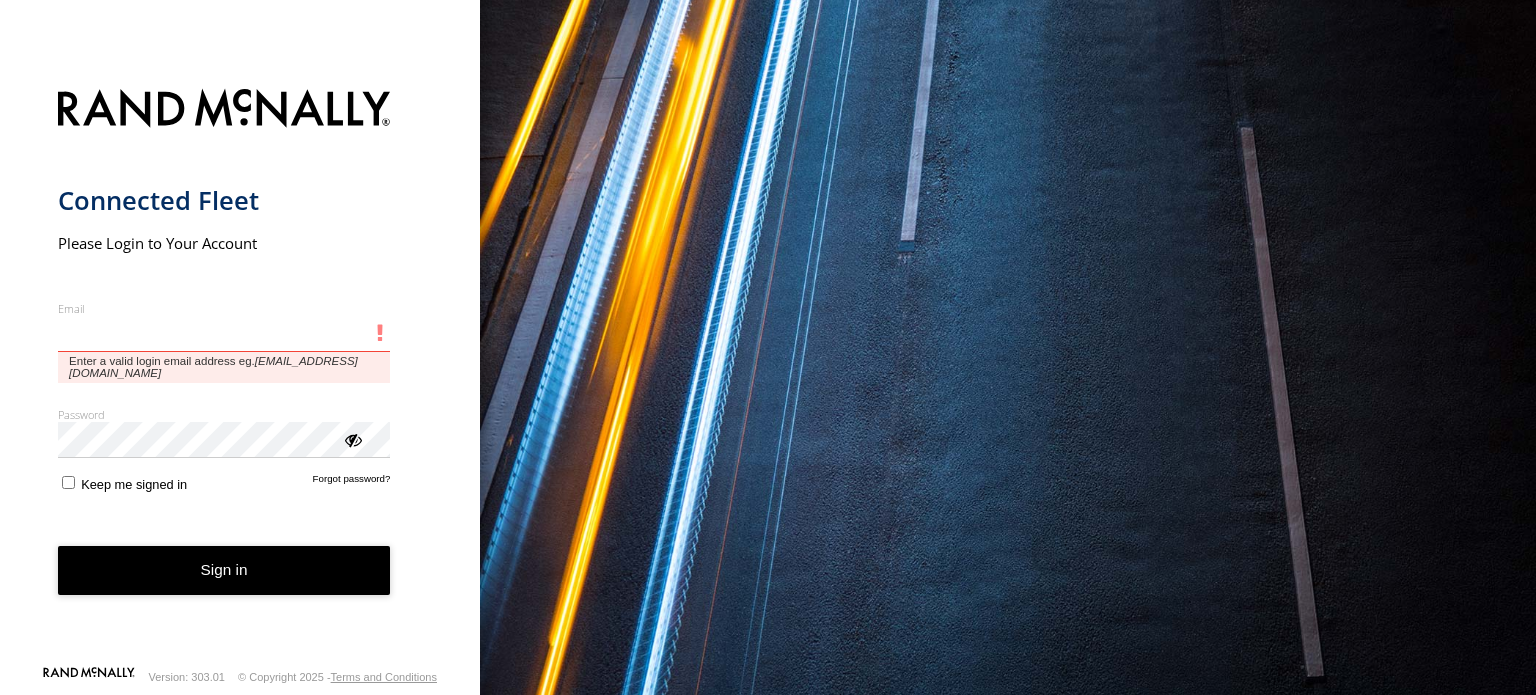 type on "**********" 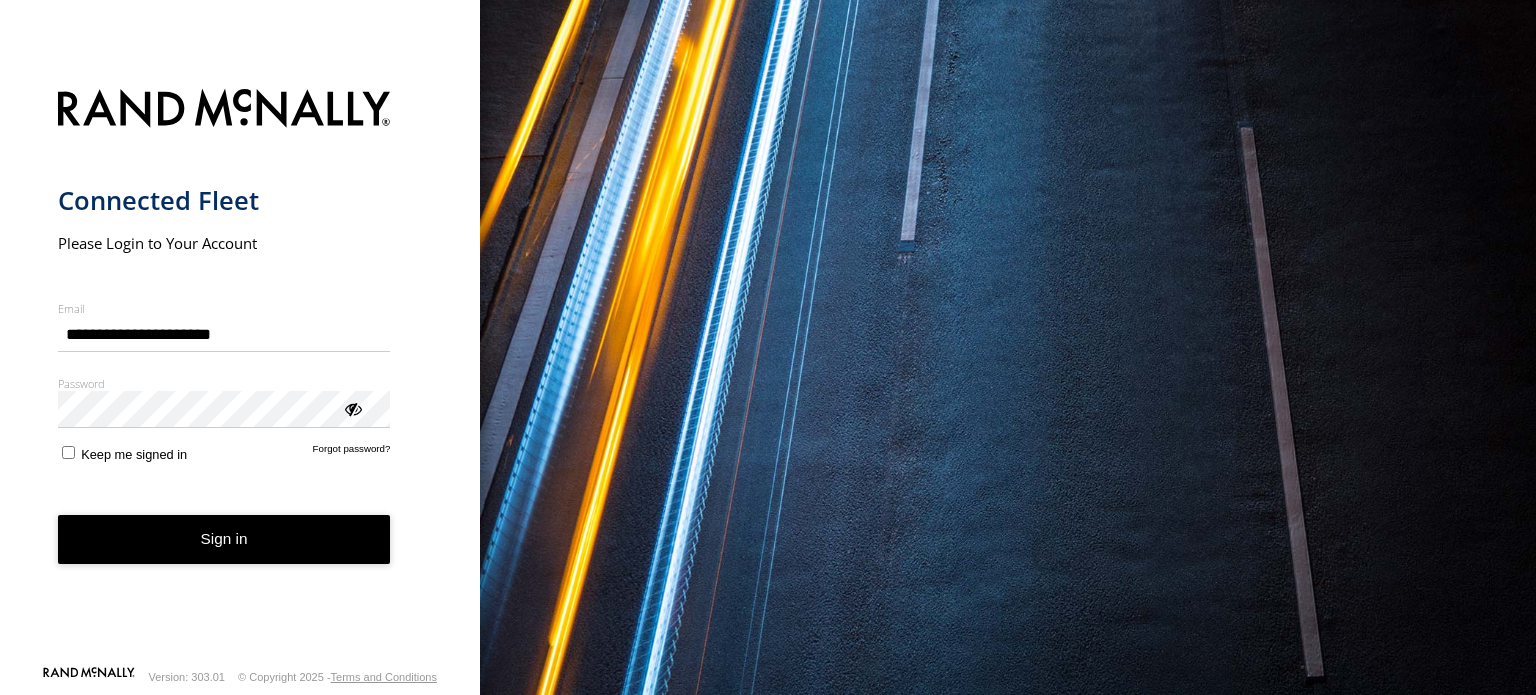 click on "Sign in" at bounding box center [224, 539] 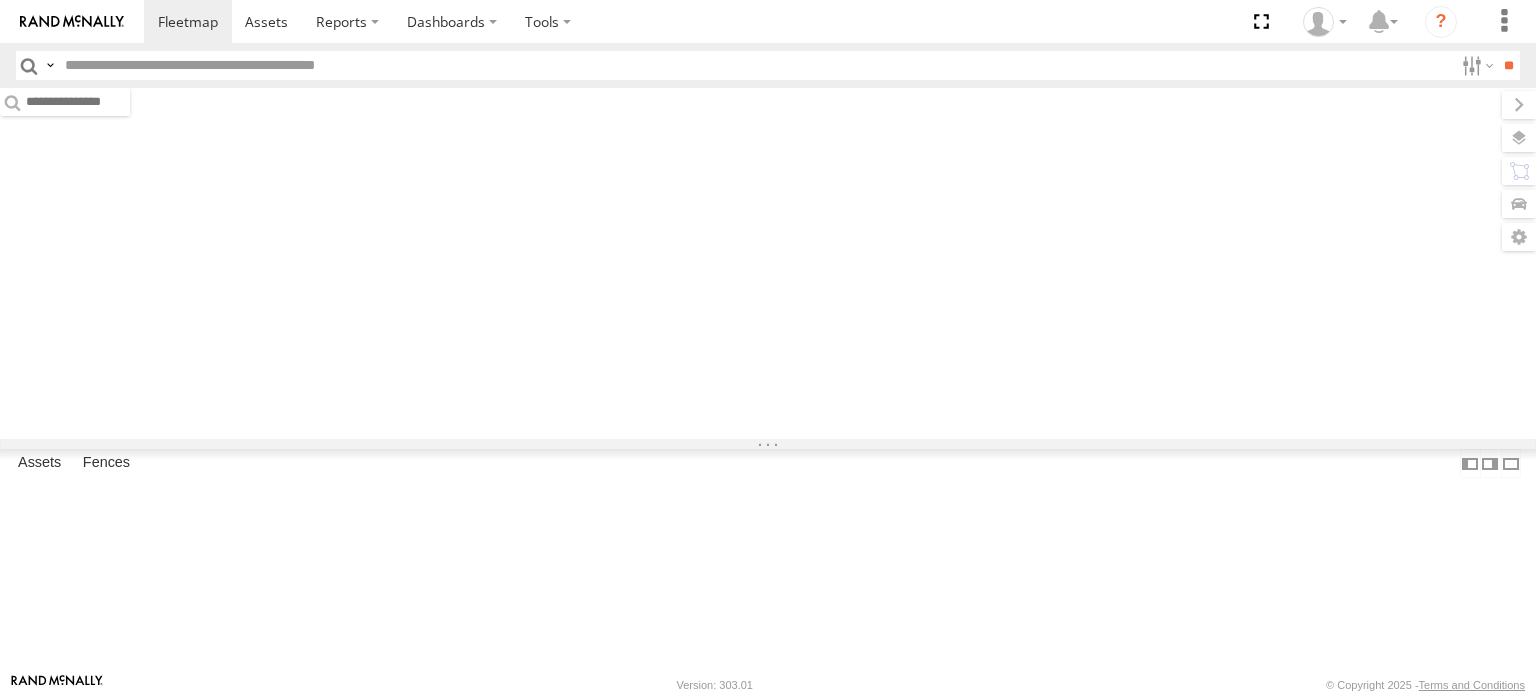 scroll, scrollTop: 0, scrollLeft: 0, axis: both 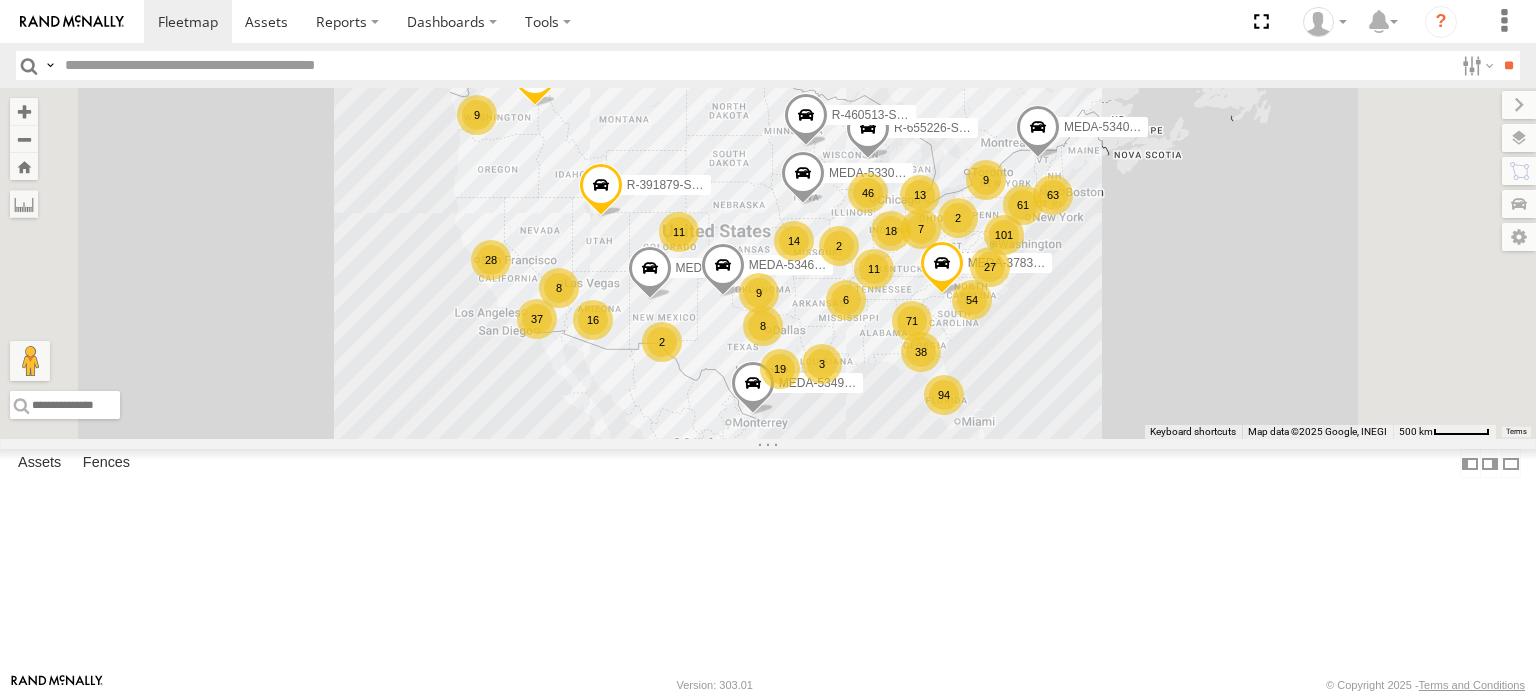 click at bounding box center (755, 65) 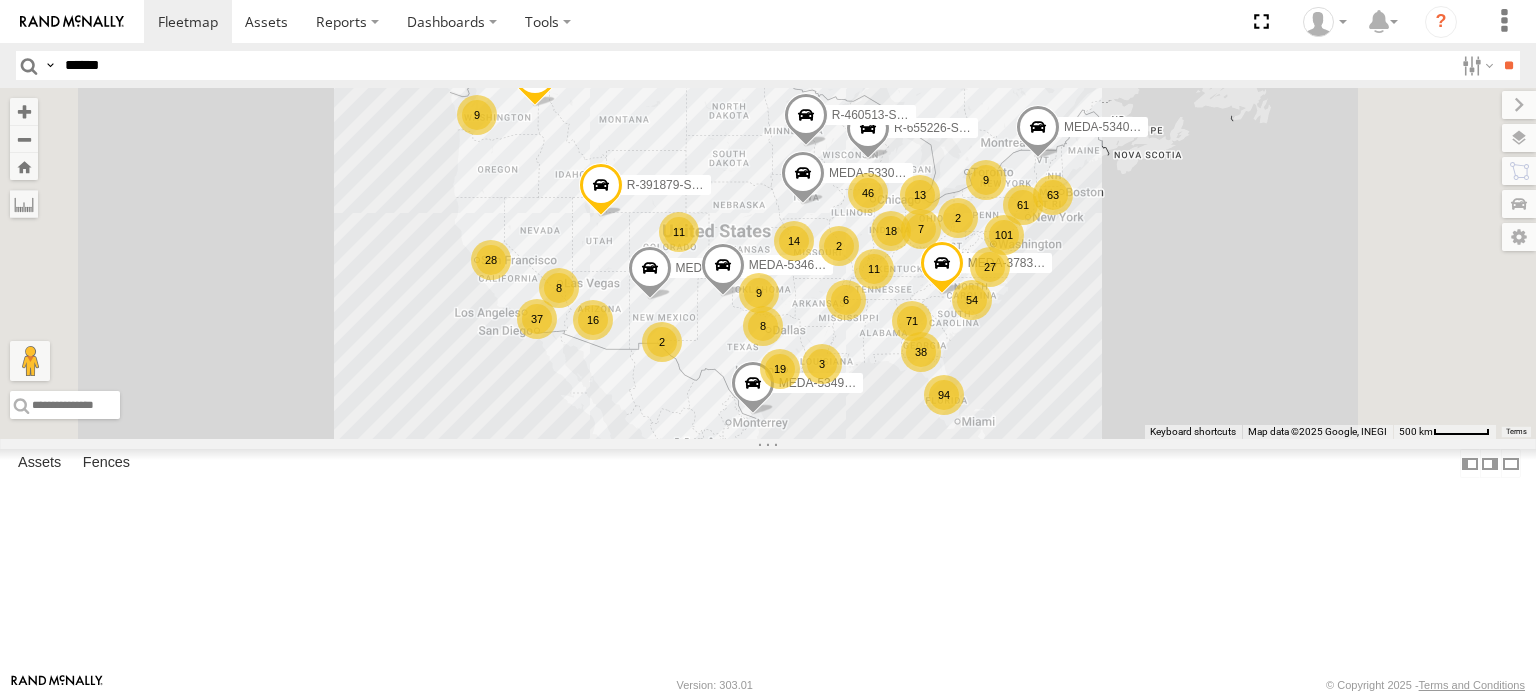 type on "******" 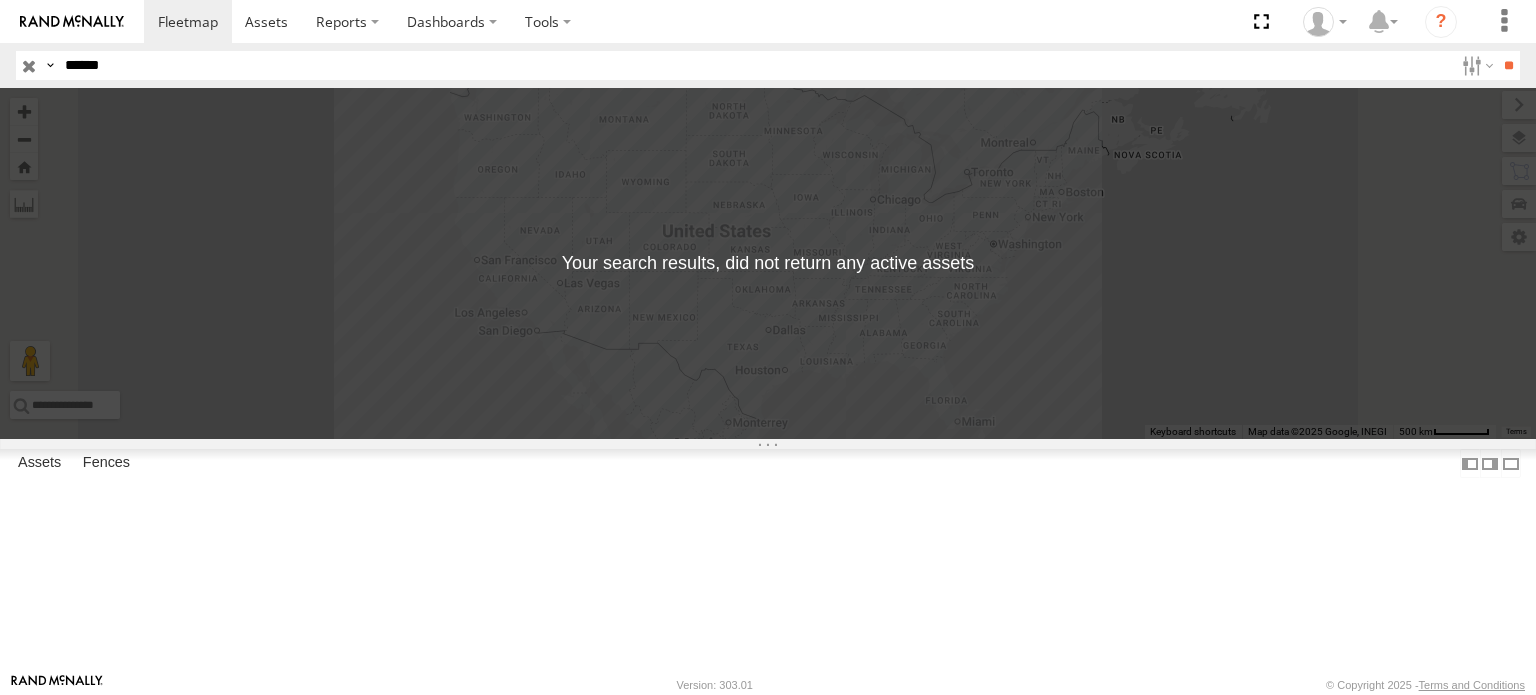click on "R-345772-Swing" at bounding box center [0, 0] 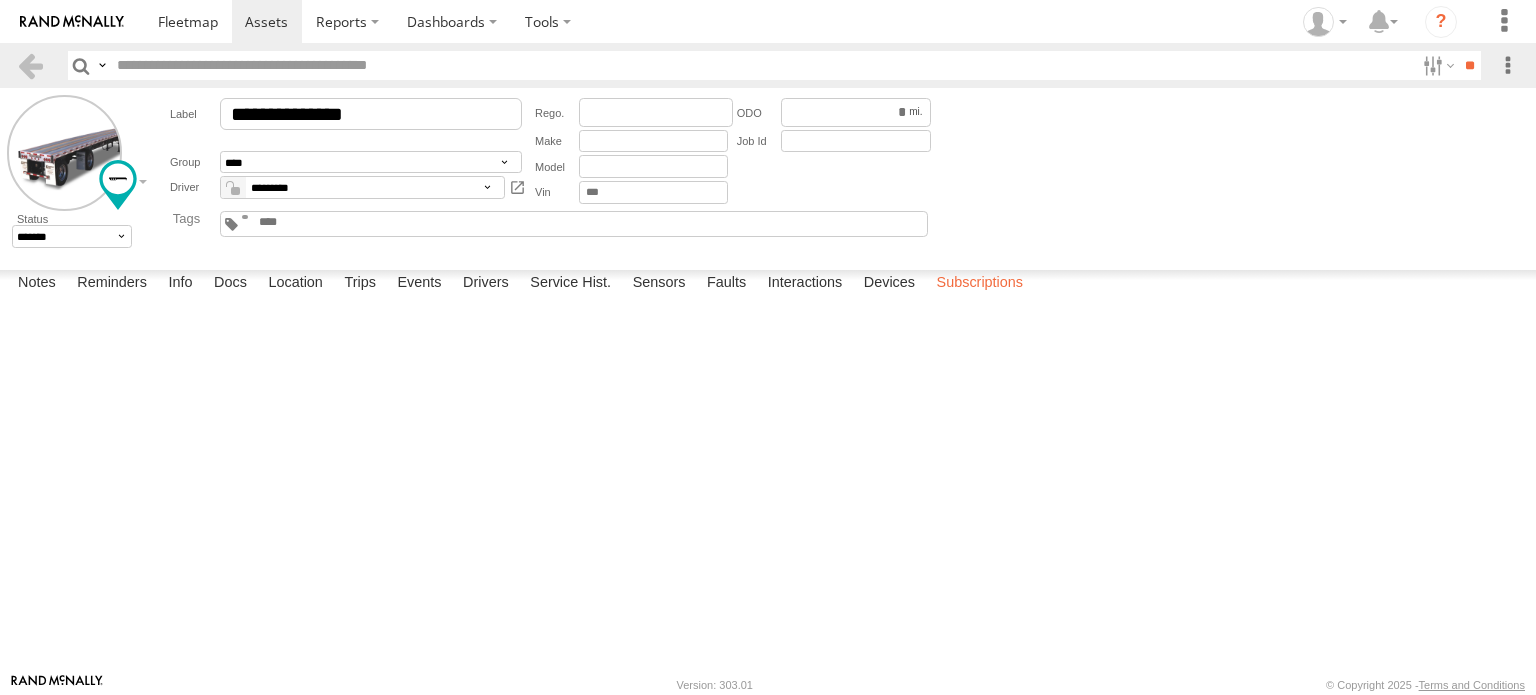 scroll, scrollTop: 0, scrollLeft: 0, axis: both 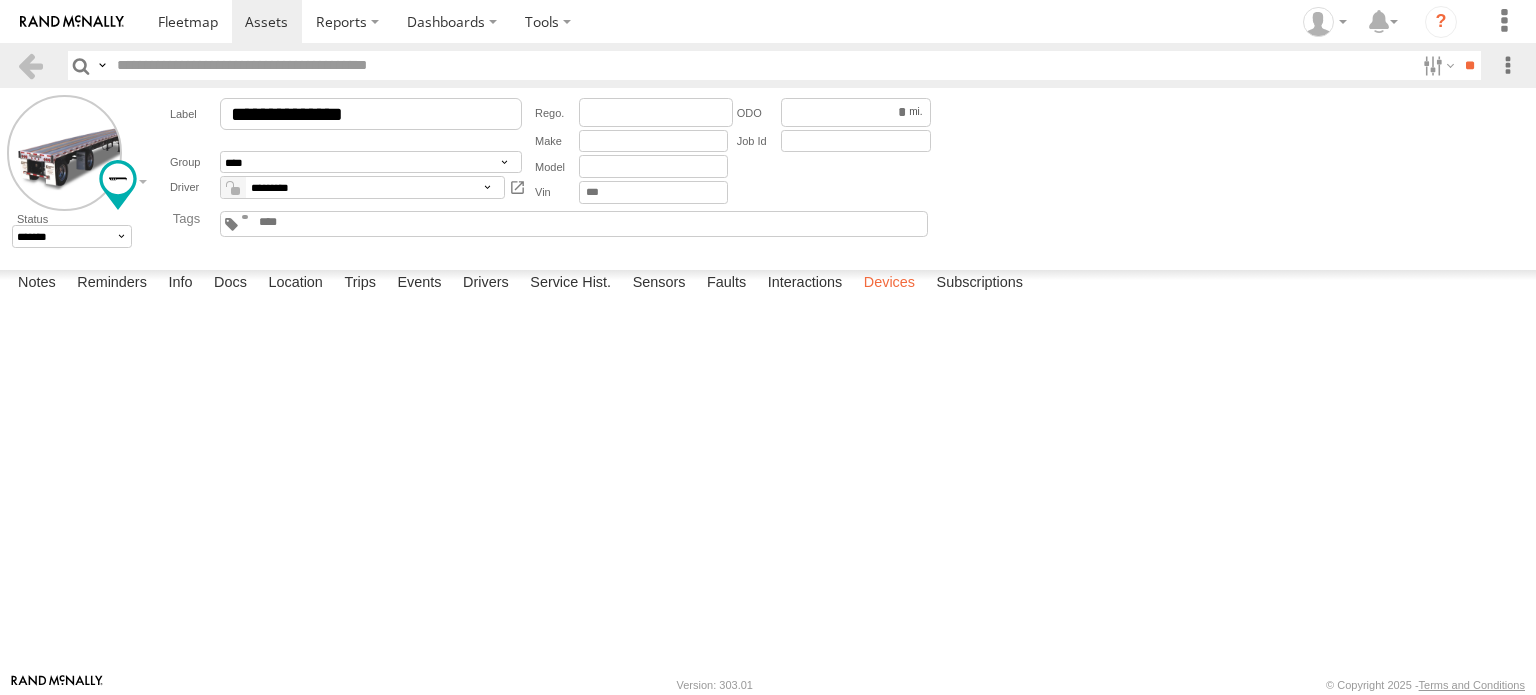 click on "Devices" at bounding box center [889, 284] 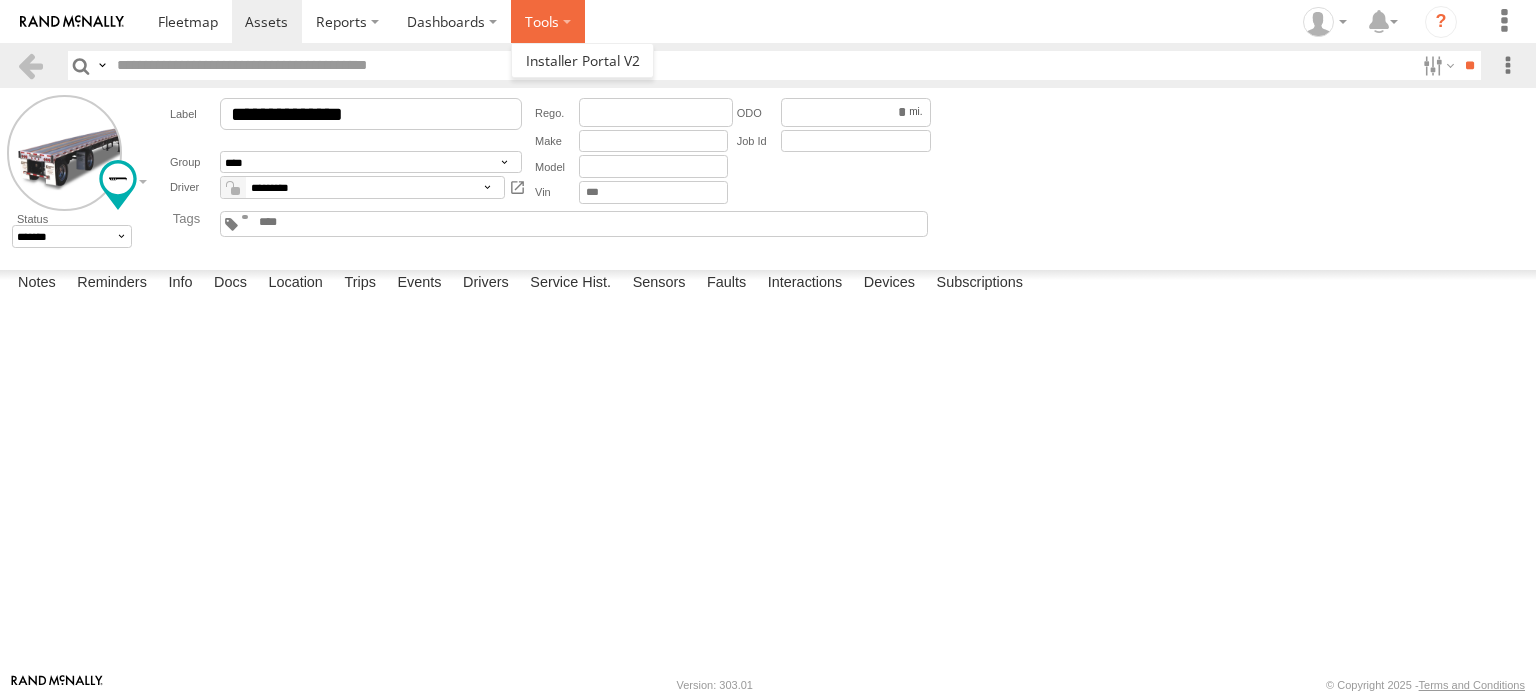 click at bounding box center (548, 21) 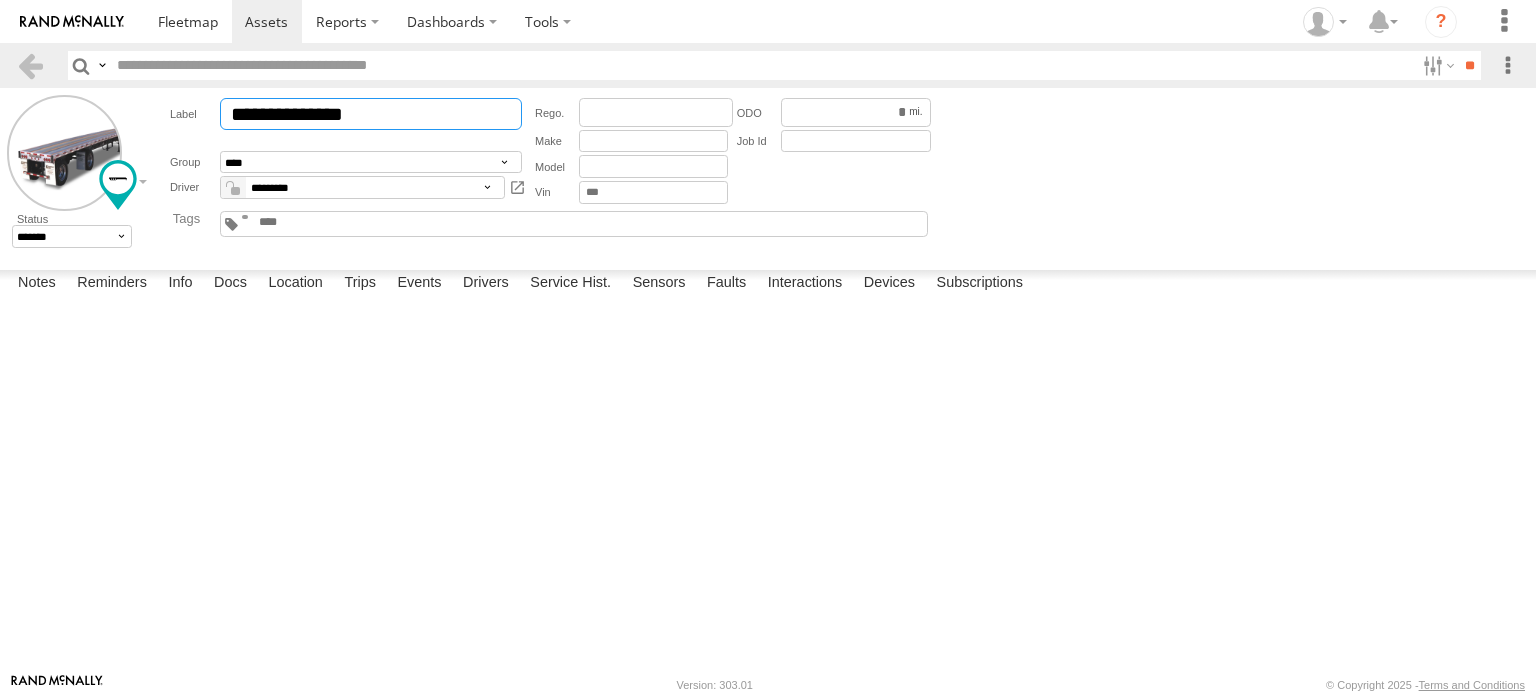 drag, startPoint x: 410, startPoint y: 115, endPoint x: 145, endPoint y: 123, distance: 265.12073 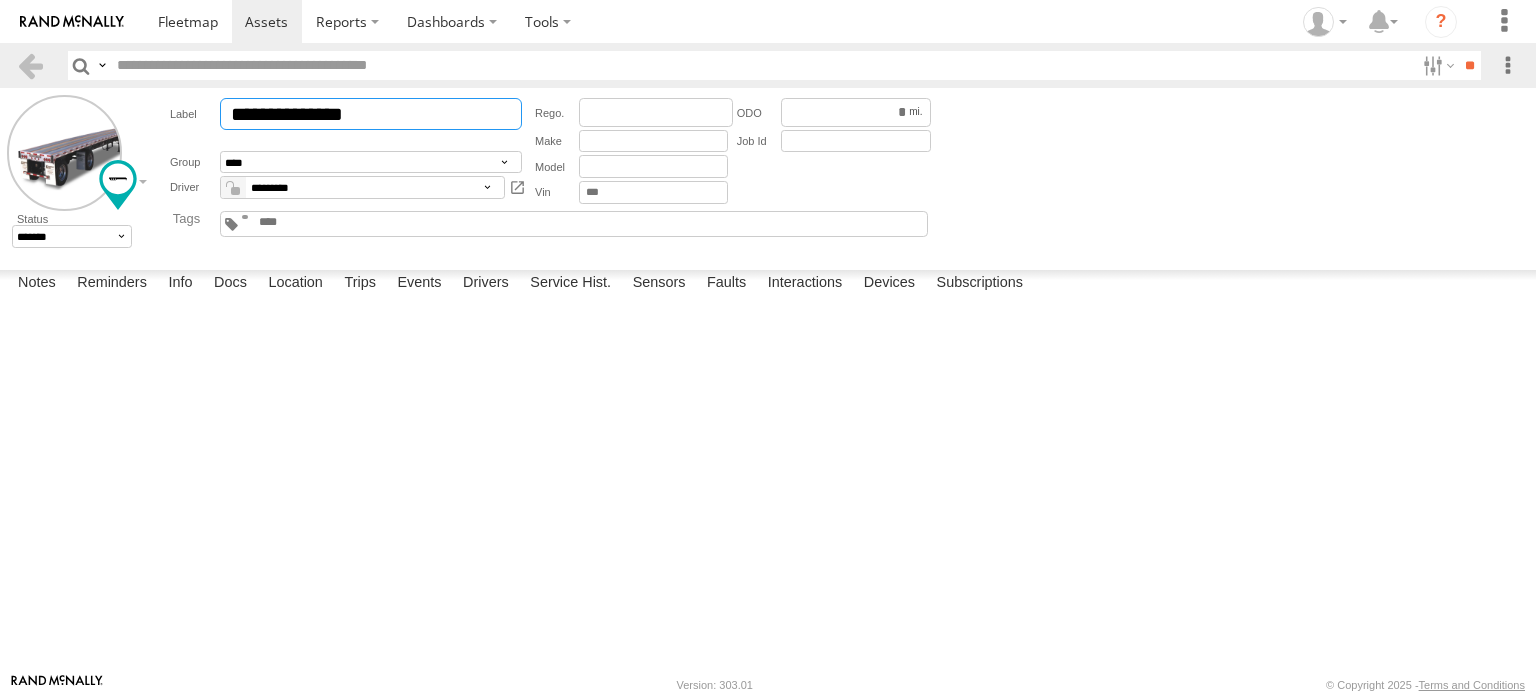click on "**********" at bounding box center (768, 175) 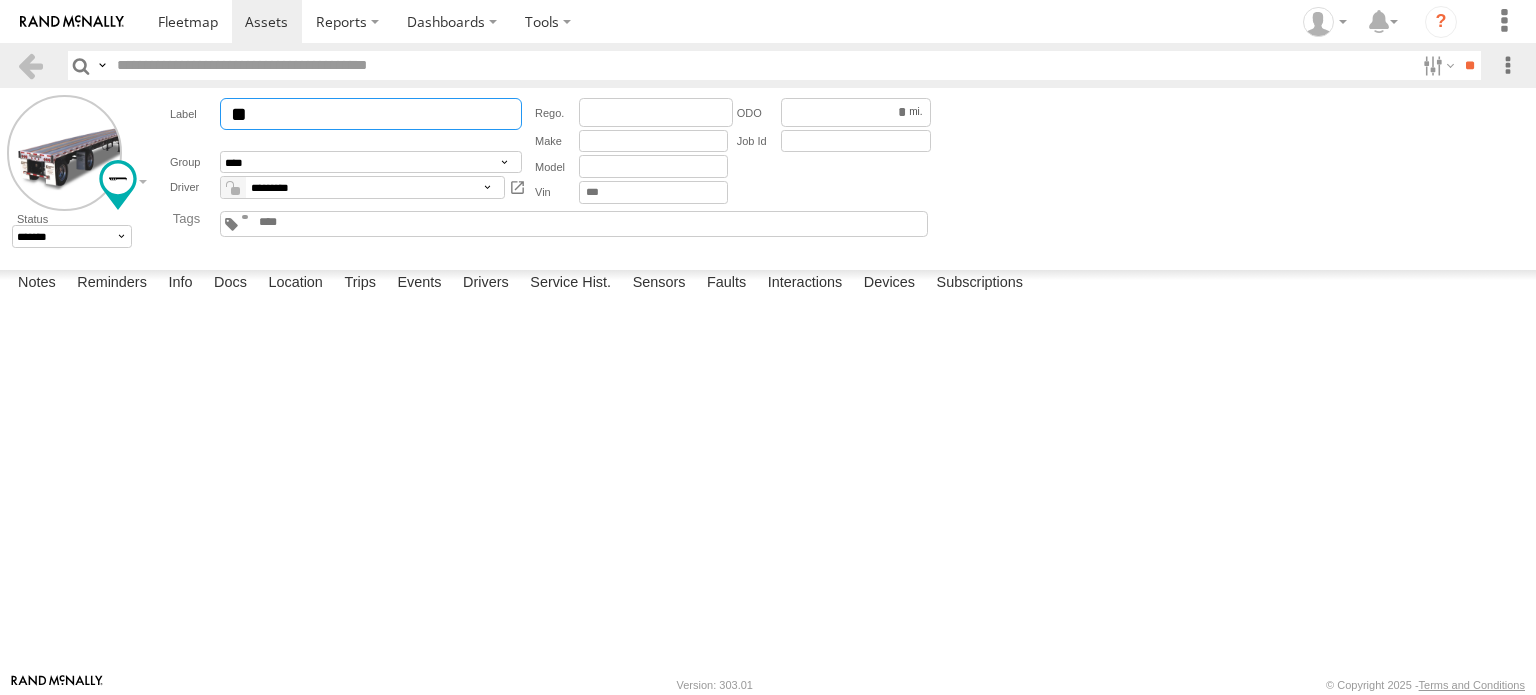 type on "*" 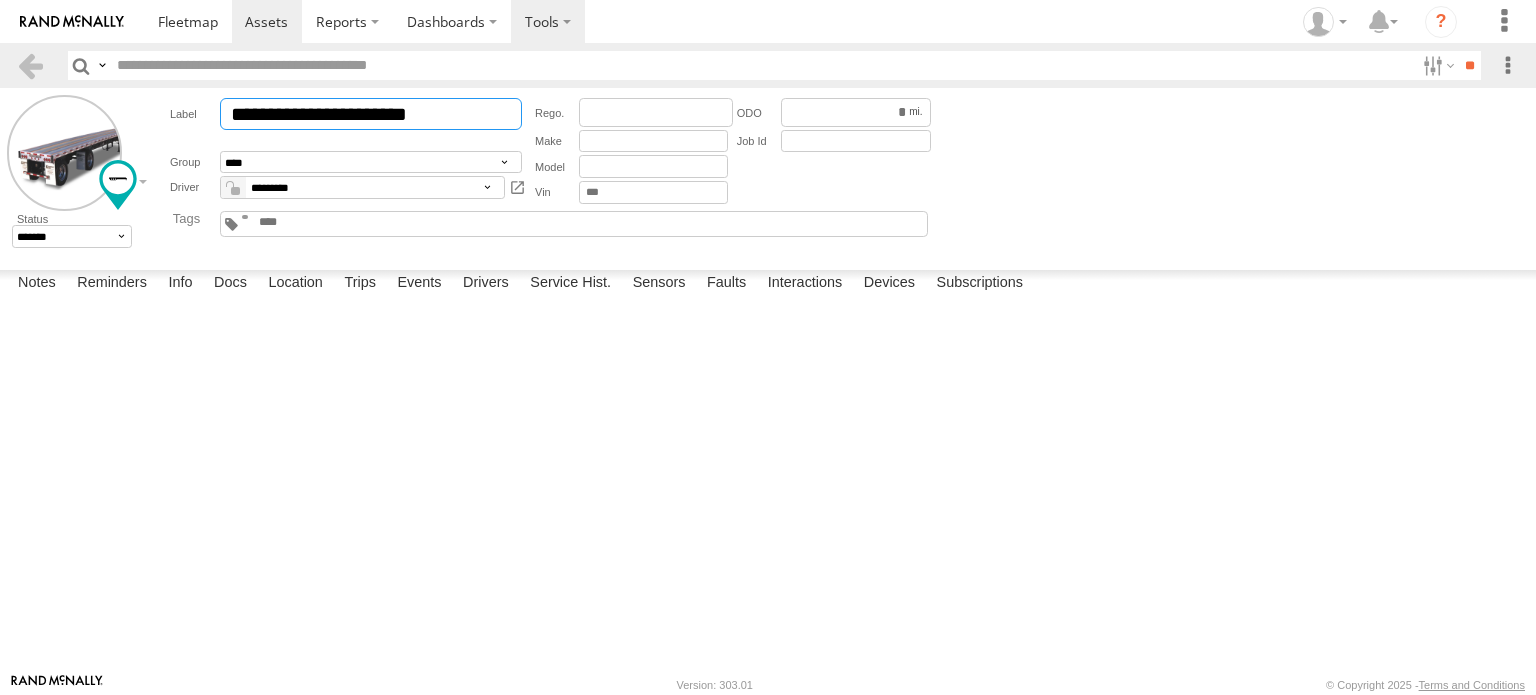 type on "**********" 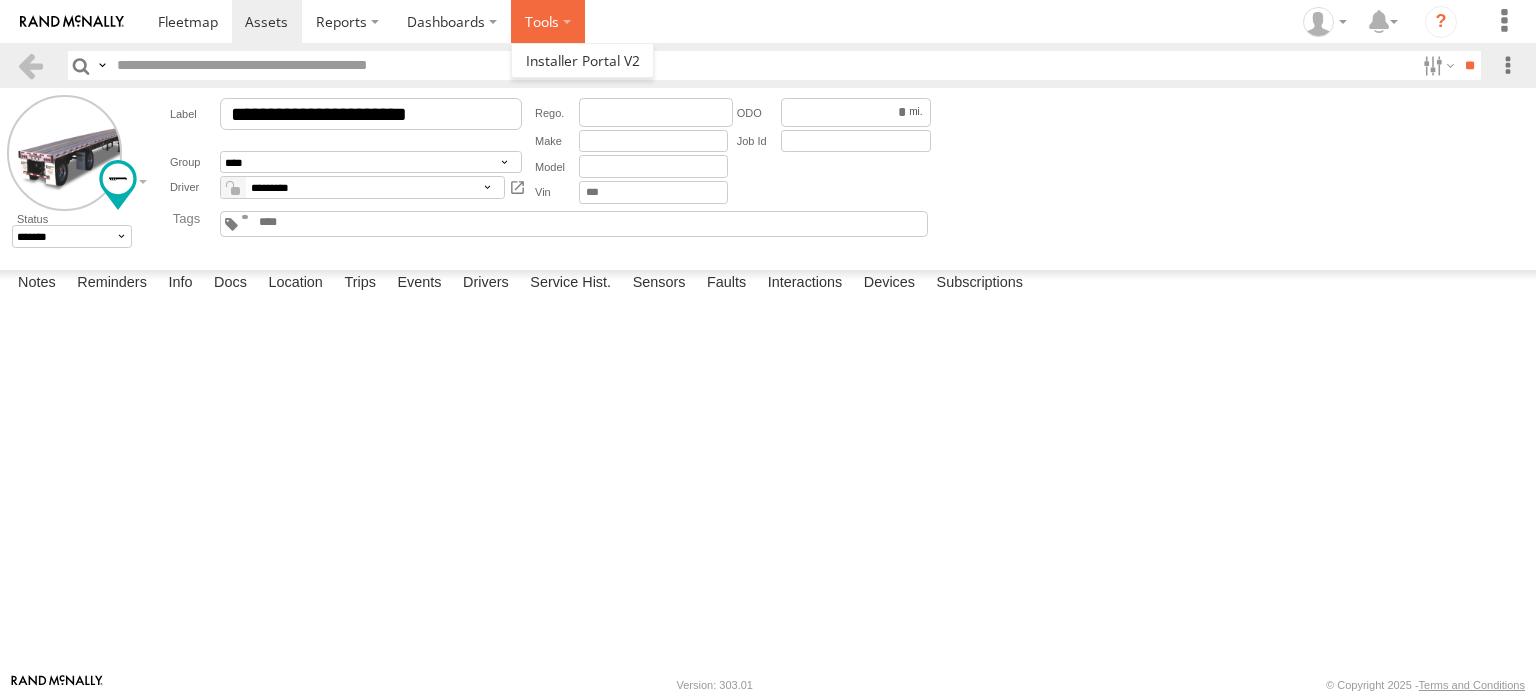 click at bounding box center (548, 21) 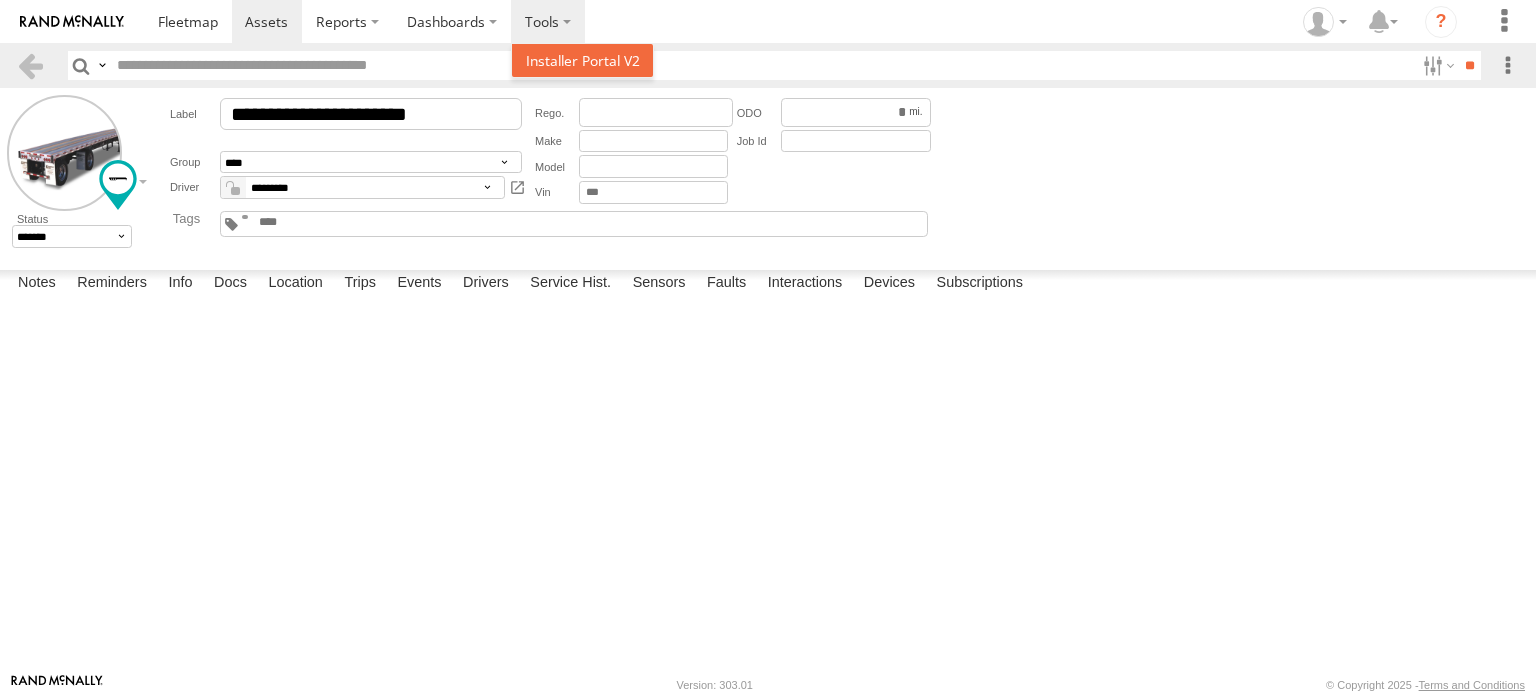click at bounding box center [583, 60] 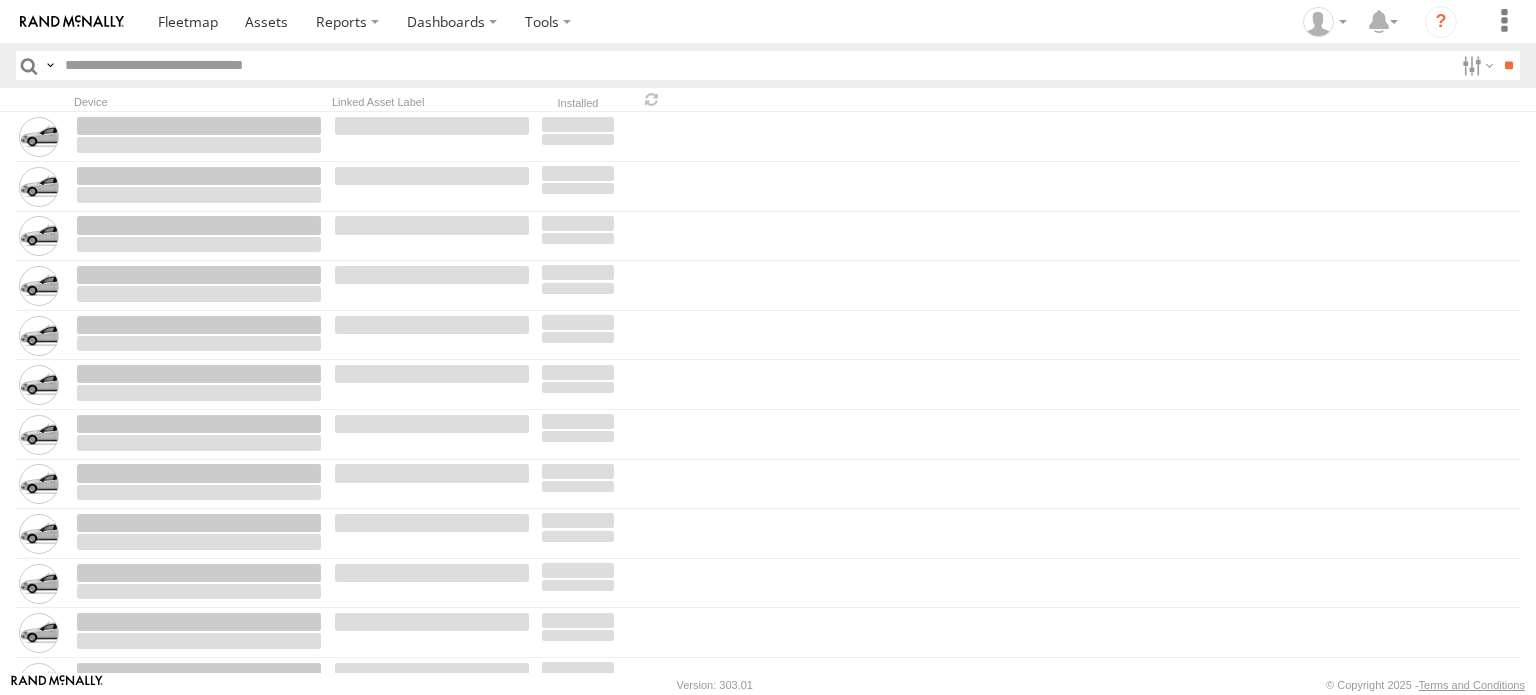 scroll, scrollTop: 0, scrollLeft: 0, axis: both 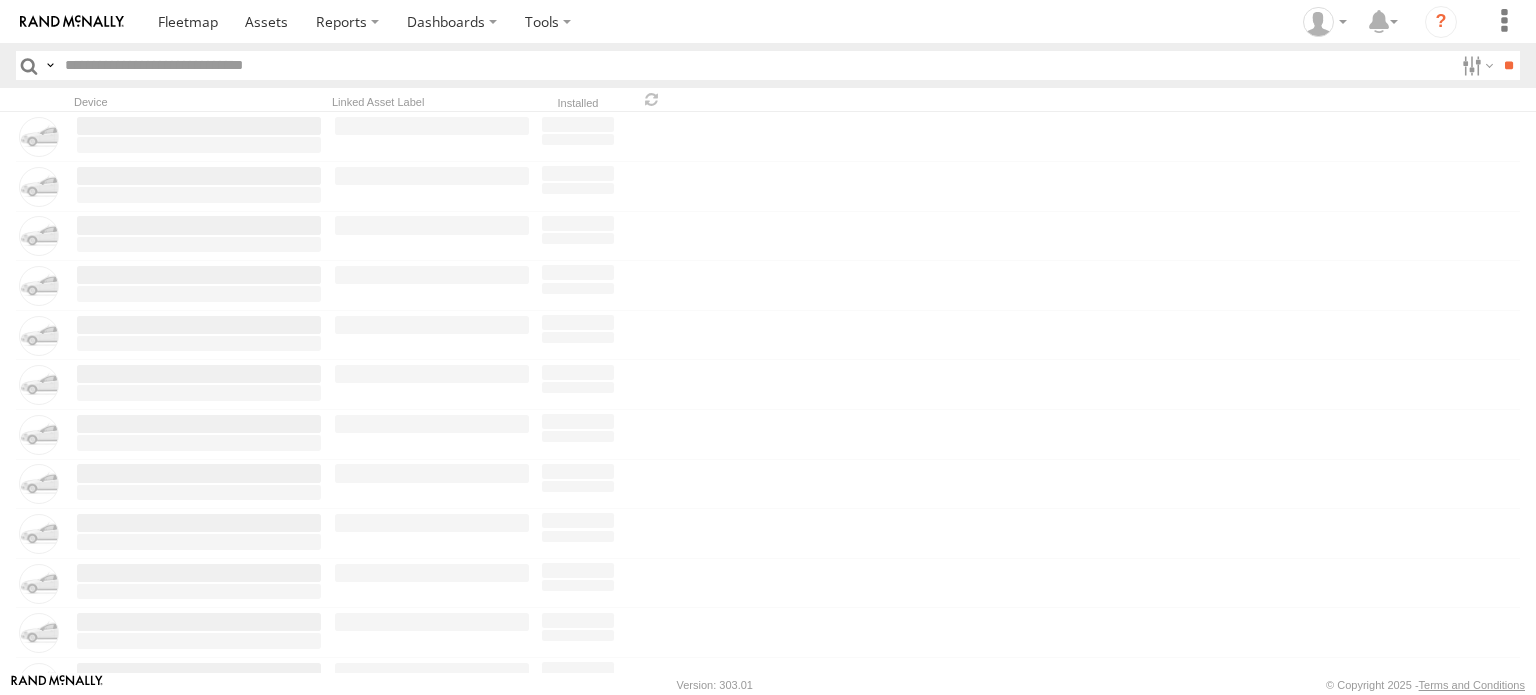 click at bounding box center (755, 65) 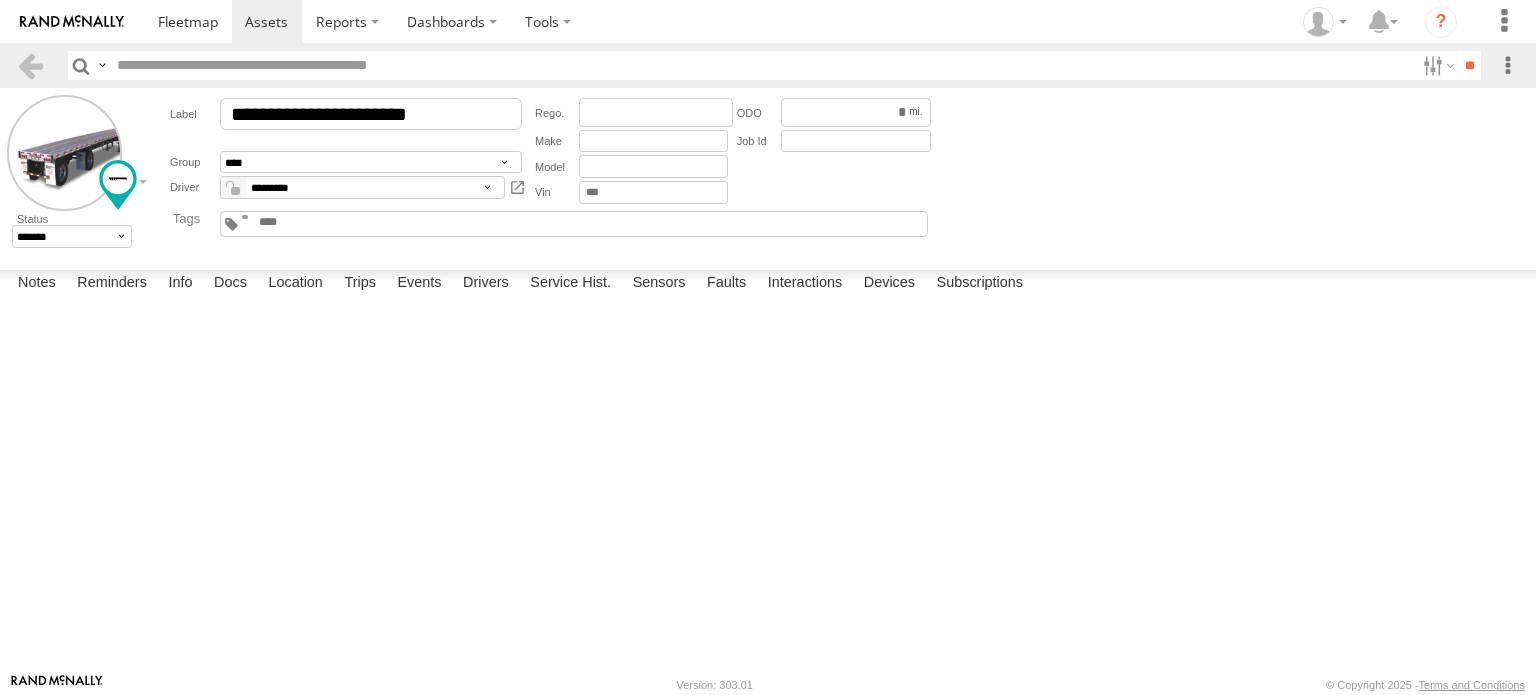 scroll, scrollTop: 0, scrollLeft: 0, axis: both 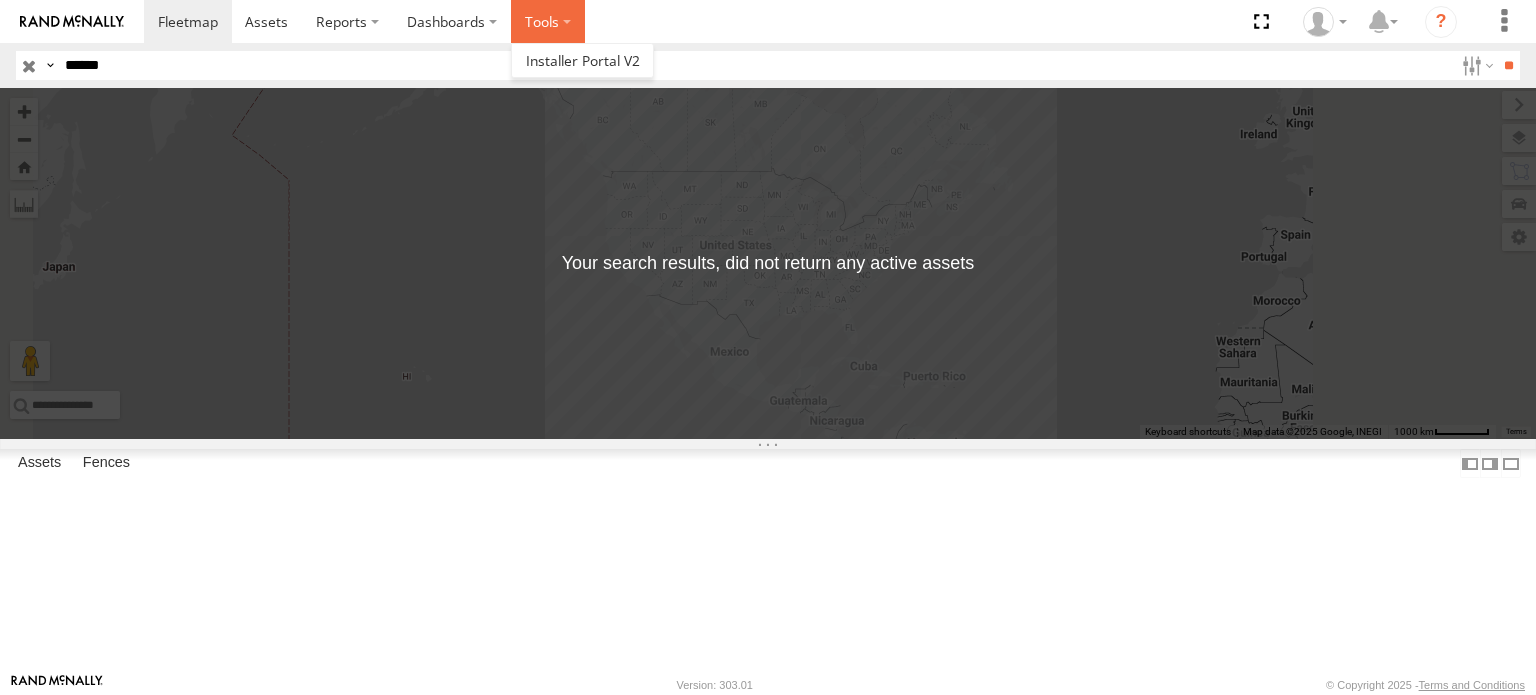 click at bounding box center (548, 21) 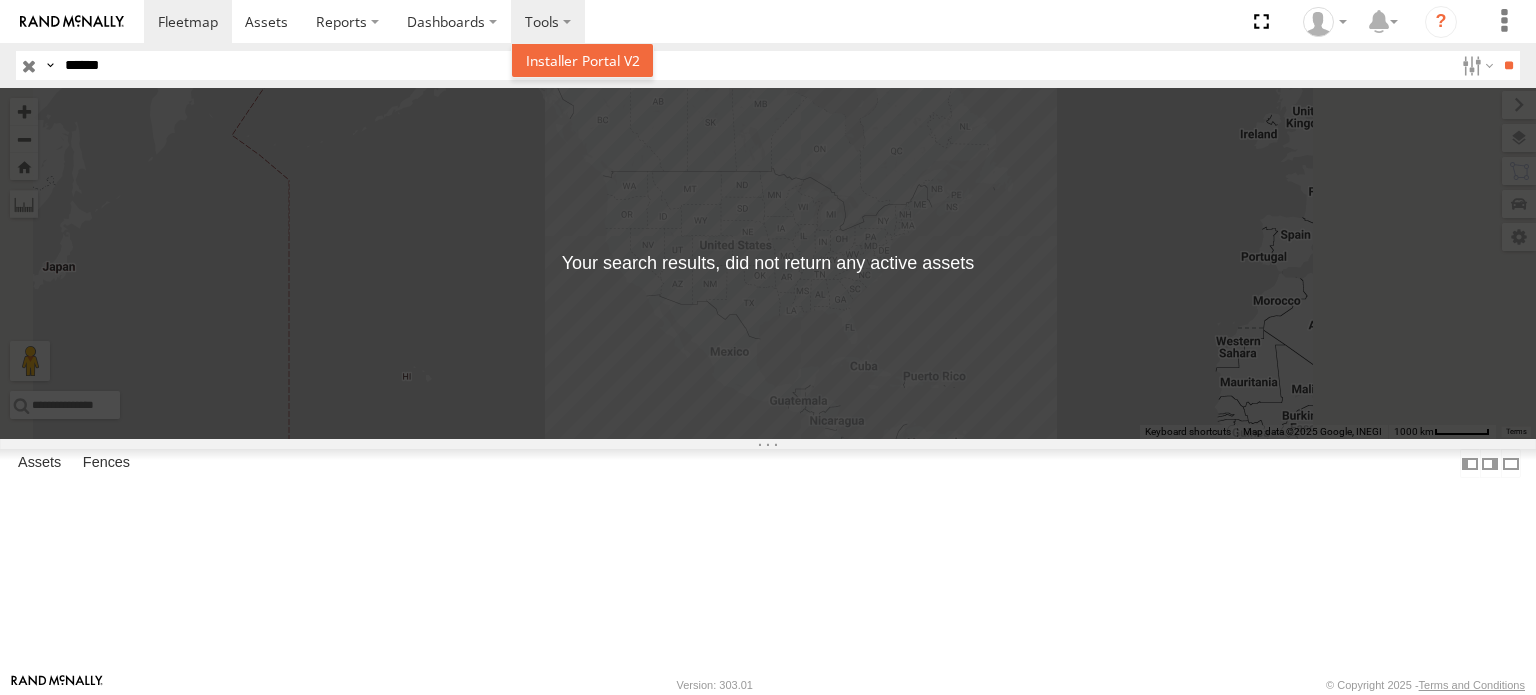 click at bounding box center [583, 60] 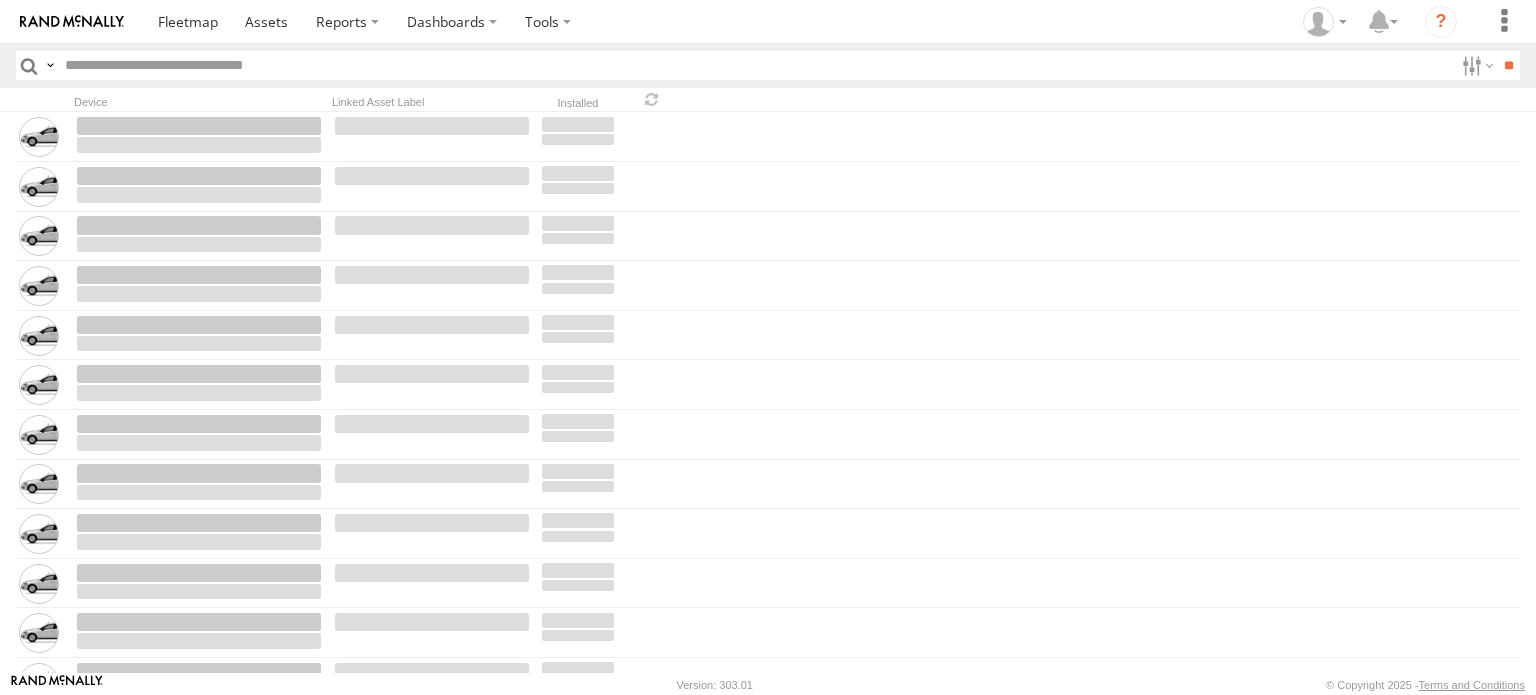 scroll, scrollTop: 0, scrollLeft: 0, axis: both 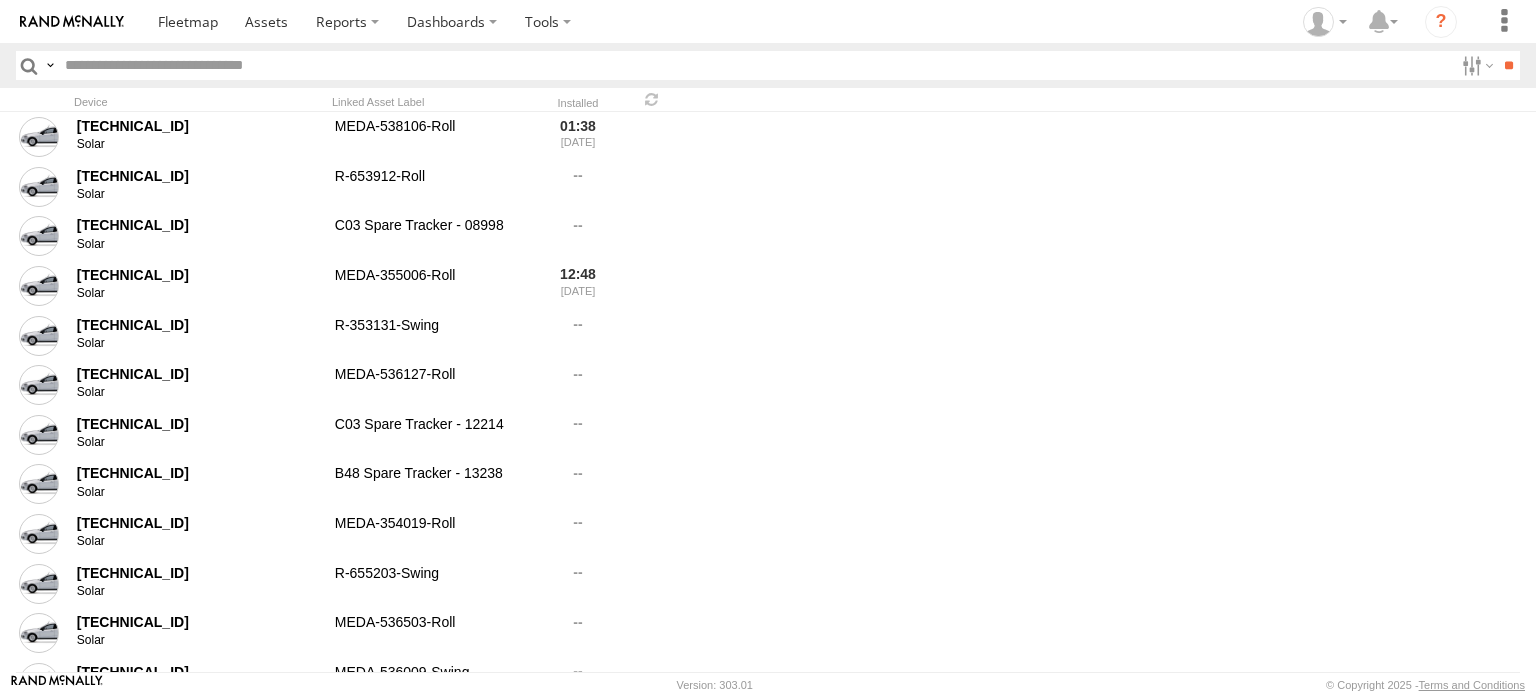 click at bounding box center [755, 65] 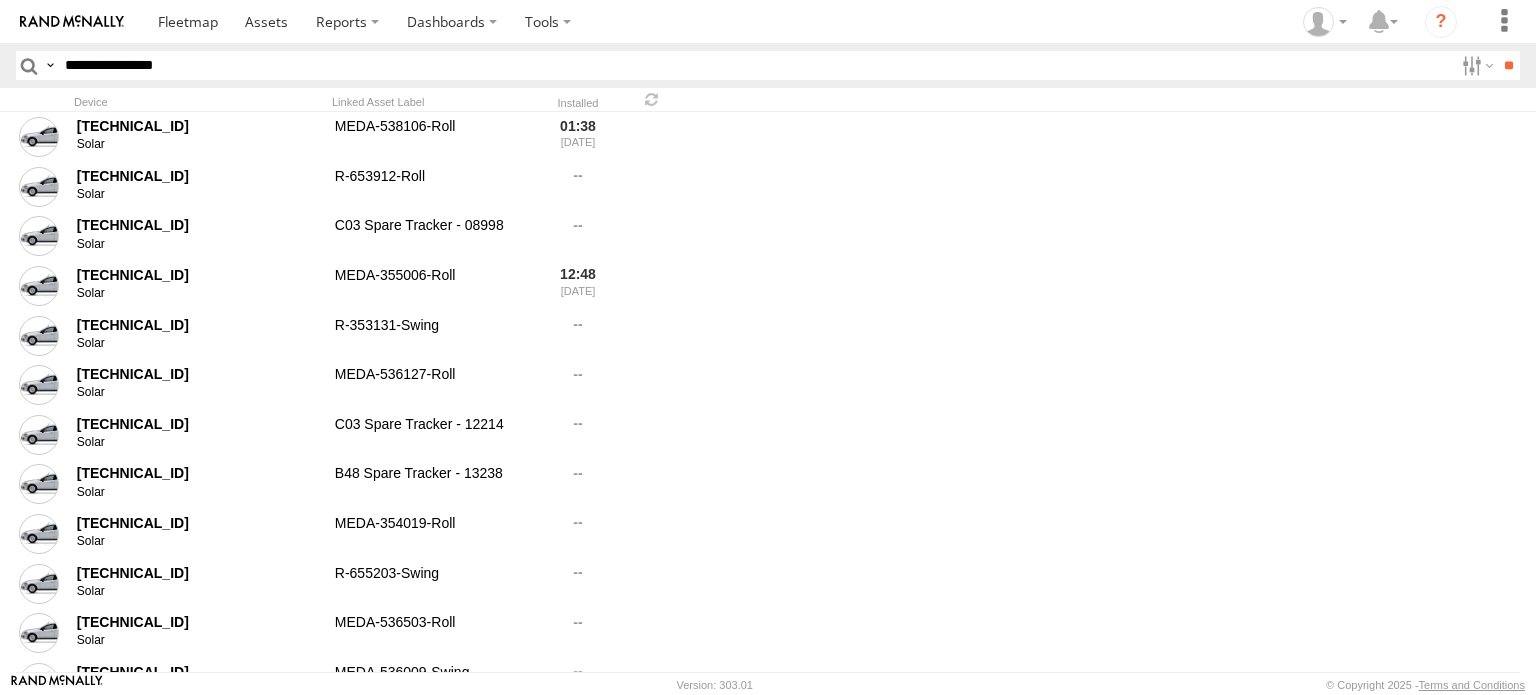 type on "**********" 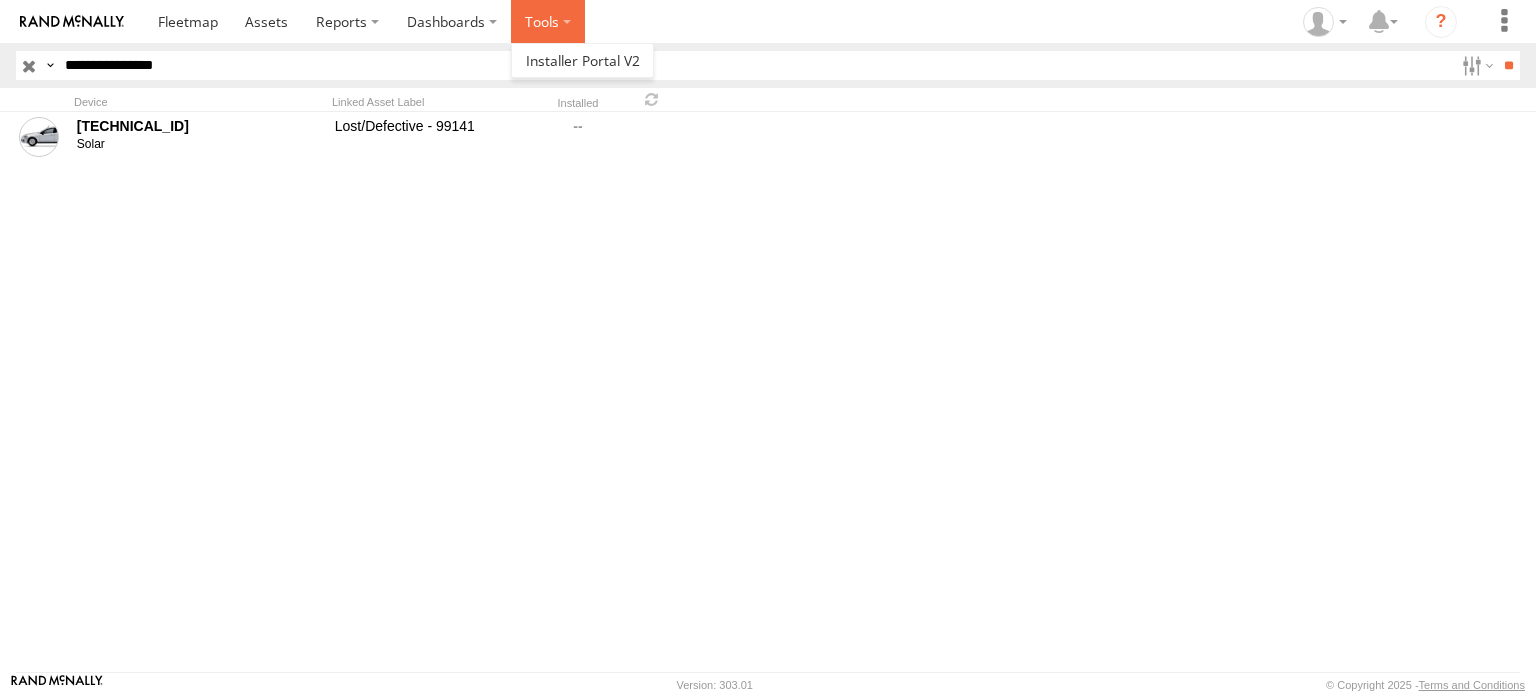 click at bounding box center [548, 21] 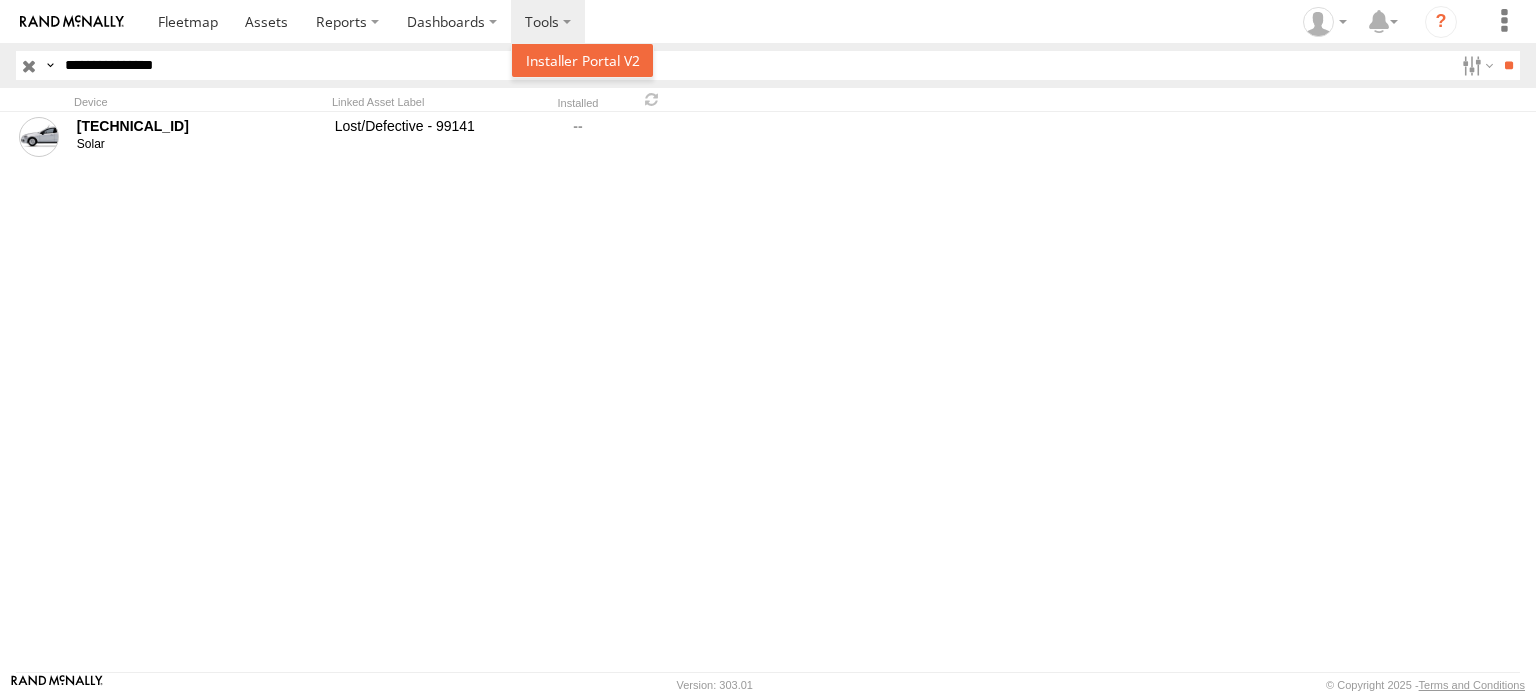 click at bounding box center [583, 60] 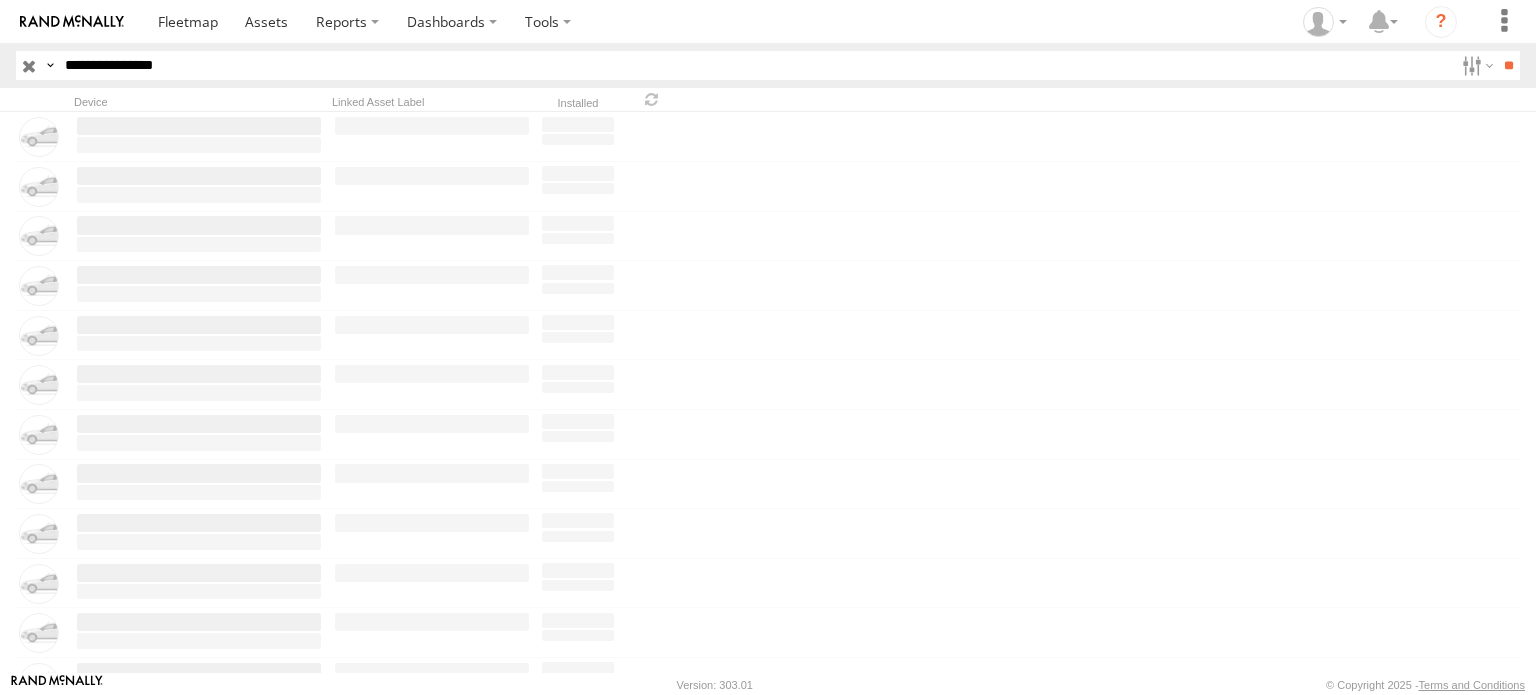 scroll, scrollTop: 0, scrollLeft: 0, axis: both 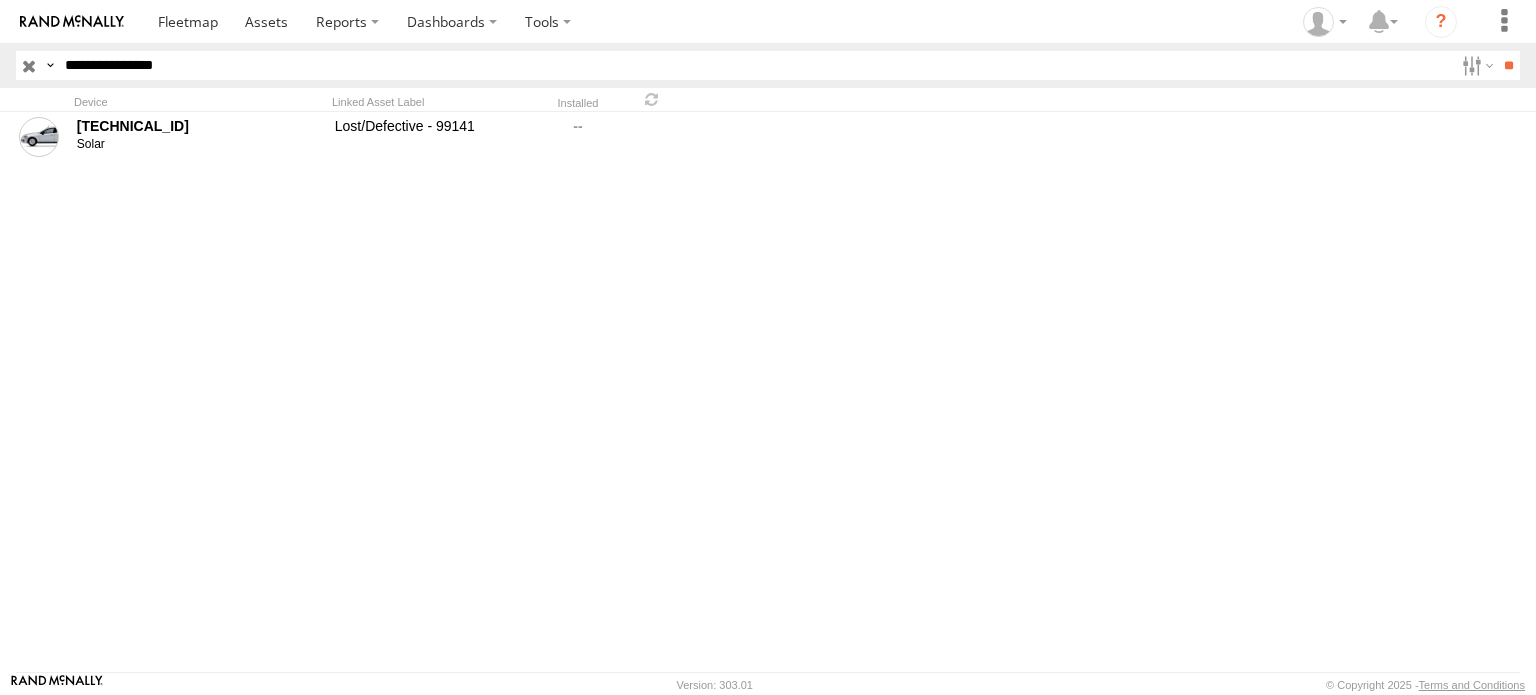 drag, startPoint x: 212, startPoint y: 61, endPoint x: 9, endPoint y: 49, distance: 203.35437 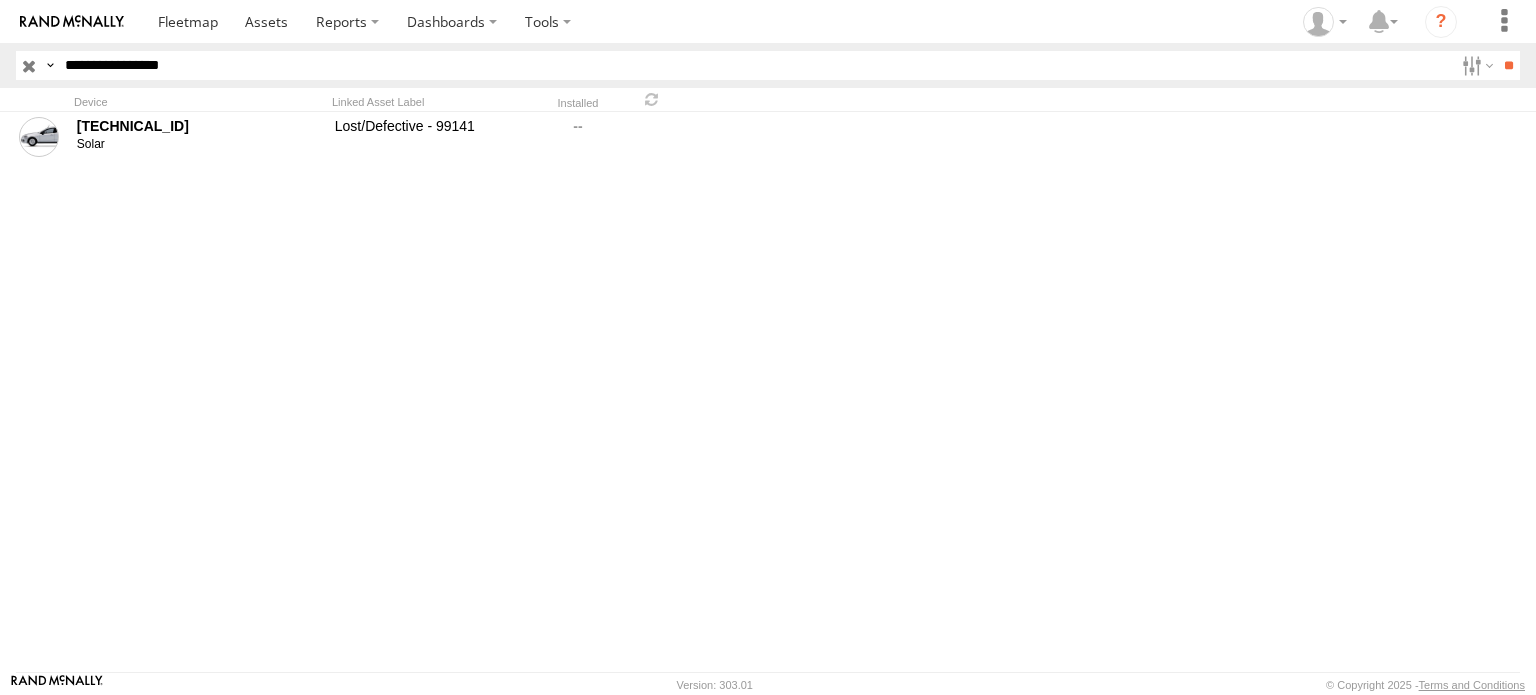 type on "**********" 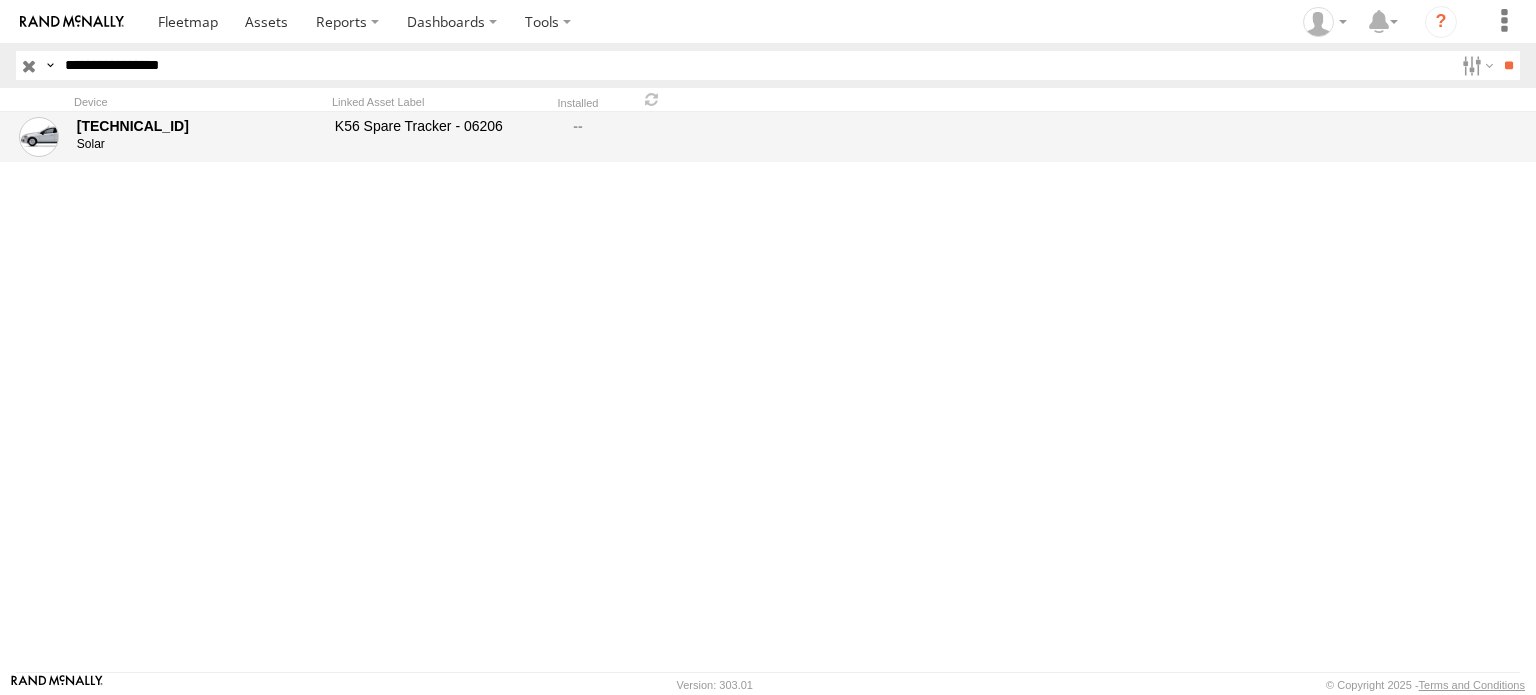 click on "K56 Spare Tracker - 06206" at bounding box center (432, 137) 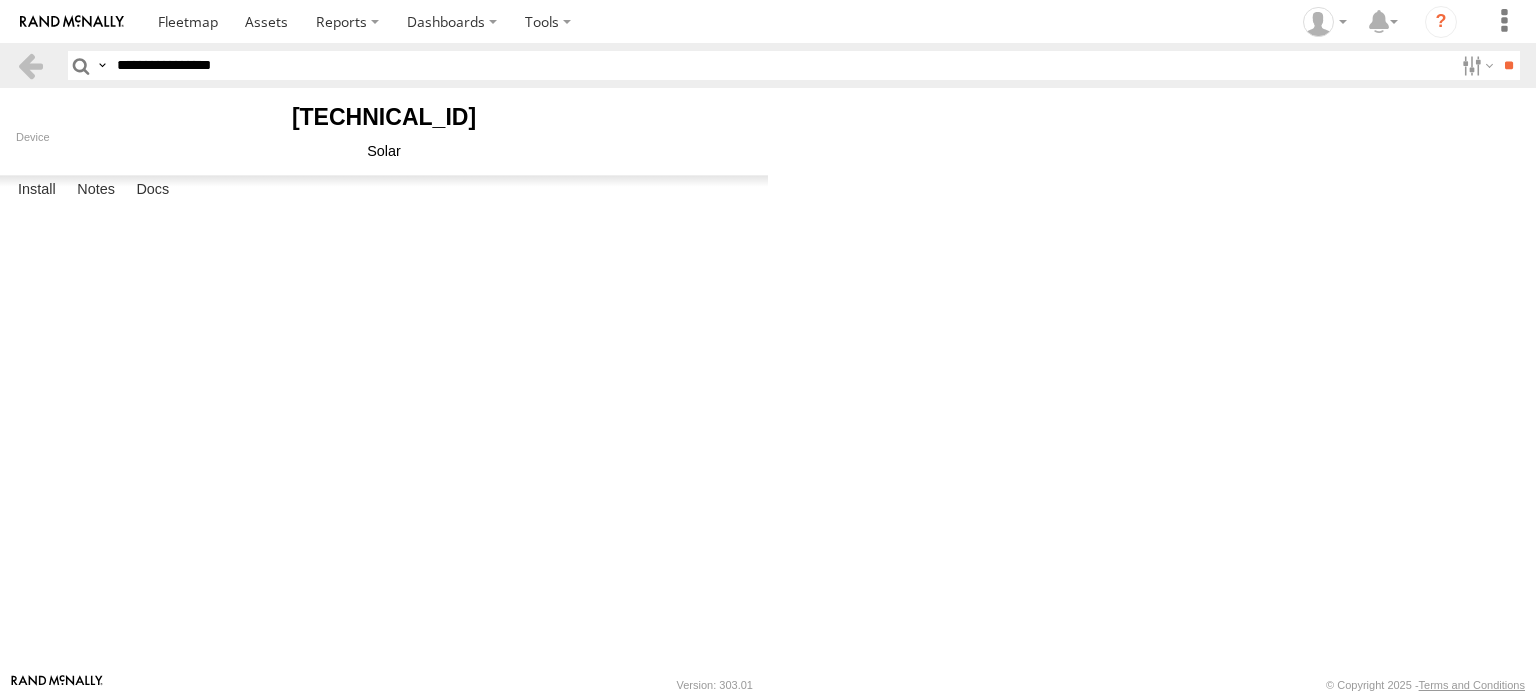 scroll, scrollTop: 0, scrollLeft: 0, axis: both 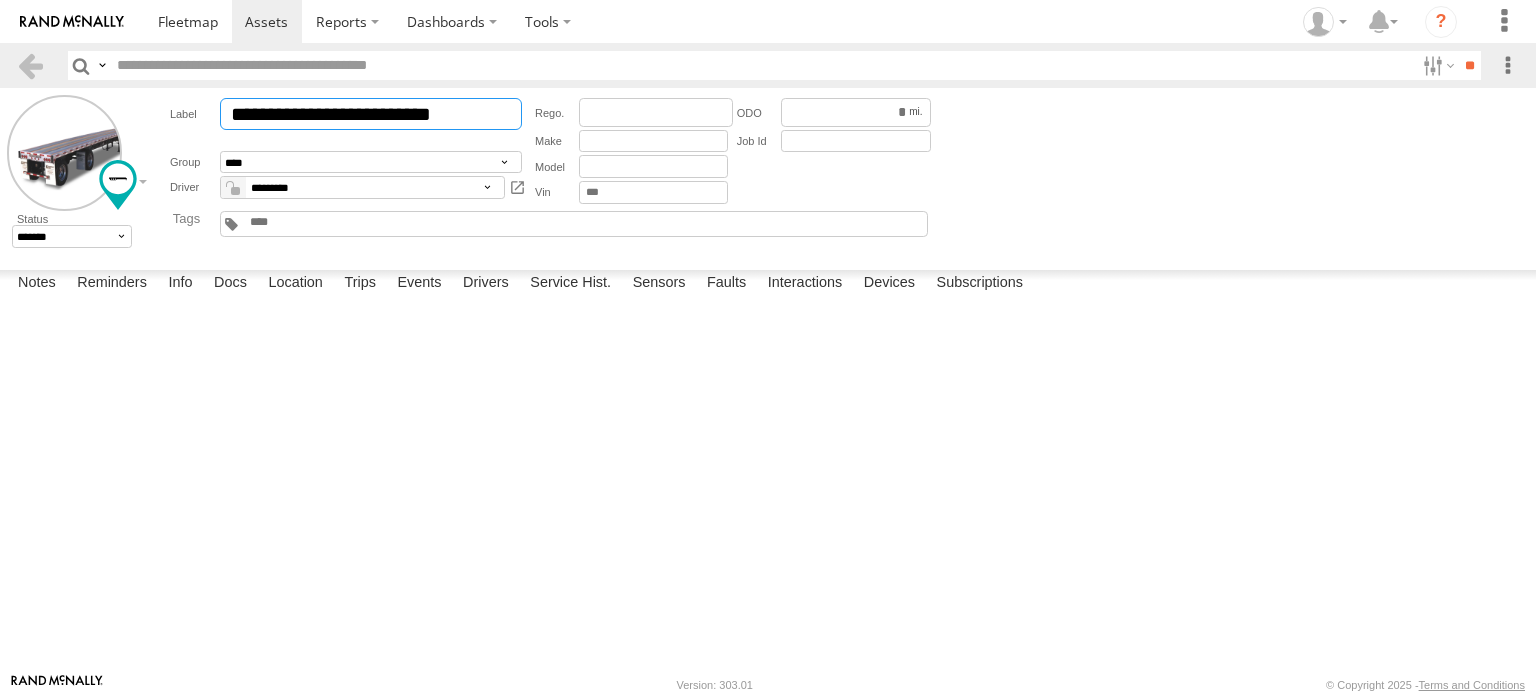 drag, startPoint x: 487, startPoint y: 109, endPoint x: 72, endPoint y: 82, distance: 415.87738 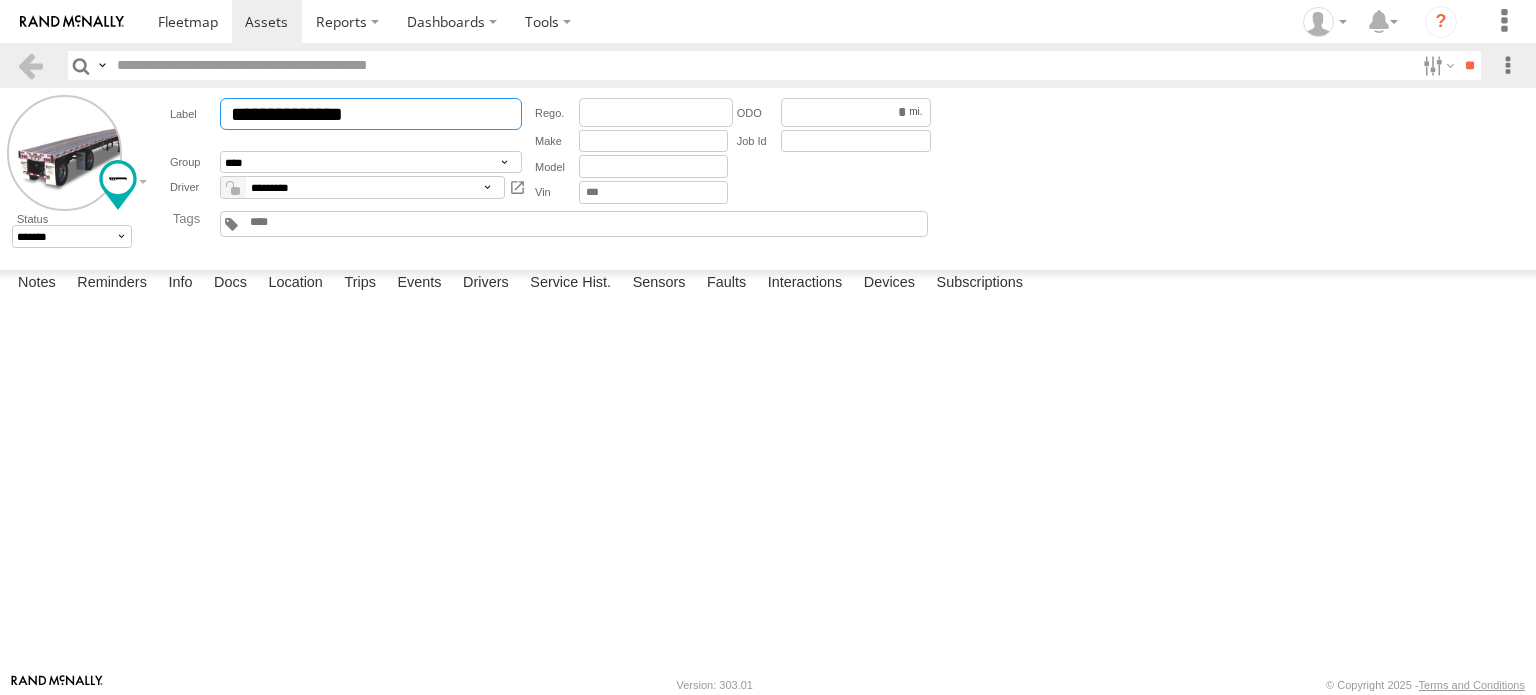 type on "**********" 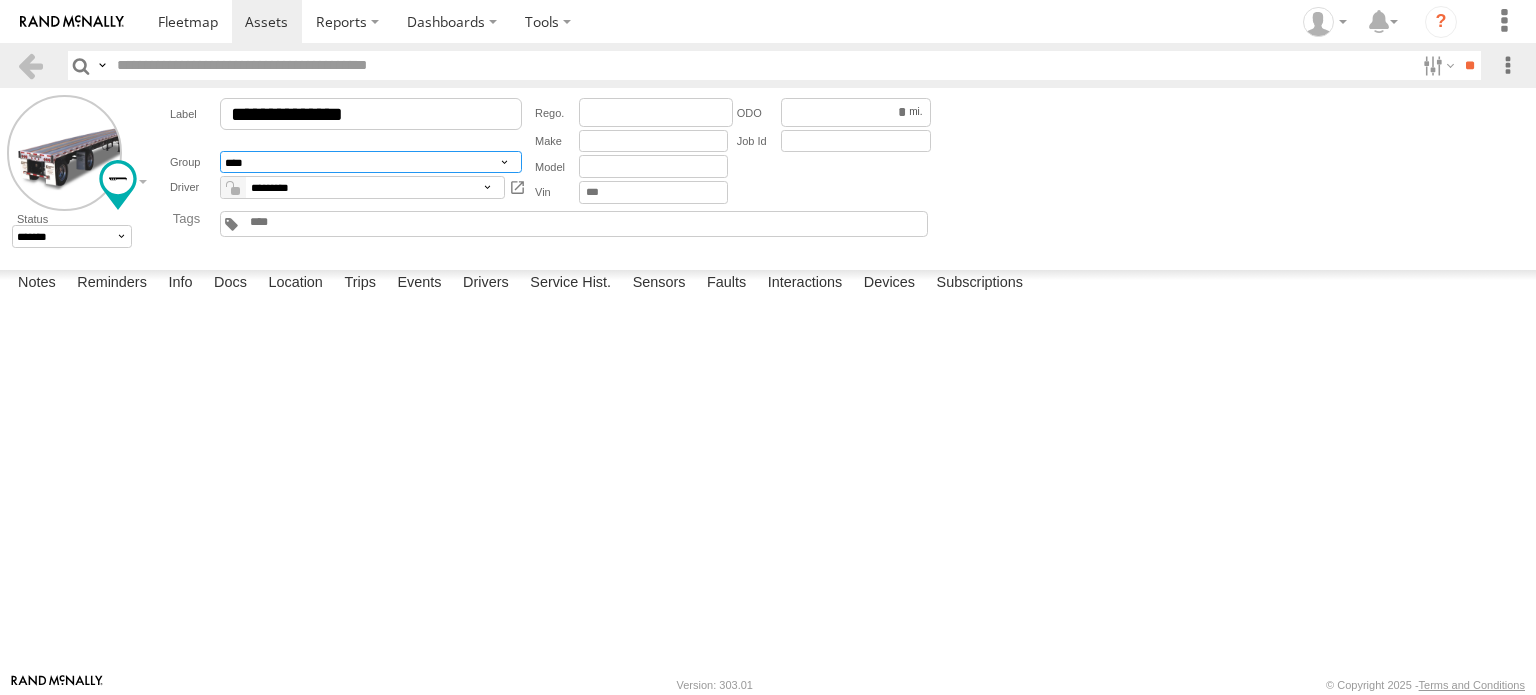 click on "**********" at bounding box center (371, 162) 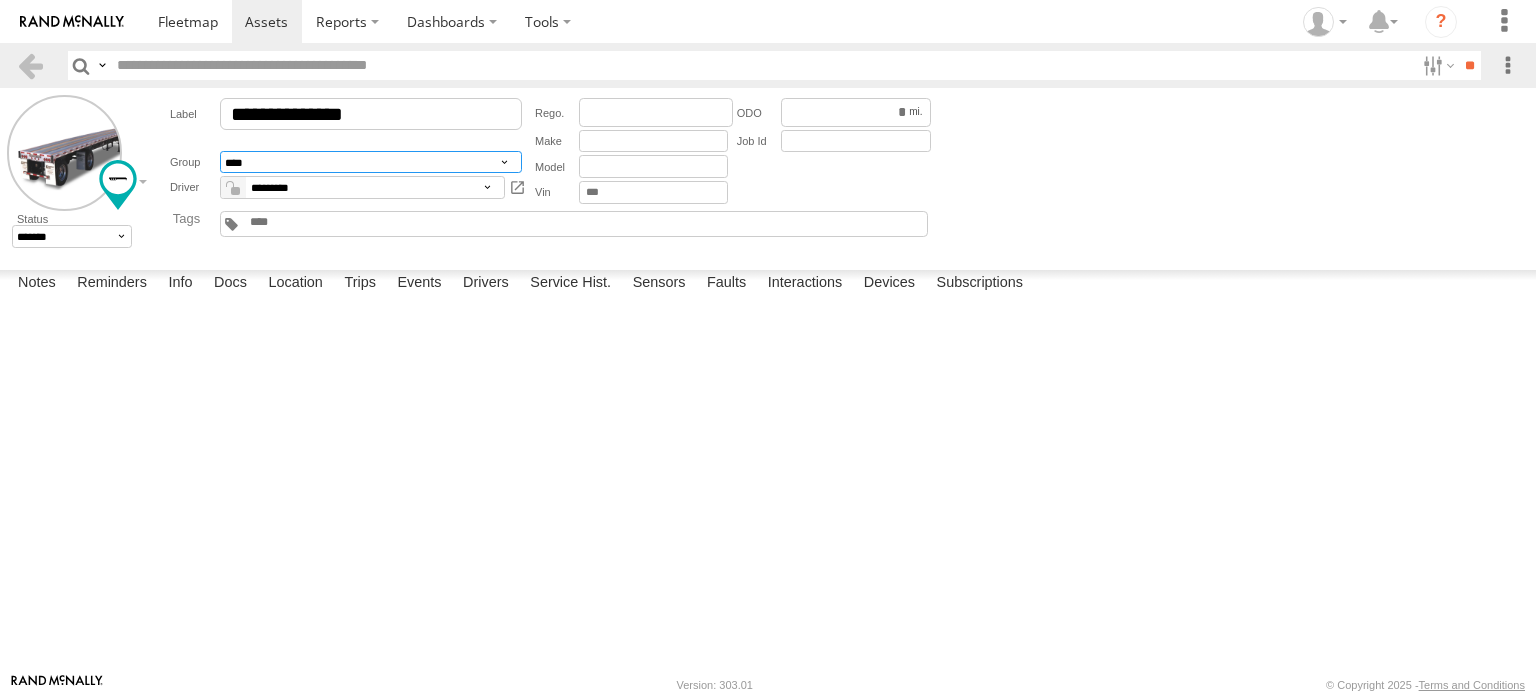 click on "**********" at bounding box center [371, 162] 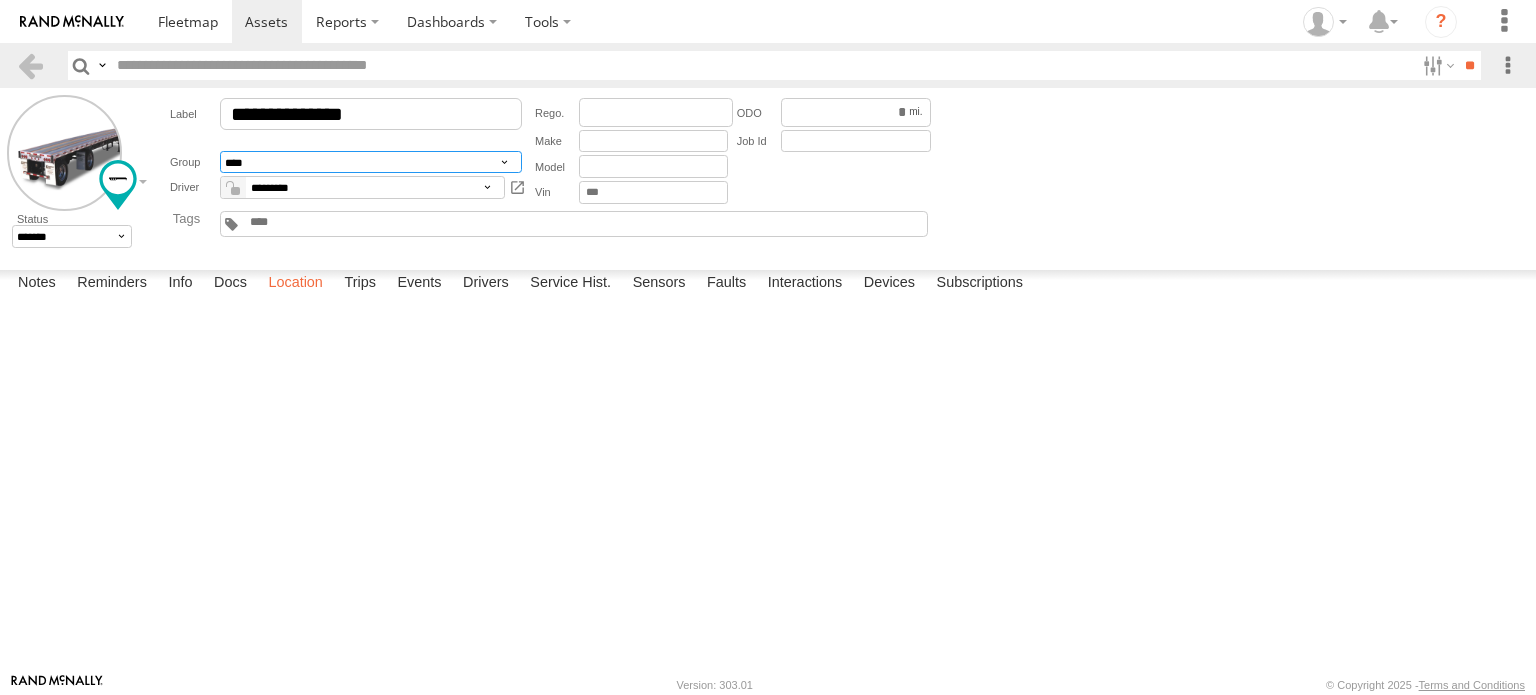 select on "****" 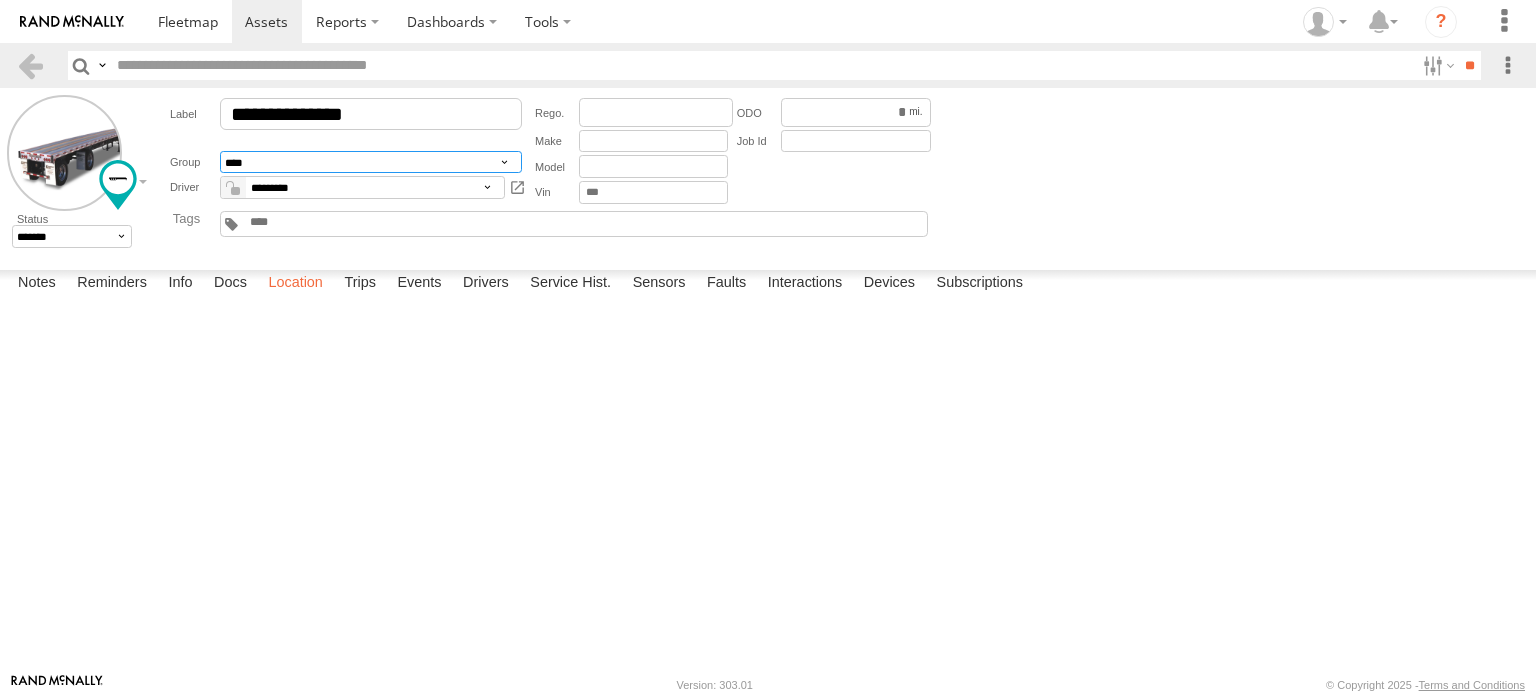 click on "**********" at bounding box center [371, 162] 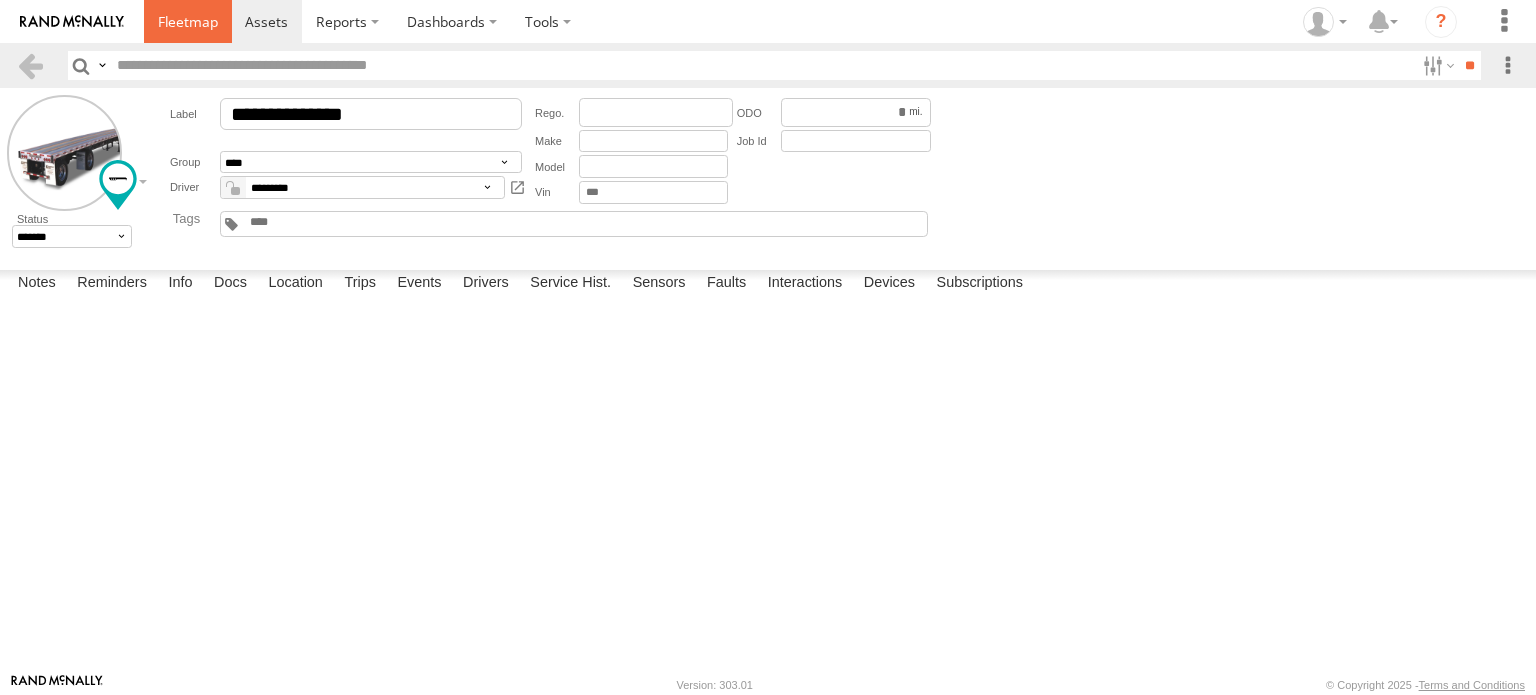 click at bounding box center (188, 21) 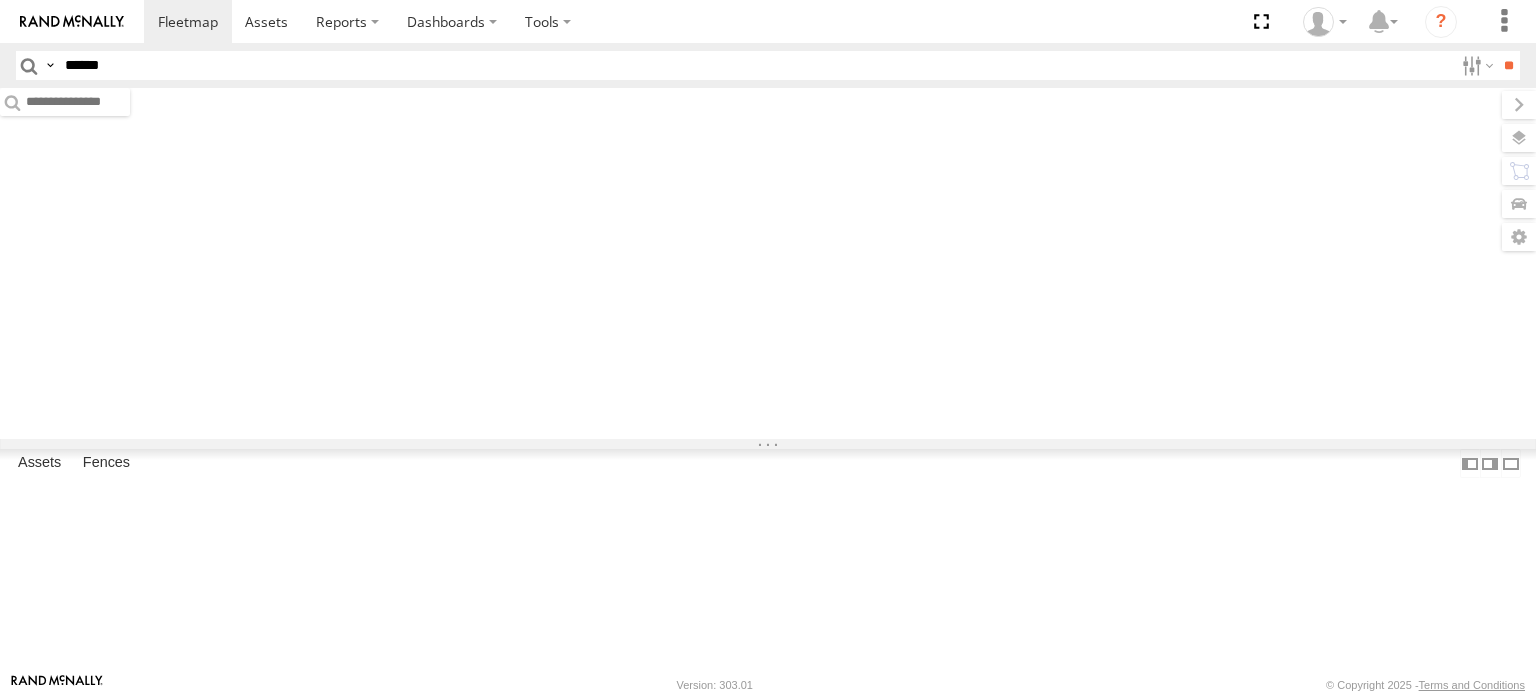 scroll, scrollTop: 0, scrollLeft: 0, axis: both 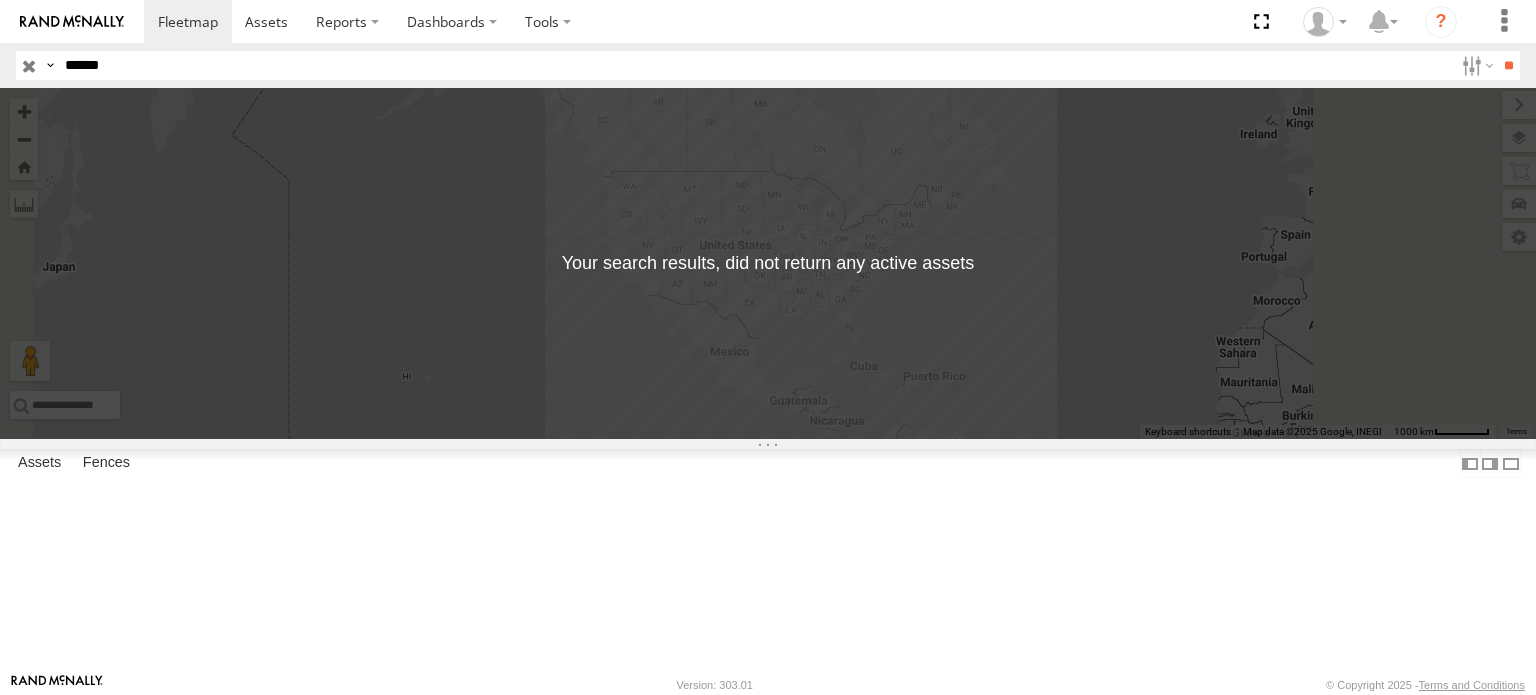 drag, startPoint x: 176, startPoint y: 75, endPoint x: 12, endPoint y: 70, distance: 164.0762 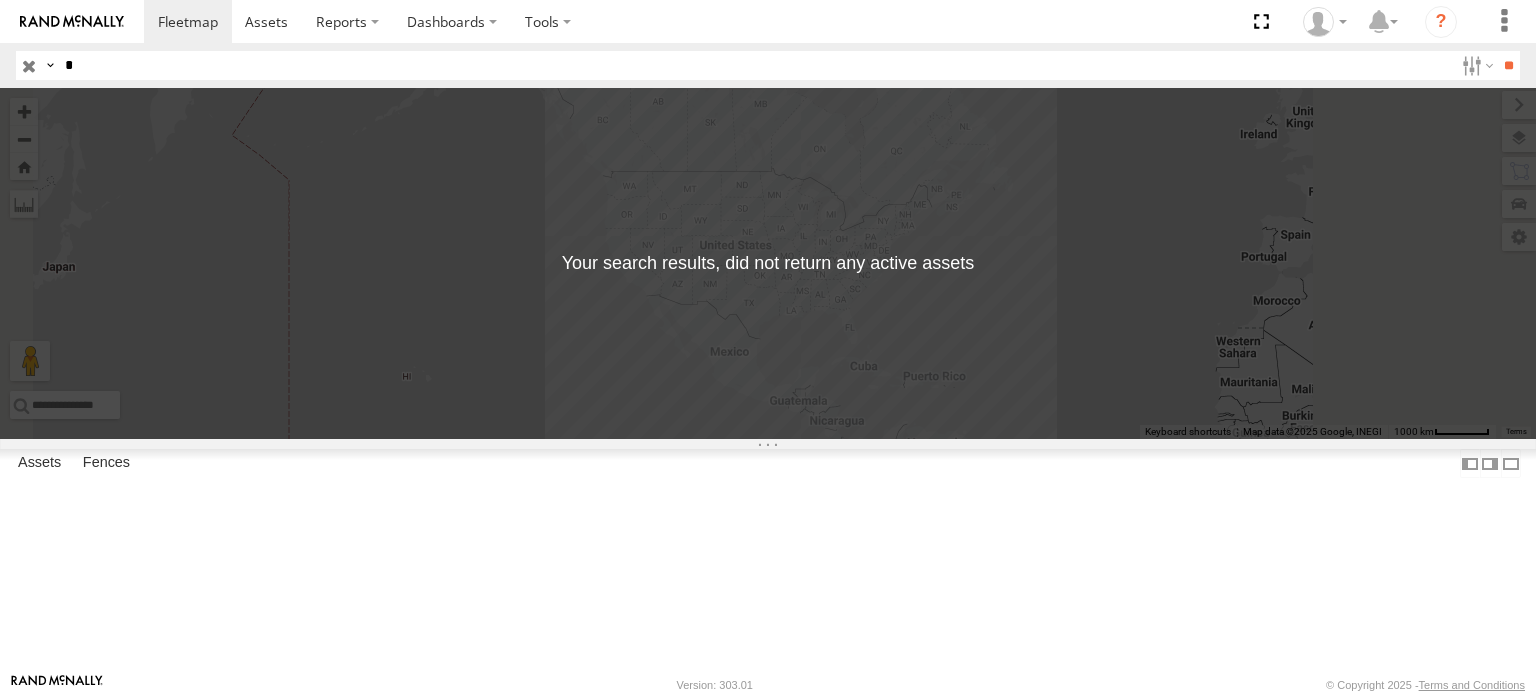 click on "*" at bounding box center (755, 65) 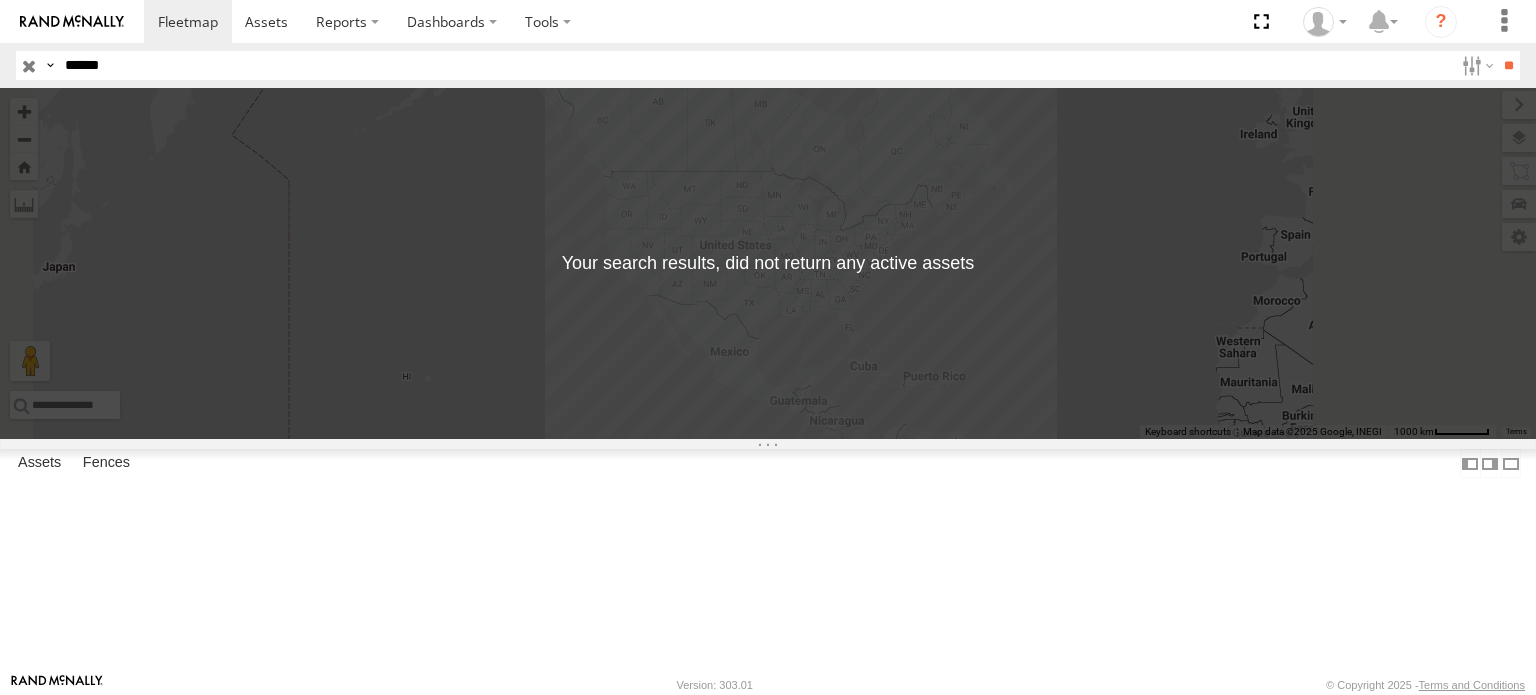 type on "******" 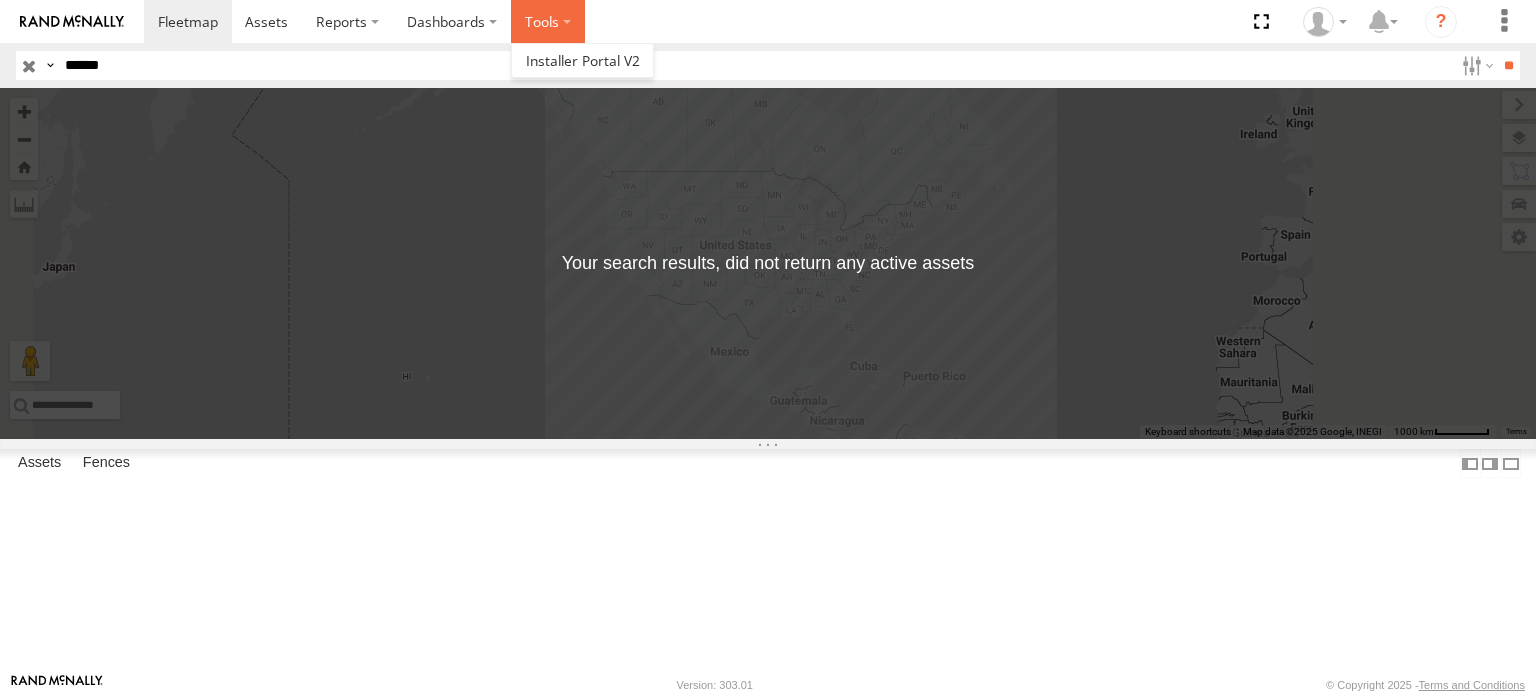 click at bounding box center [548, 21] 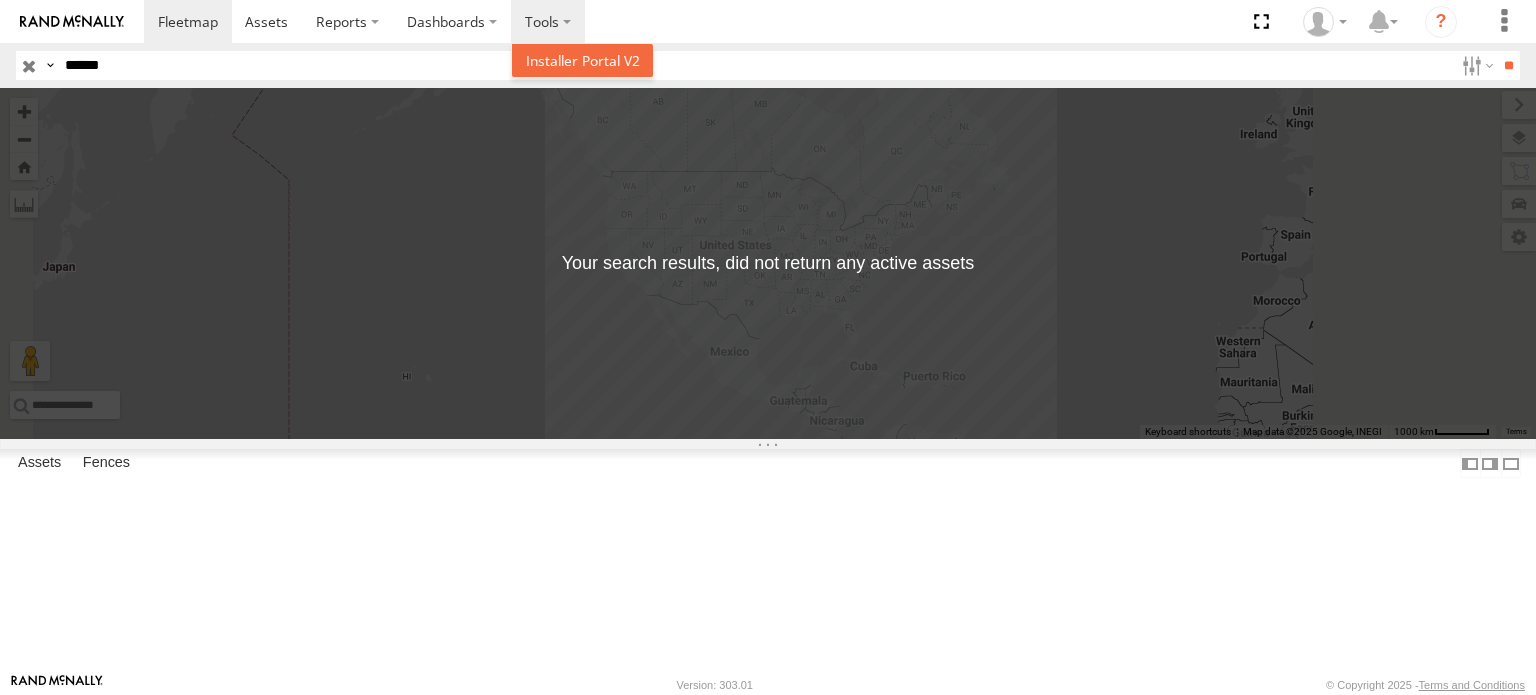 click at bounding box center [583, 60] 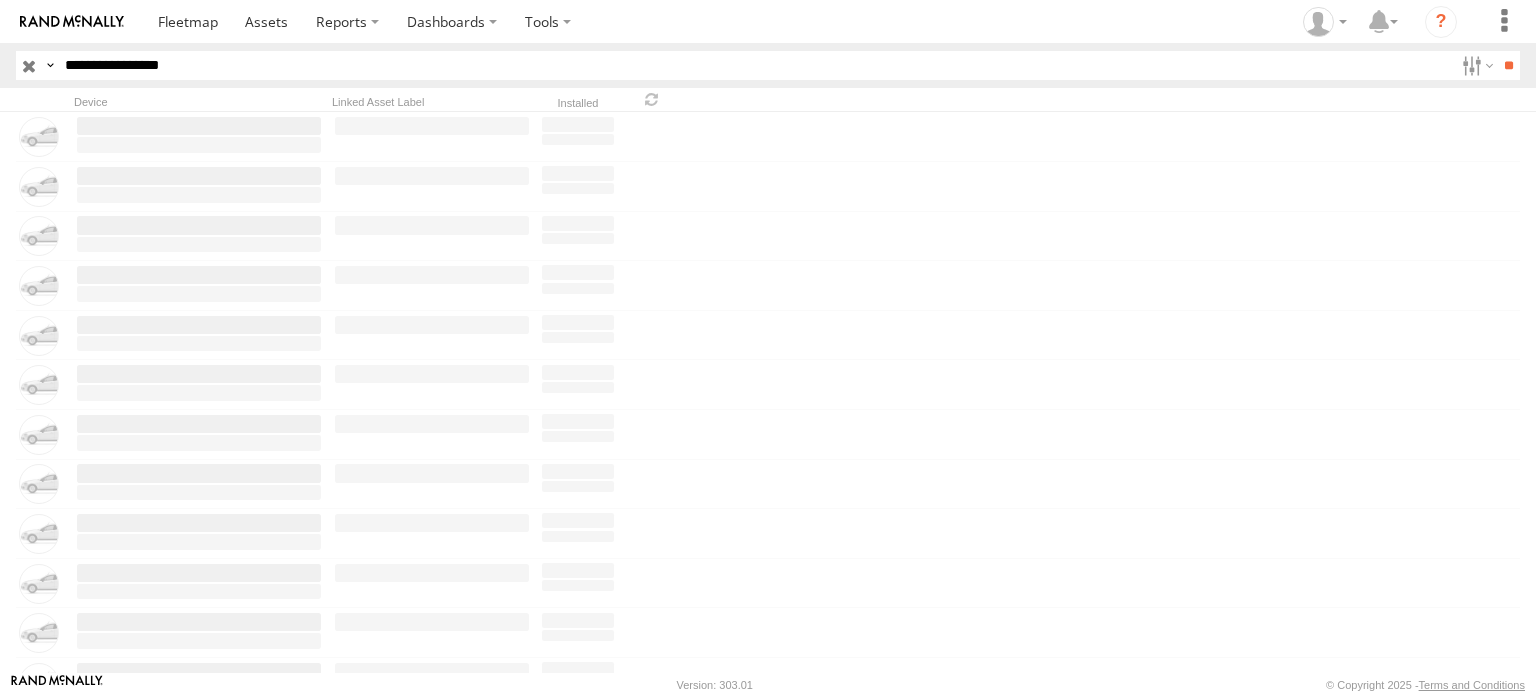 scroll, scrollTop: 0, scrollLeft: 0, axis: both 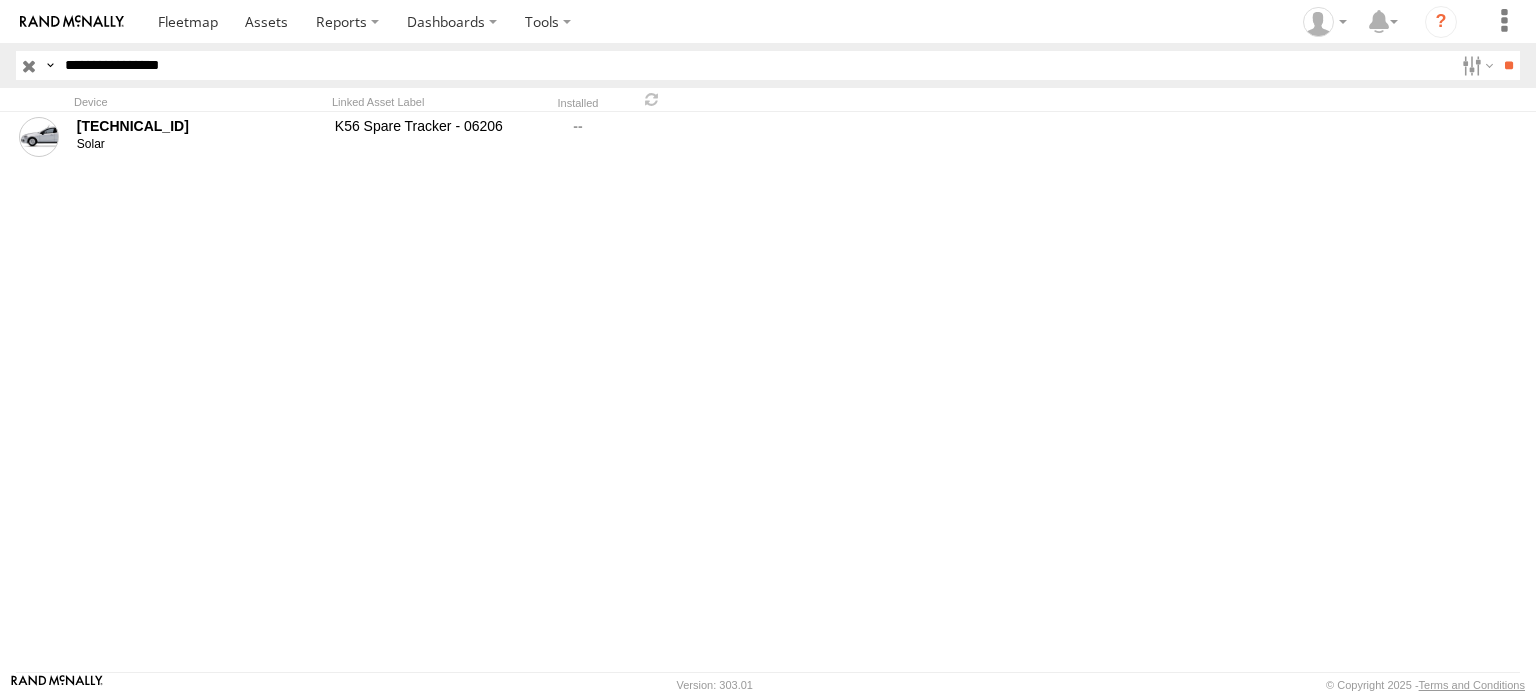 drag, startPoint x: 300, startPoint y: 64, endPoint x: -40, endPoint y: 69, distance: 340.03677 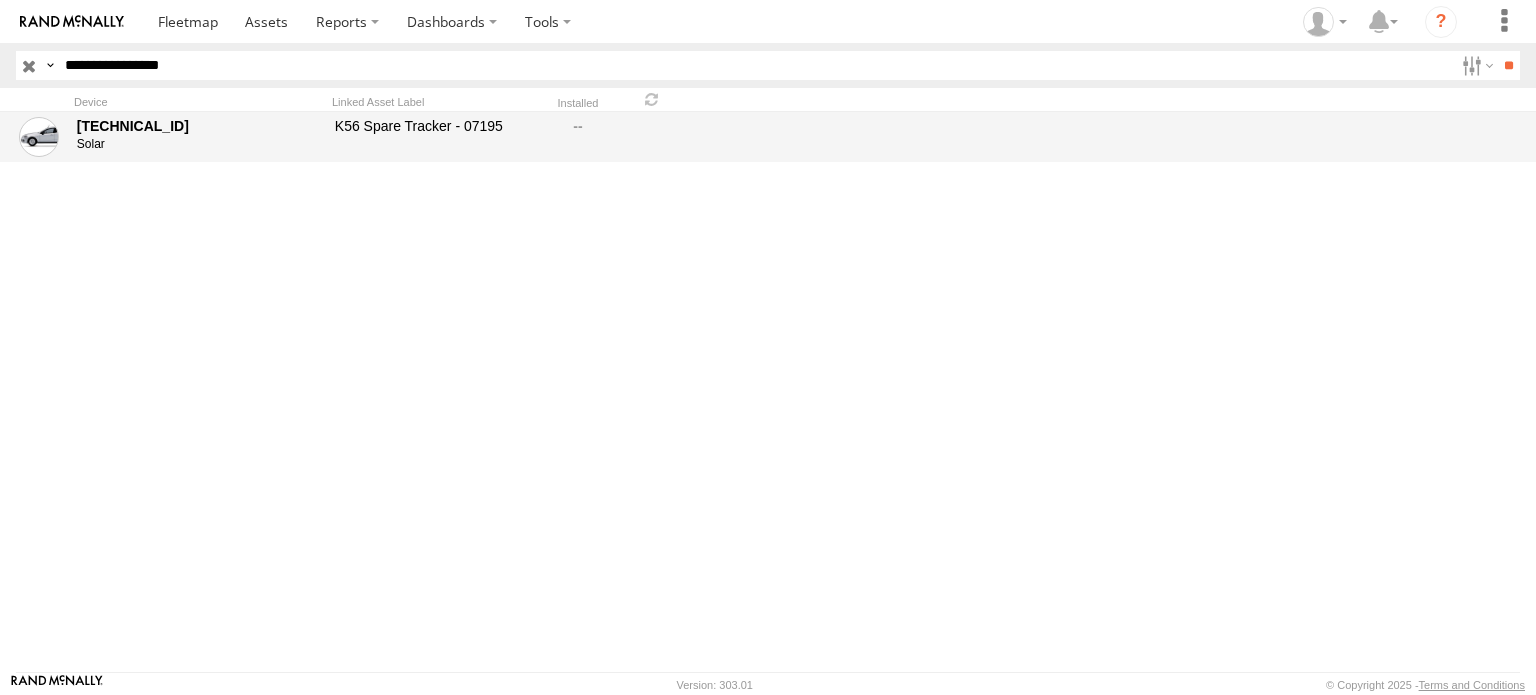 click on "[TECHNICAL_ID]" at bounding box center [199, 126] 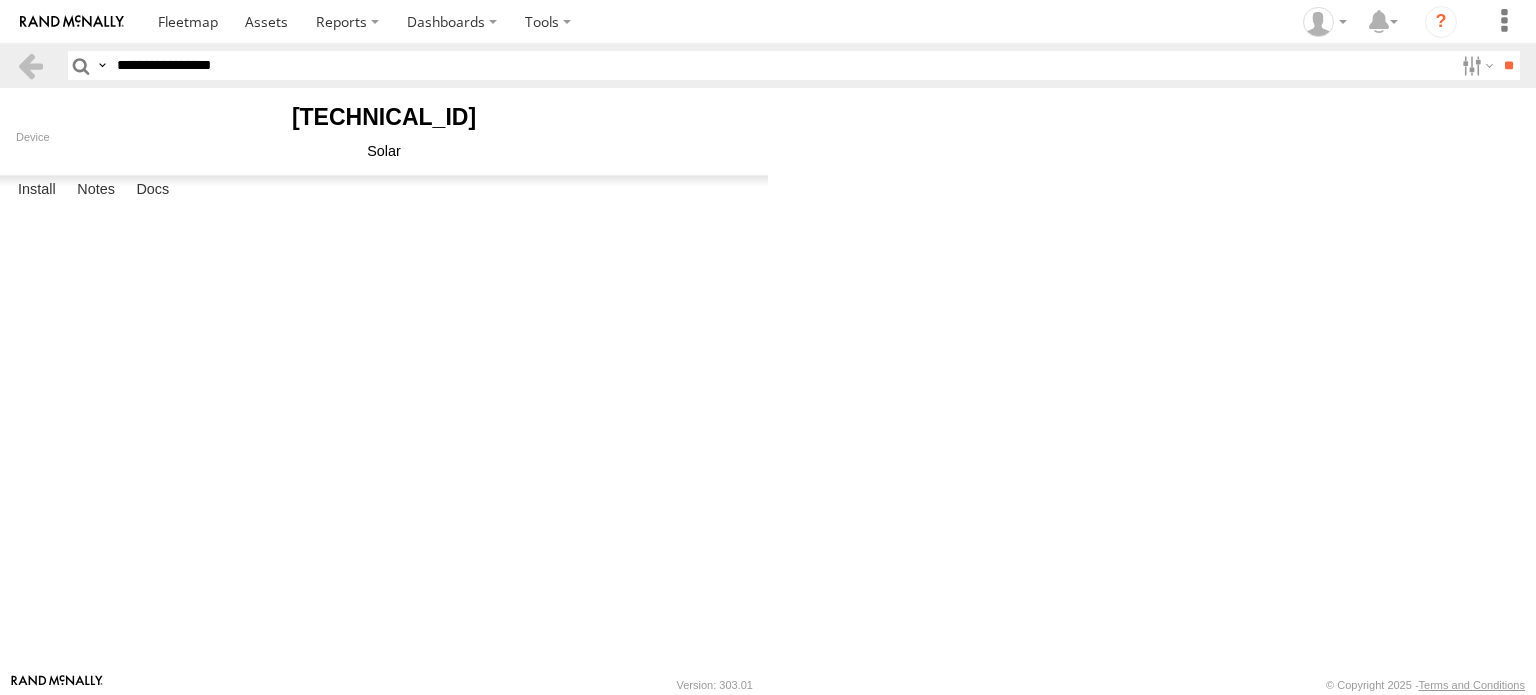 type on "**********" 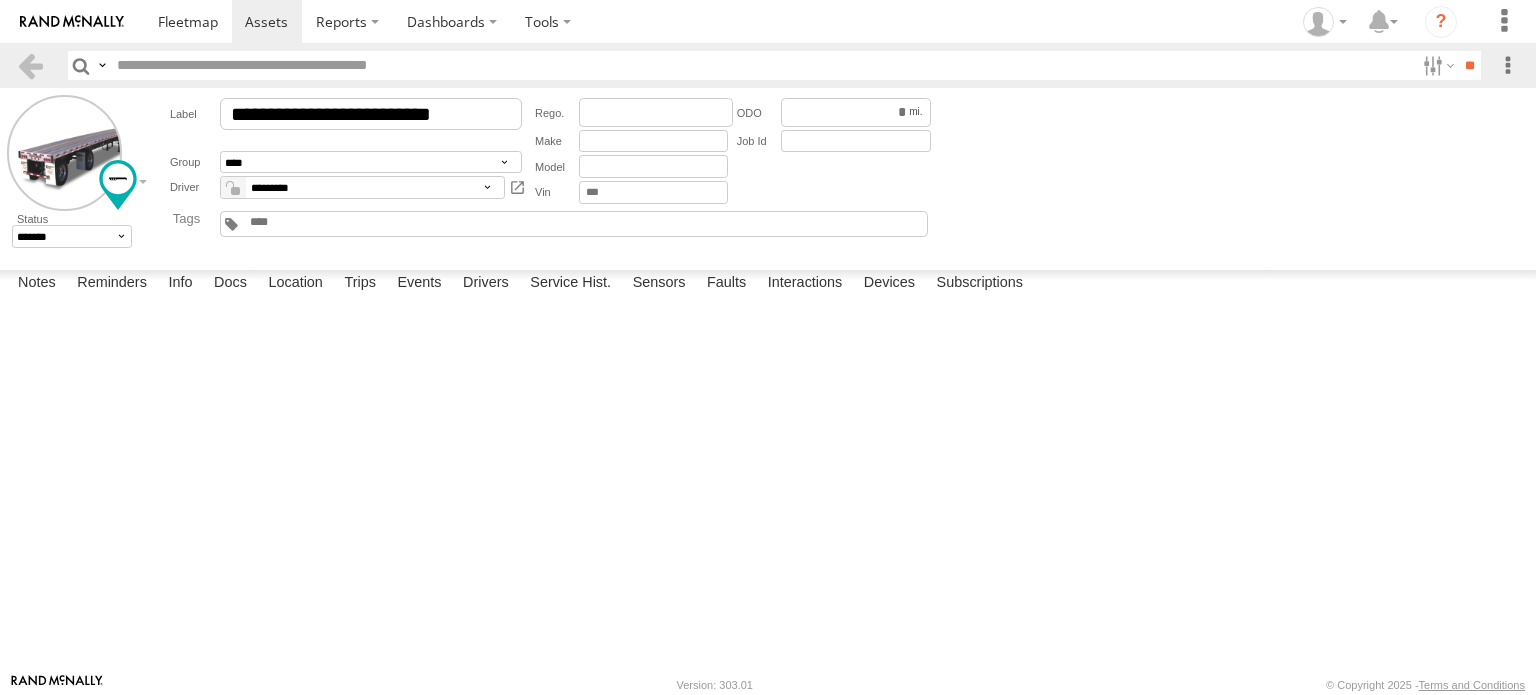 scroll, scrollTop: 0, scrollLeft: 0, axis: both 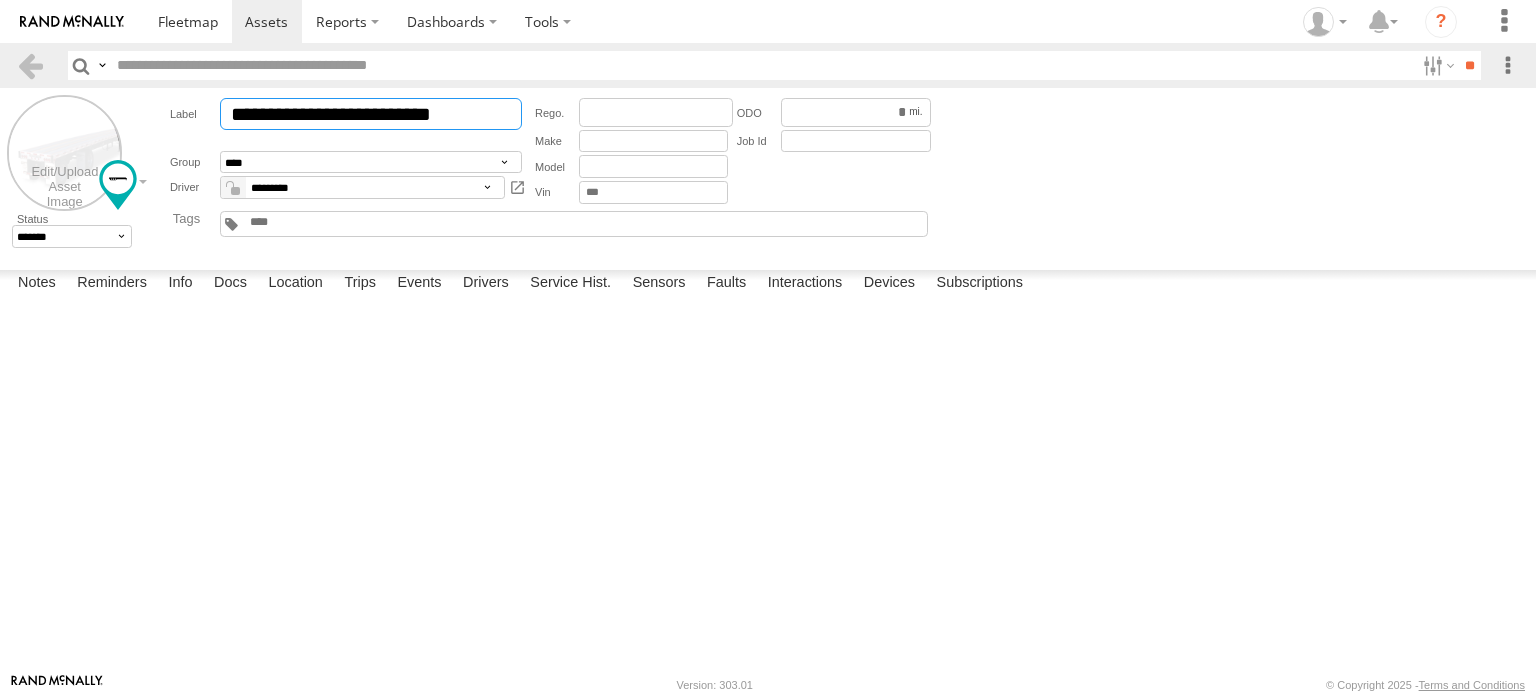 drag, startPoint x: 476, startPoint y: 105, endPoint x: 68, endPoint y: 125, distance: 408.4899 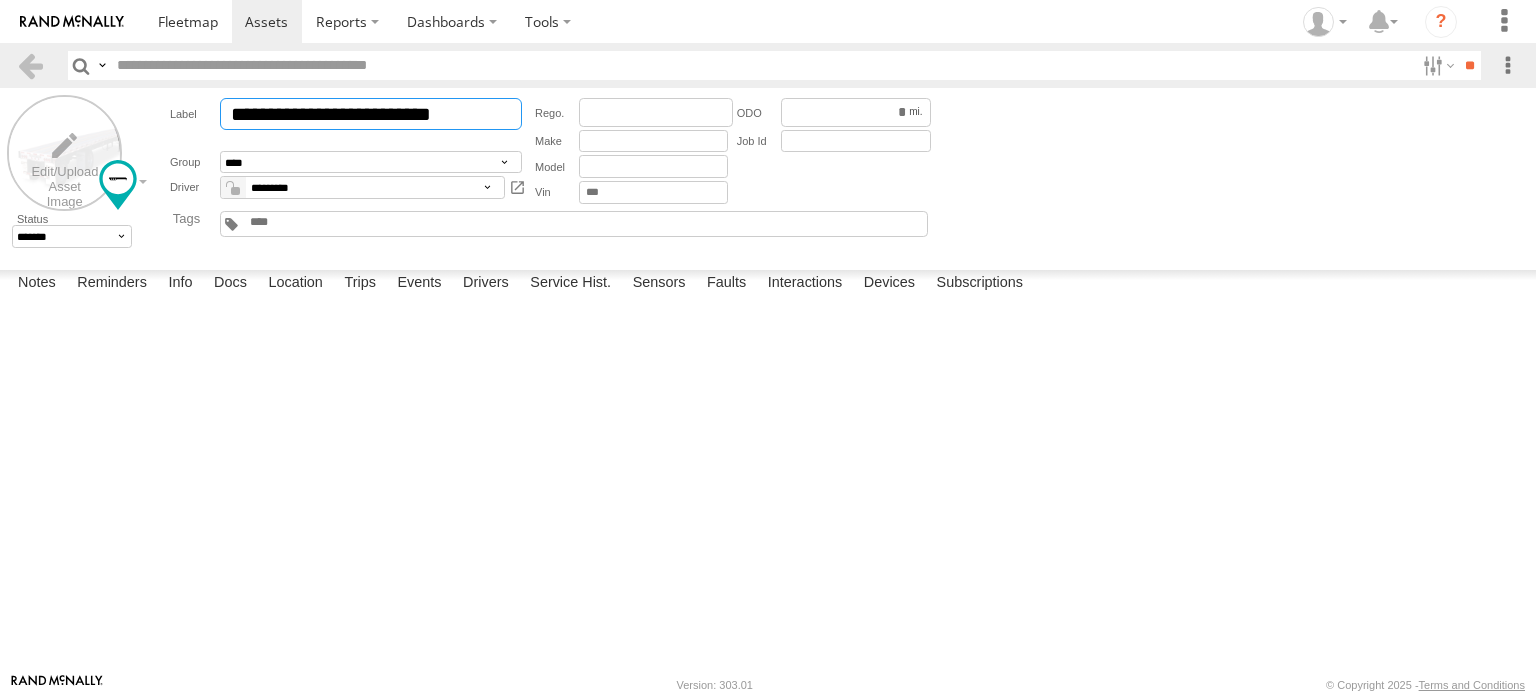 click on "**********" at bounding box center [768, 175] 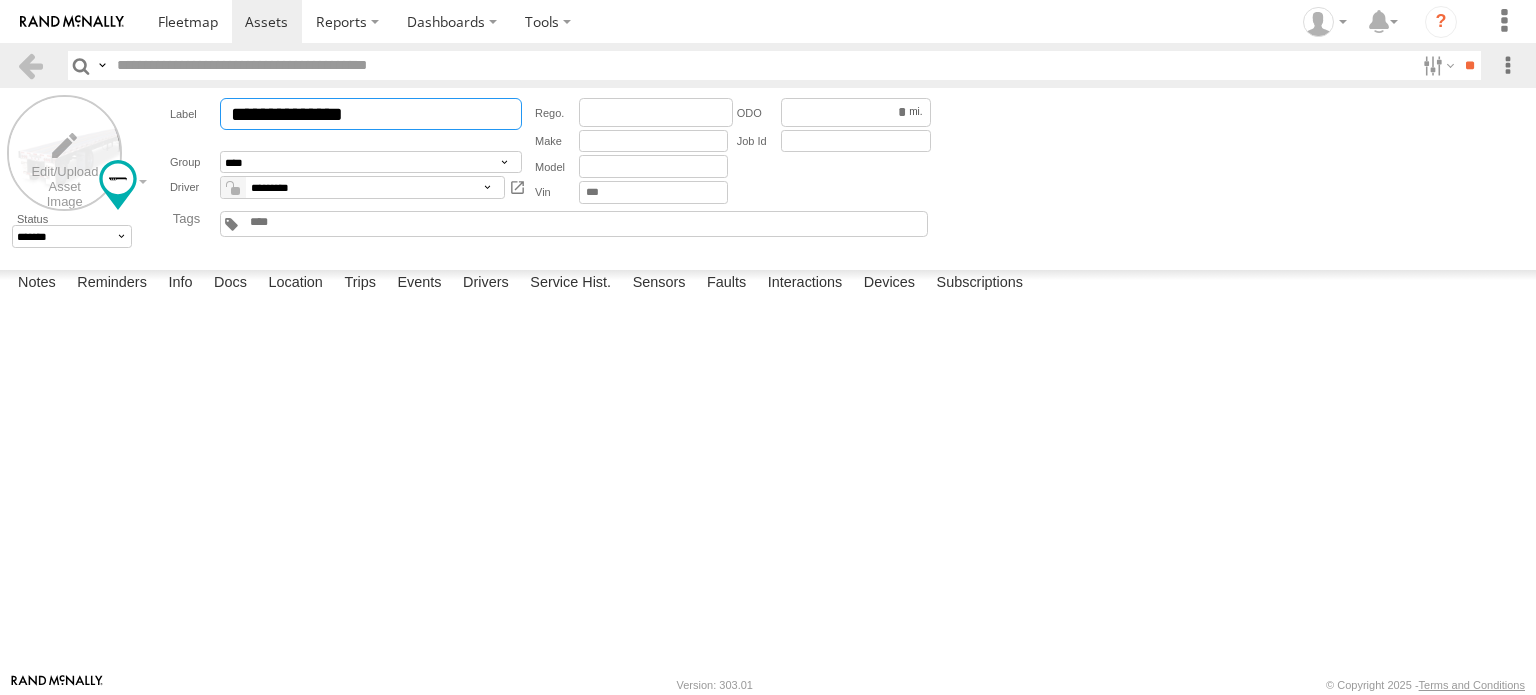 type on "**********" 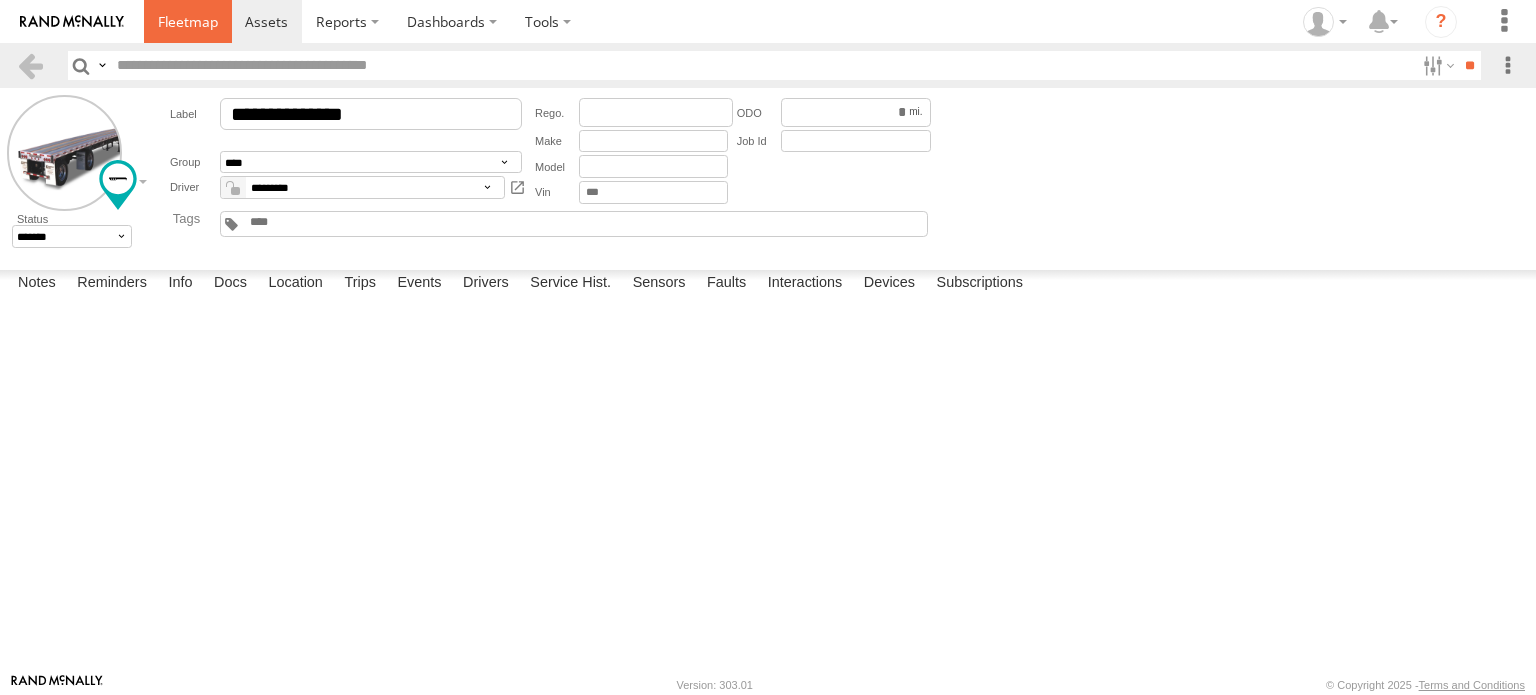 click at bounding box center (188, 21) 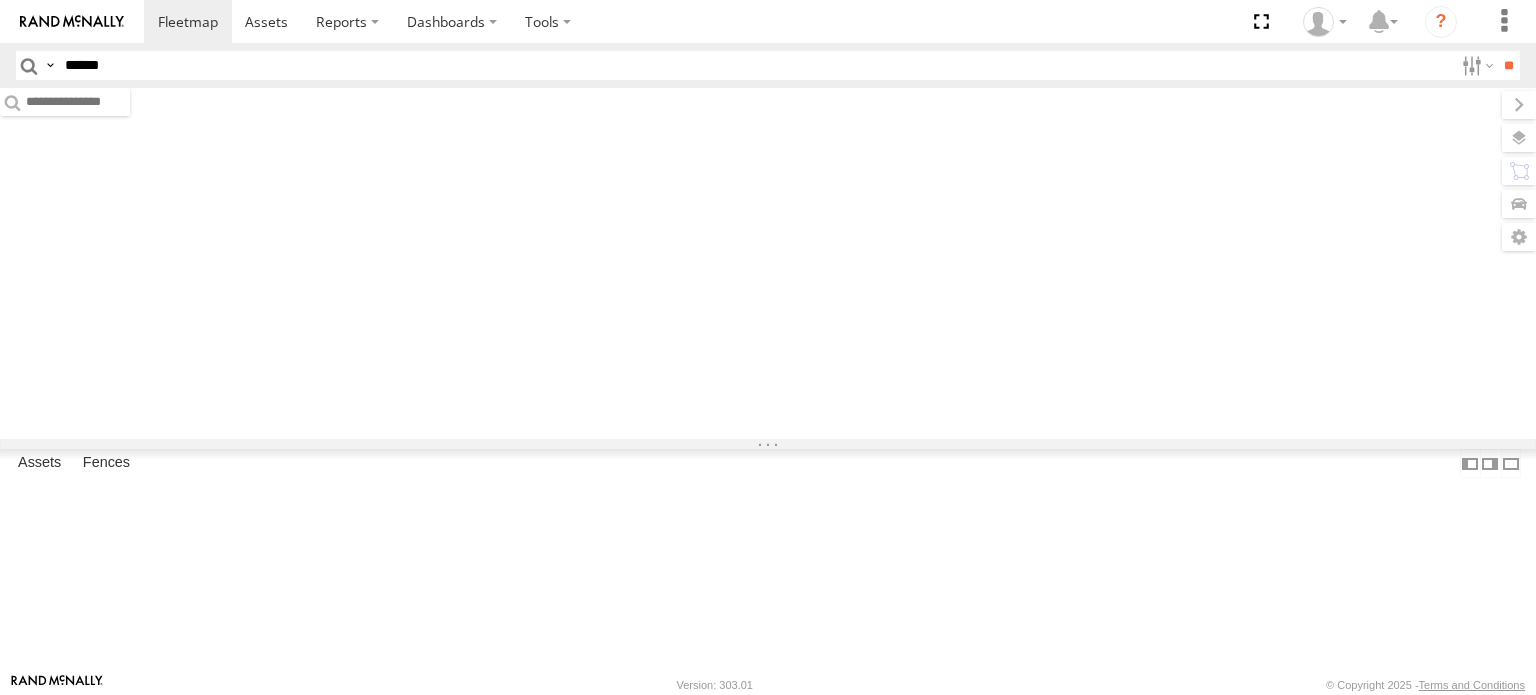 scroll, scrollTop: 0, scrollLeft: 0, axis: both 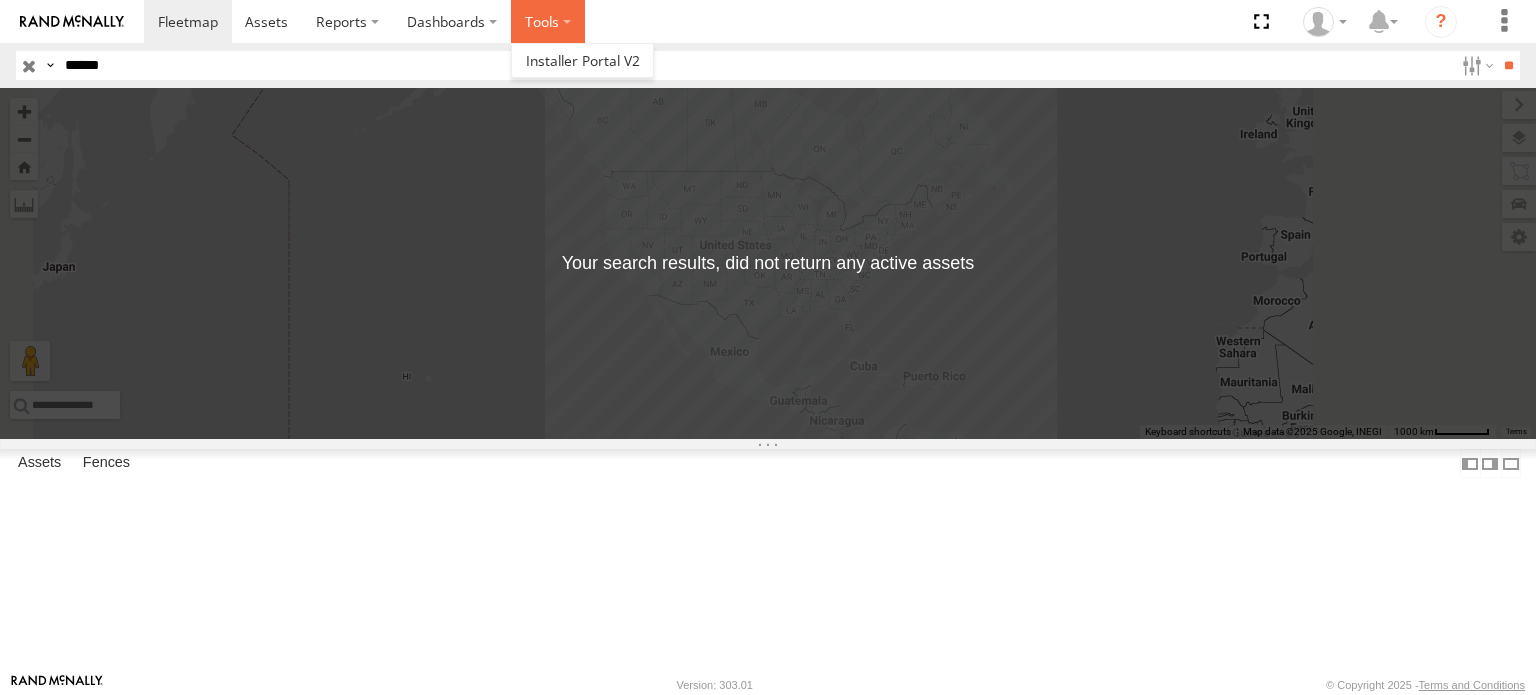 click at bounding box center (548, 21) 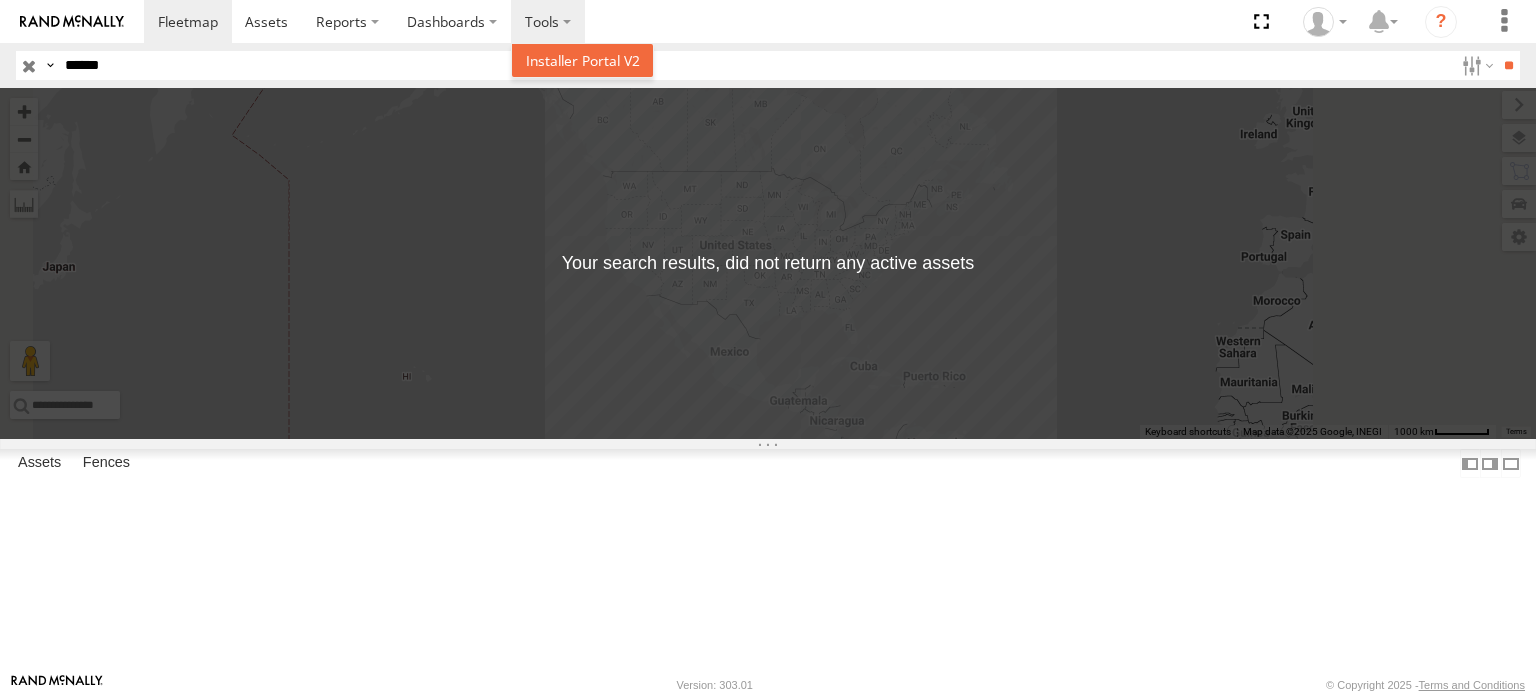 click at bounding box center [583, 60] 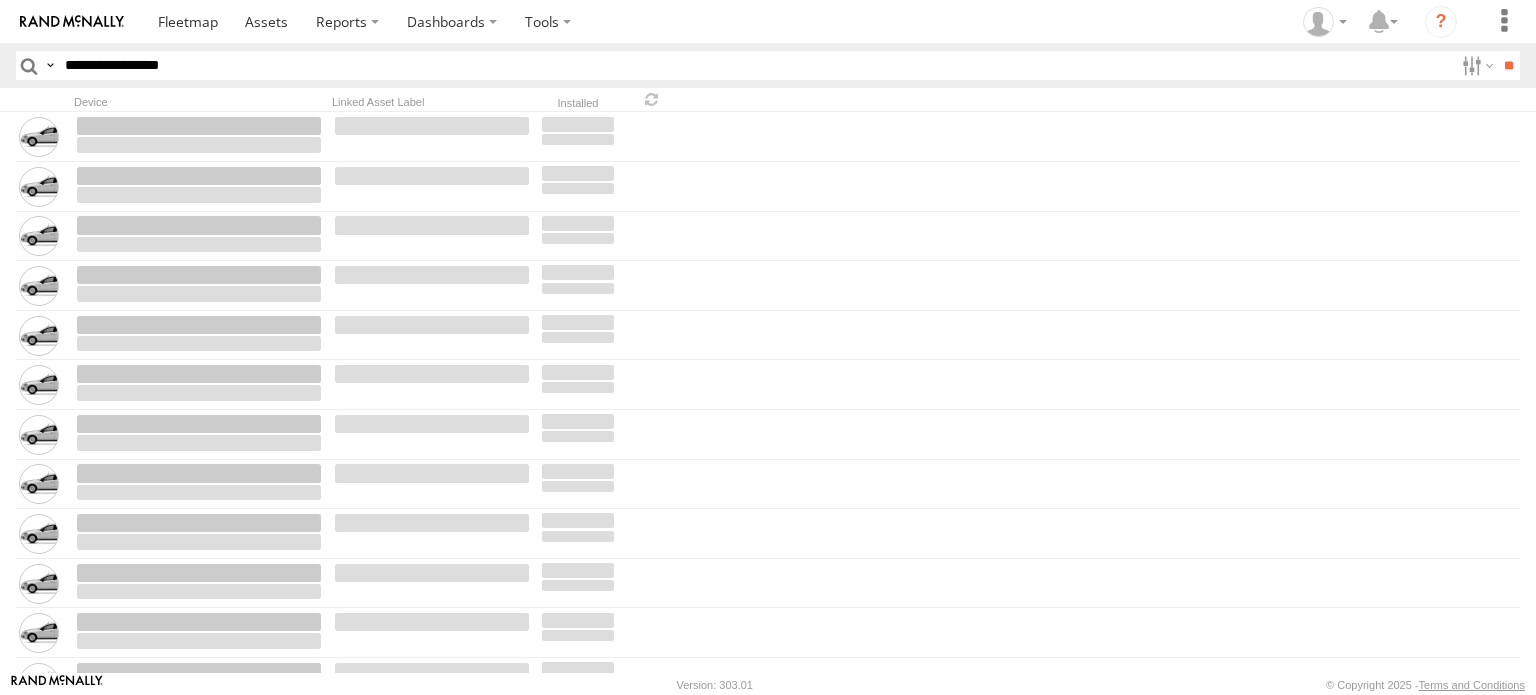 scroll, scrollTop: 0, scrollLeft: 0, axis: both 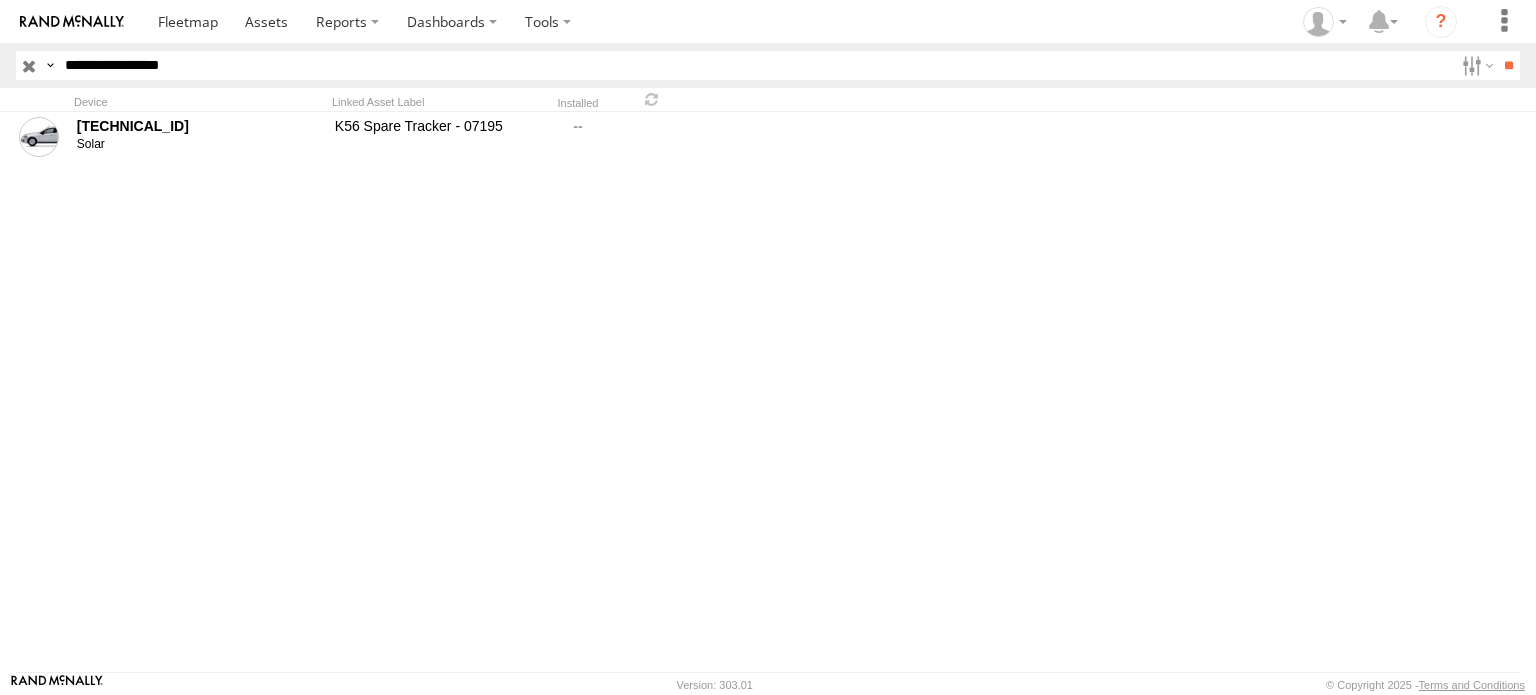 drag, startPoint x: 236, startPoint y: 69, endPoint x: -35, endPoint y: 69, distance: 271 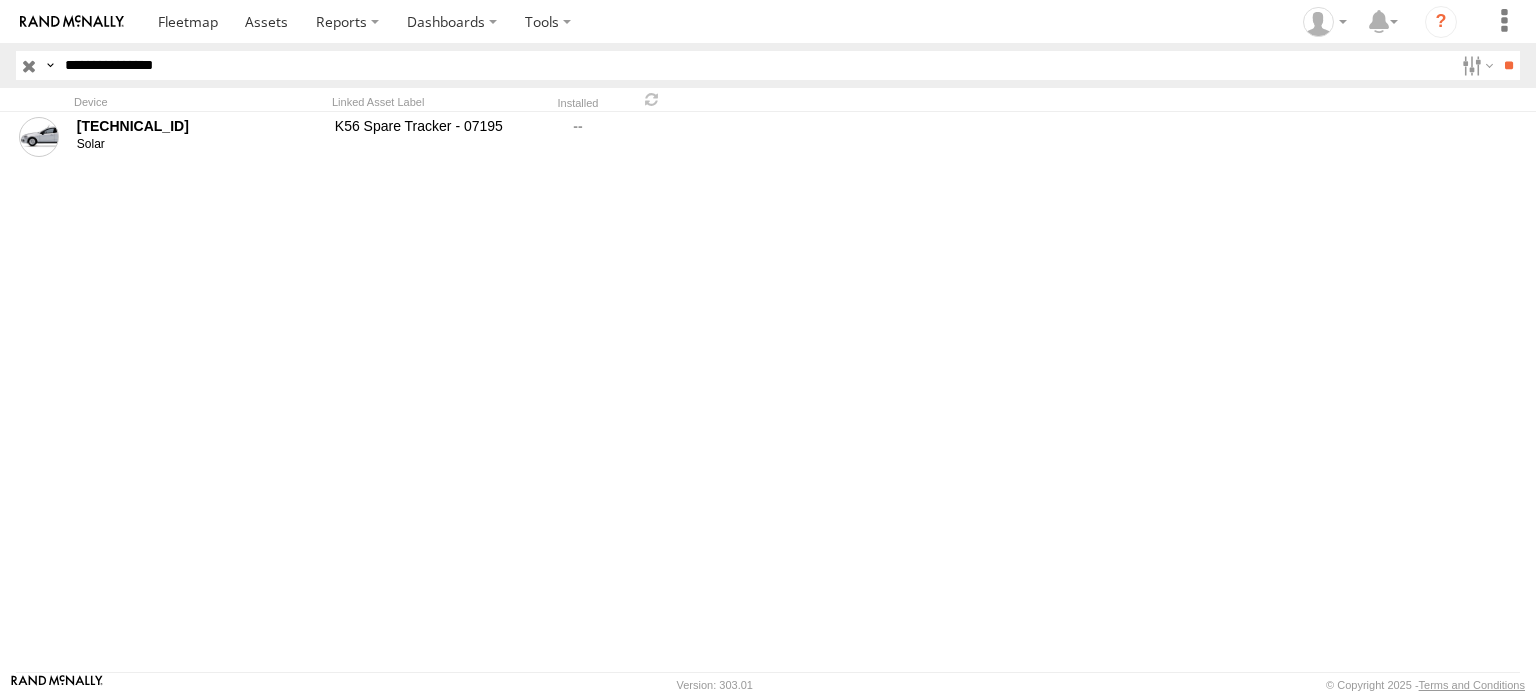 type on "**********" 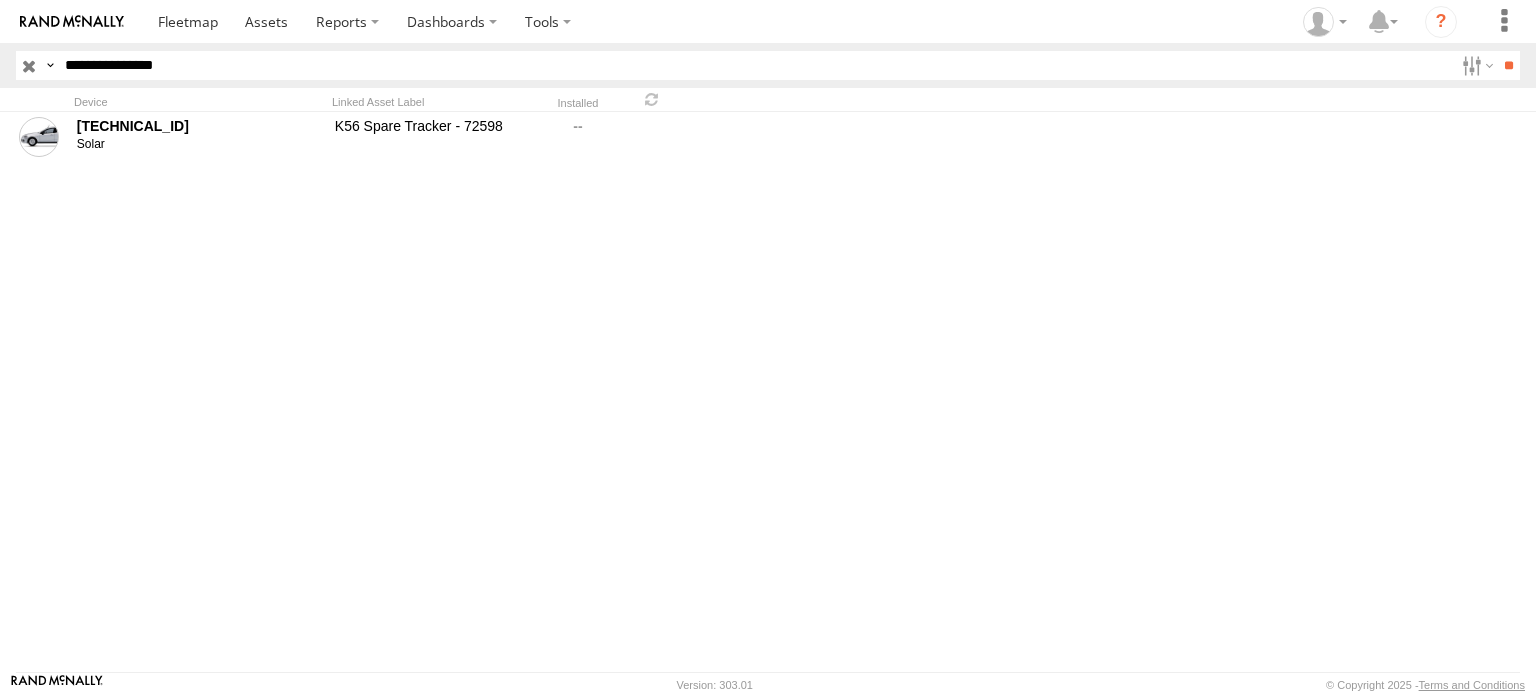 drag, startPoint x: 200, startPoint y: 62, endPoint x: 39, endPoint y: 71, distance: 161.25136 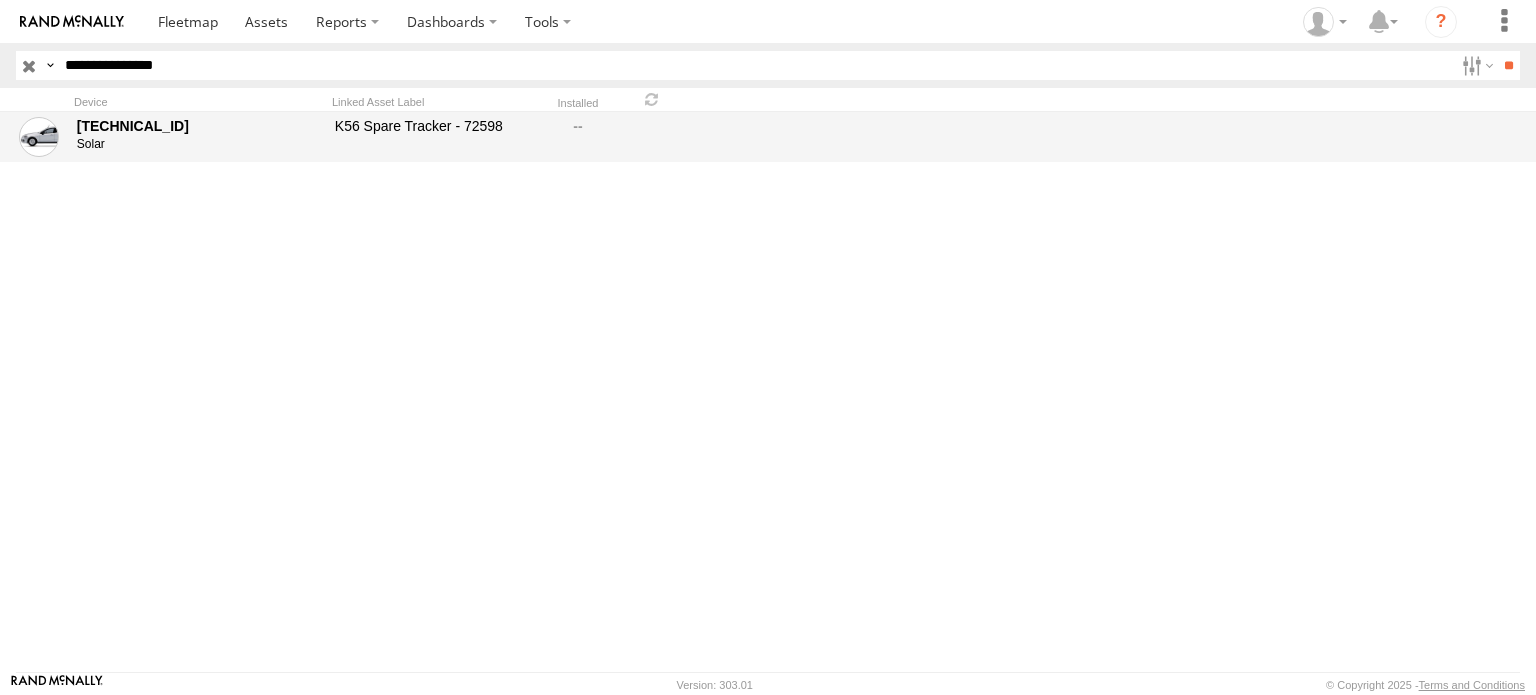 drag, startPoint x: 424, startPoint y: 119, endPoint x: 402, endPoint y: 131, distance: 25.059929 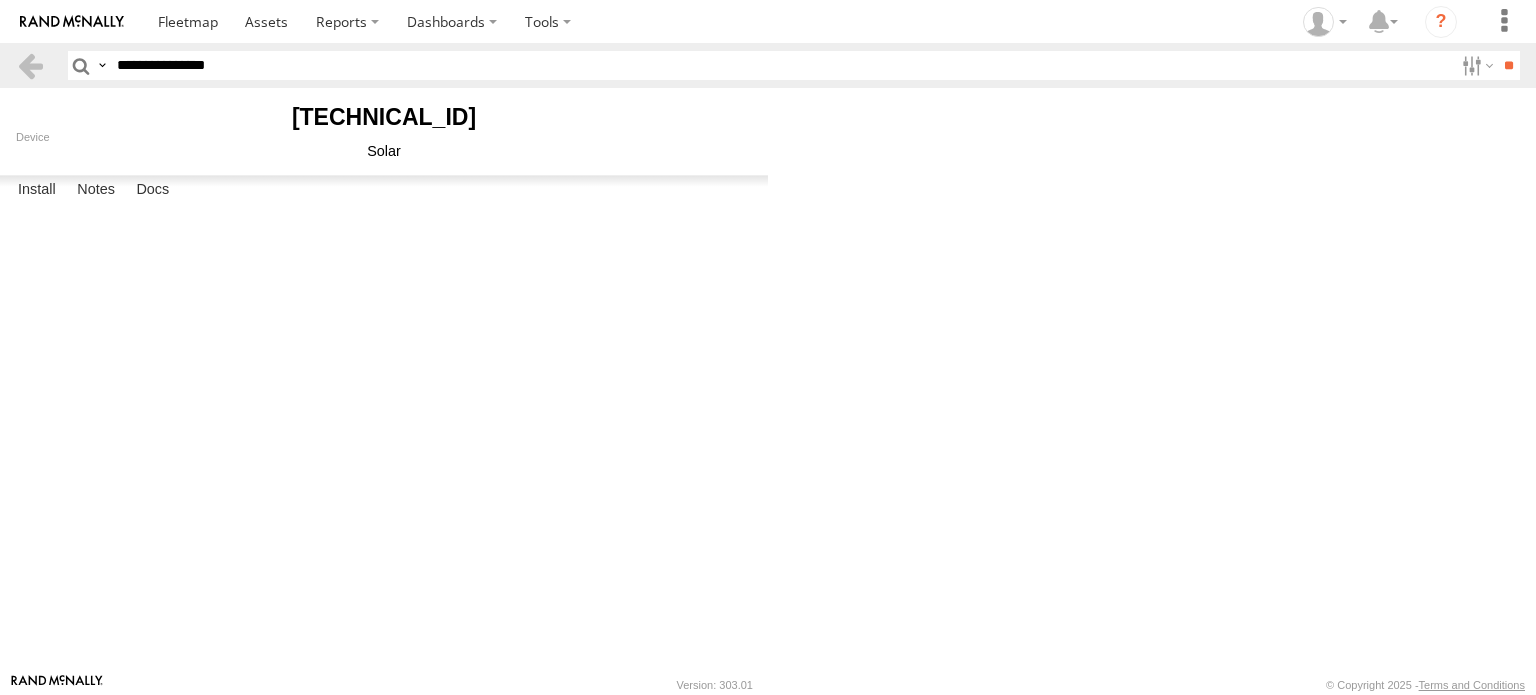 scroll, scrollTop: 0, scrollLeft: 0, axis: both 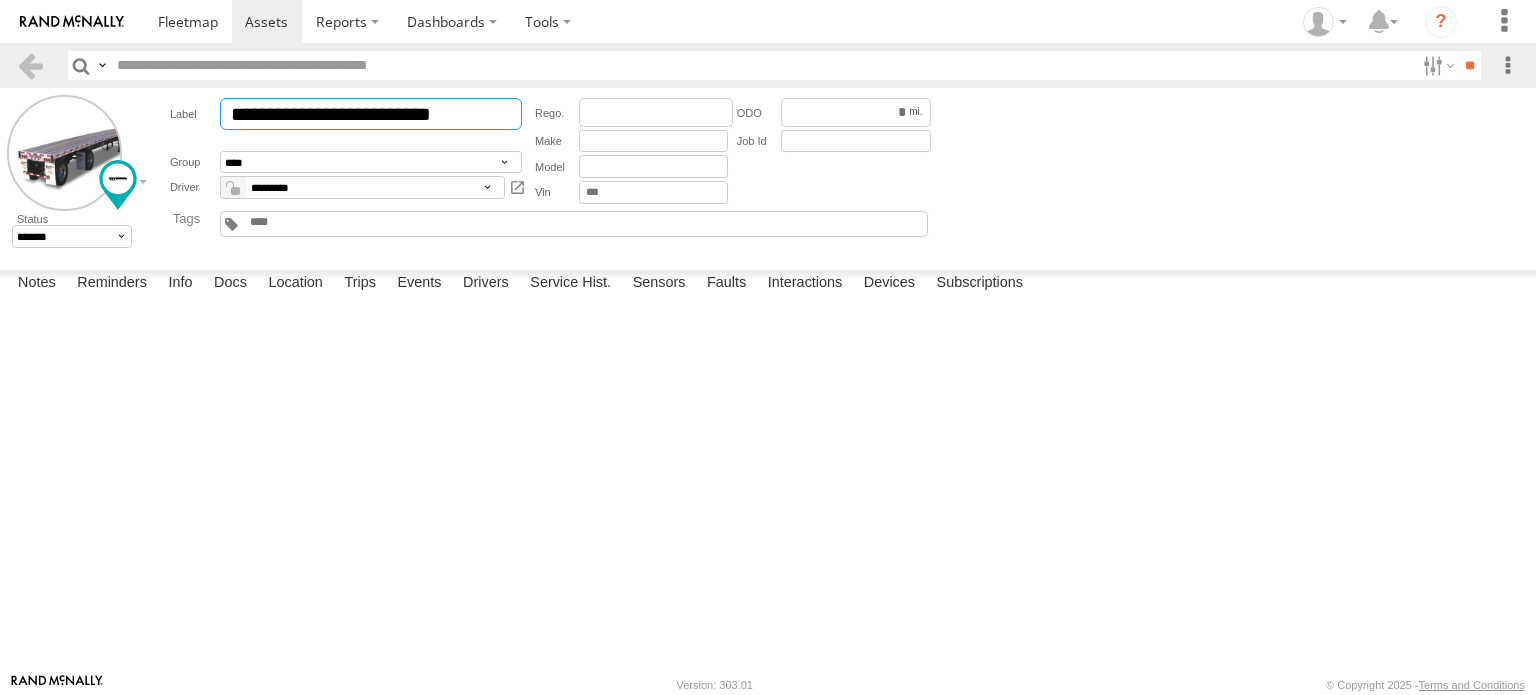drag, startPoint x: 263, startPoint y: 115, endPoint x: 202, endPoint y: 113, distance: 61.03278 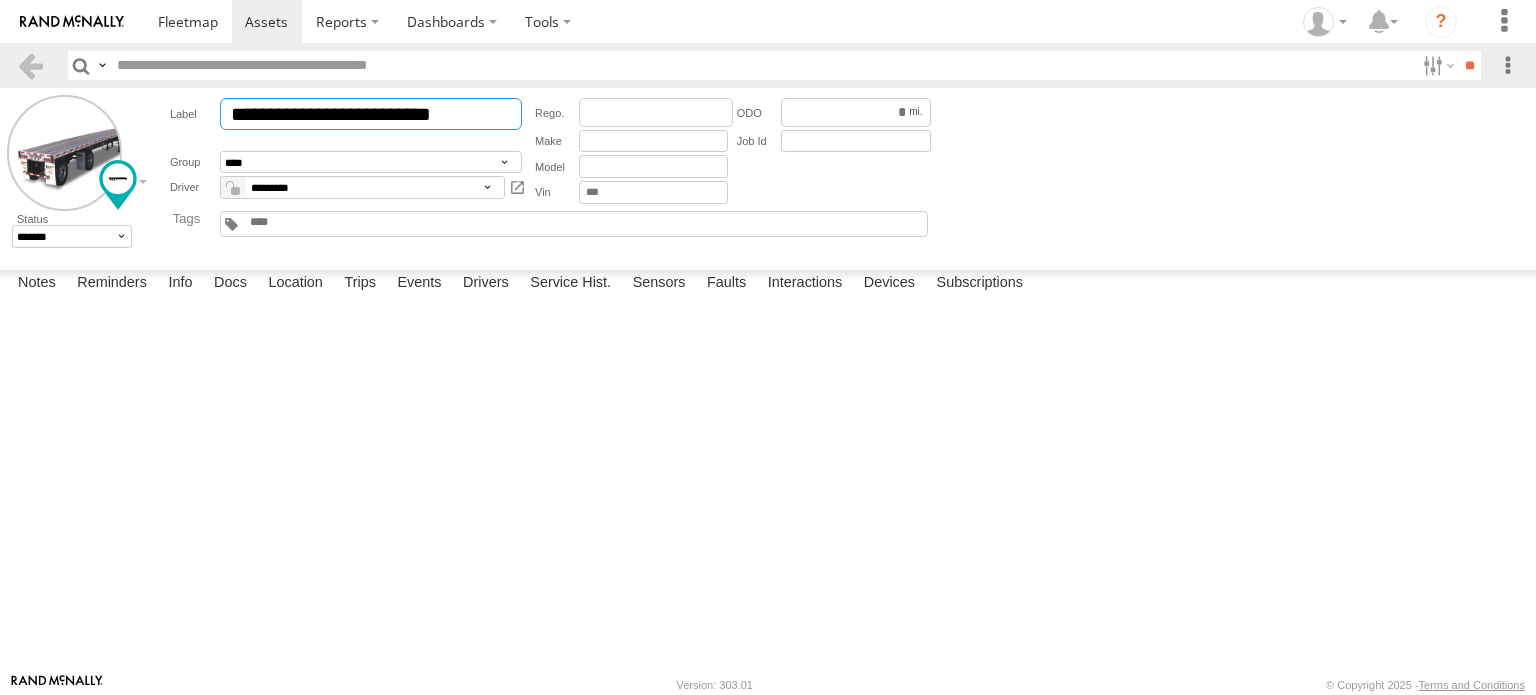 type on "**********" 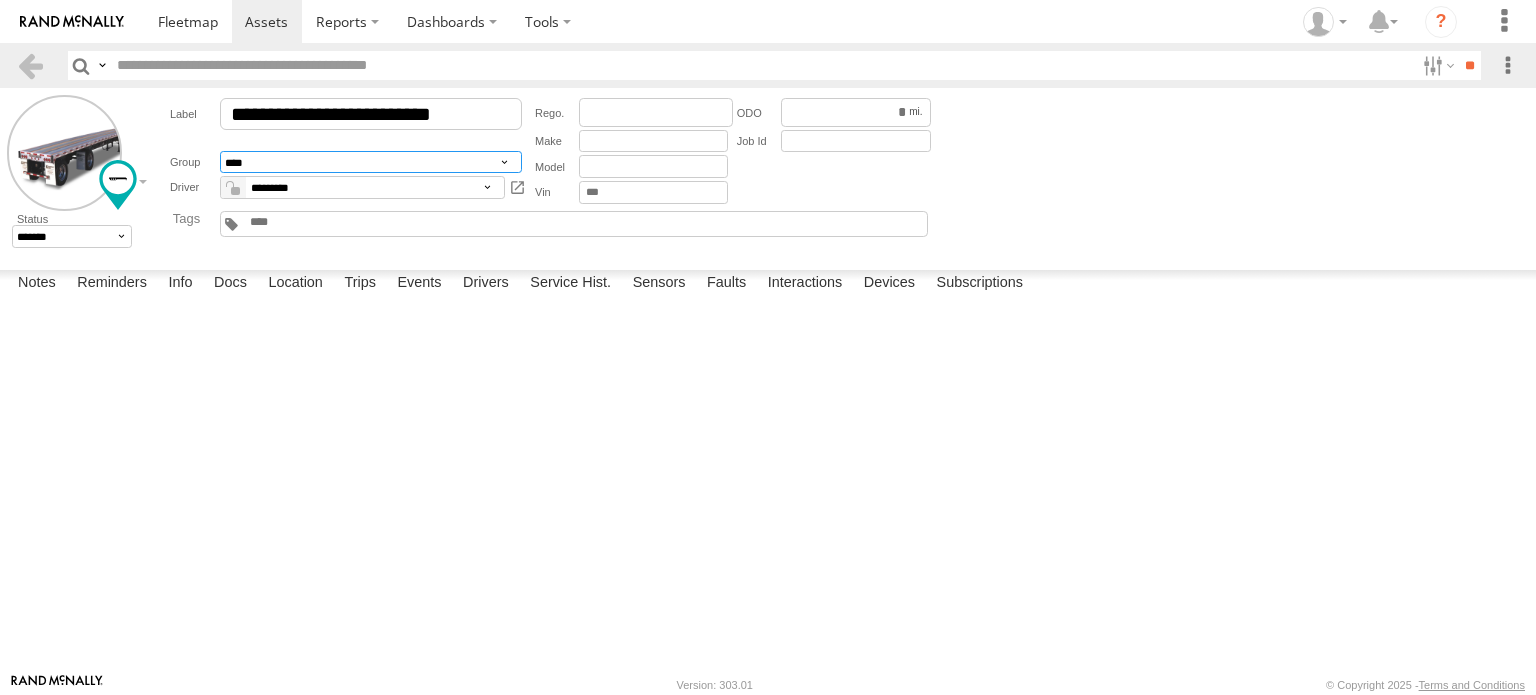 click on "**********" at bounding box center (371, 162) 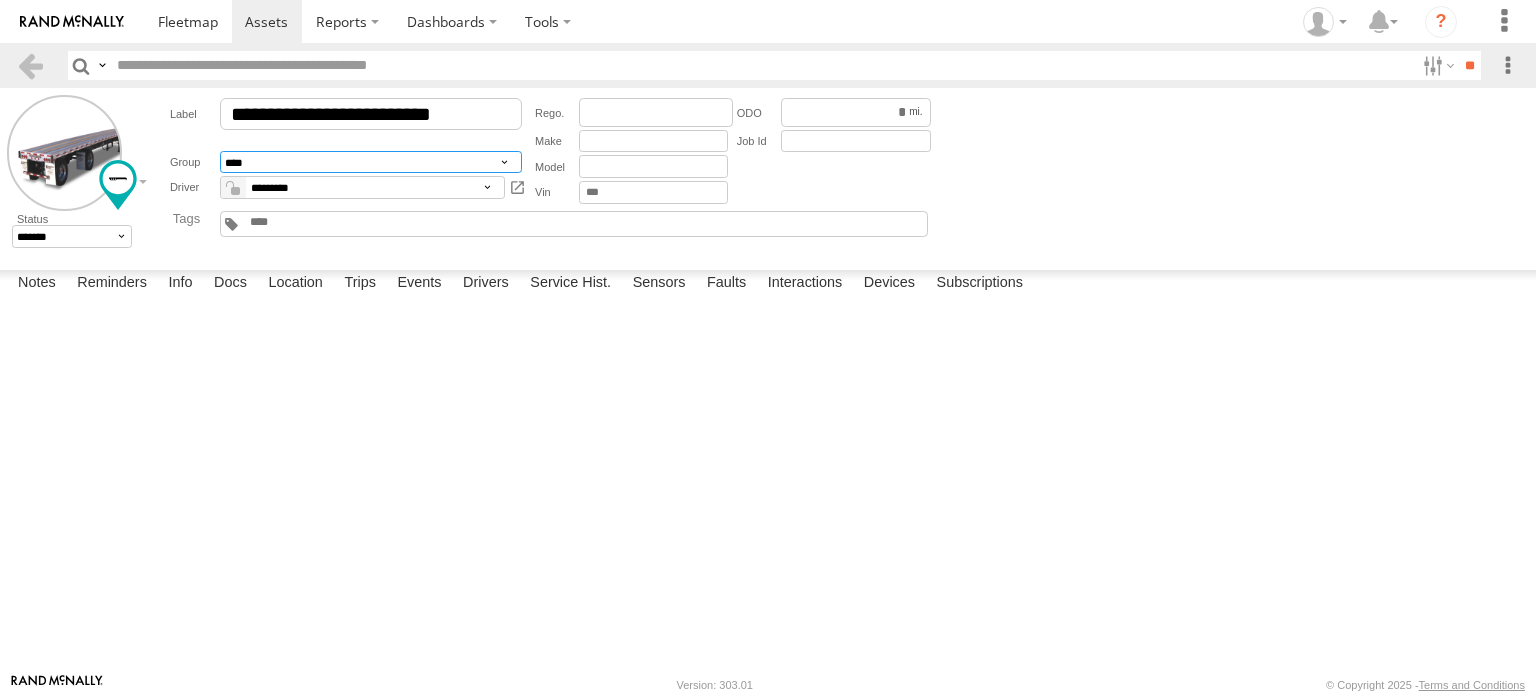 select on "****" 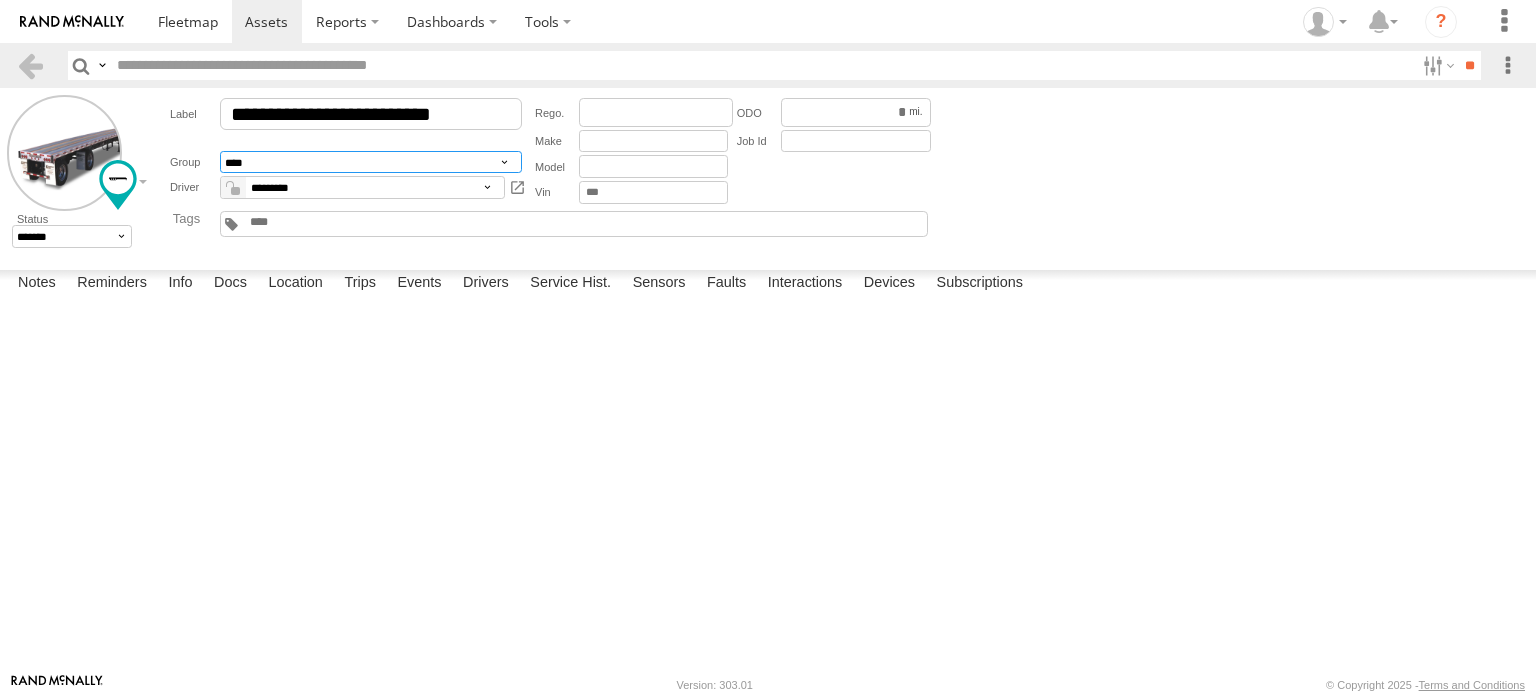 click on "**********" at bounding box center (371, 162) 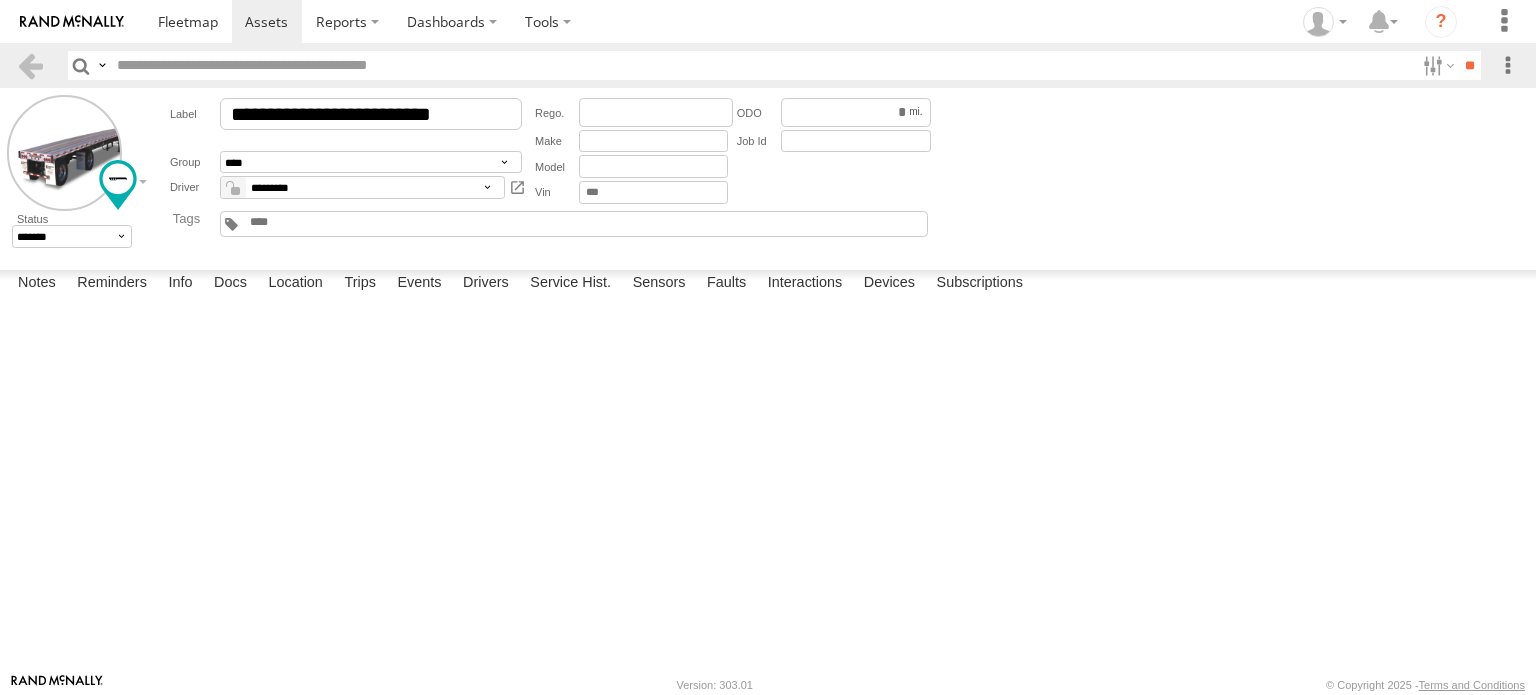 click at bounding box center (761, 65) 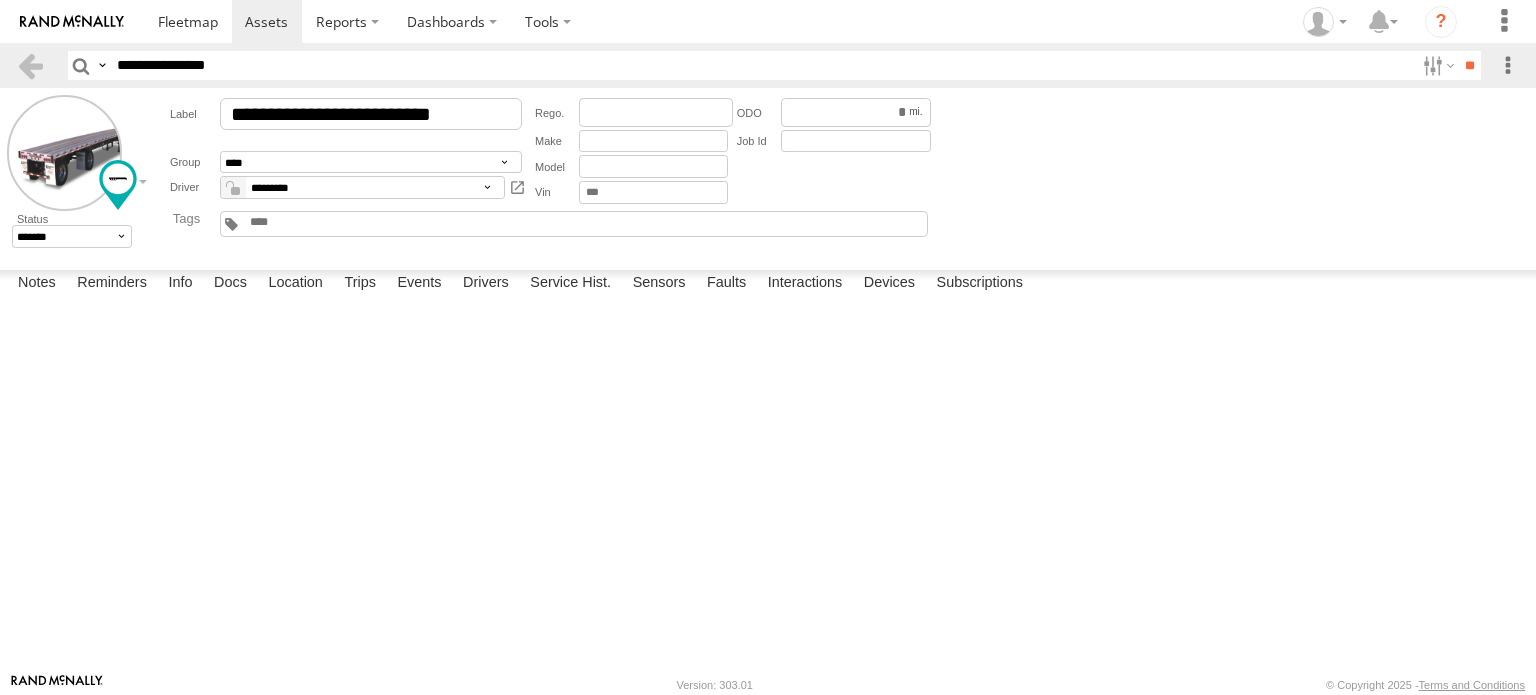 type on "**********" 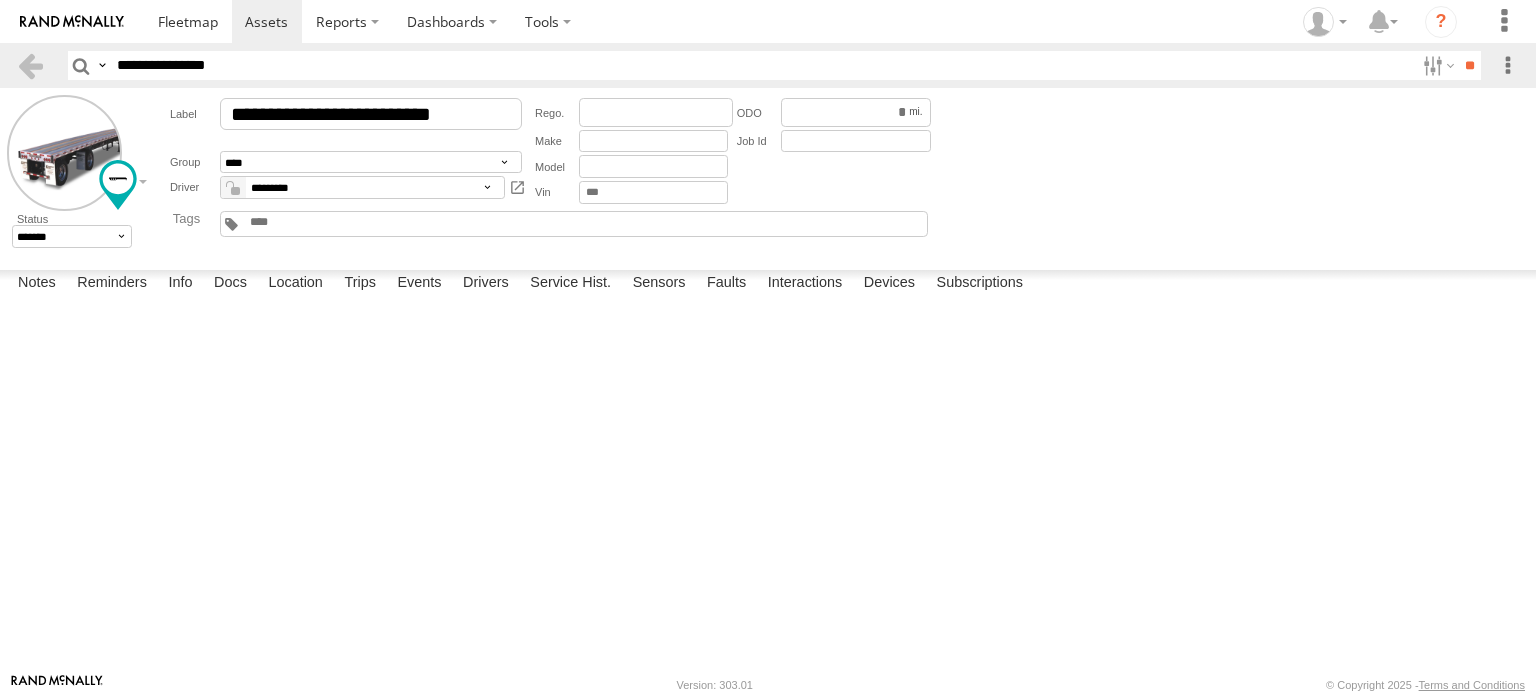 click on "**" at bounding box center (1469, 65) 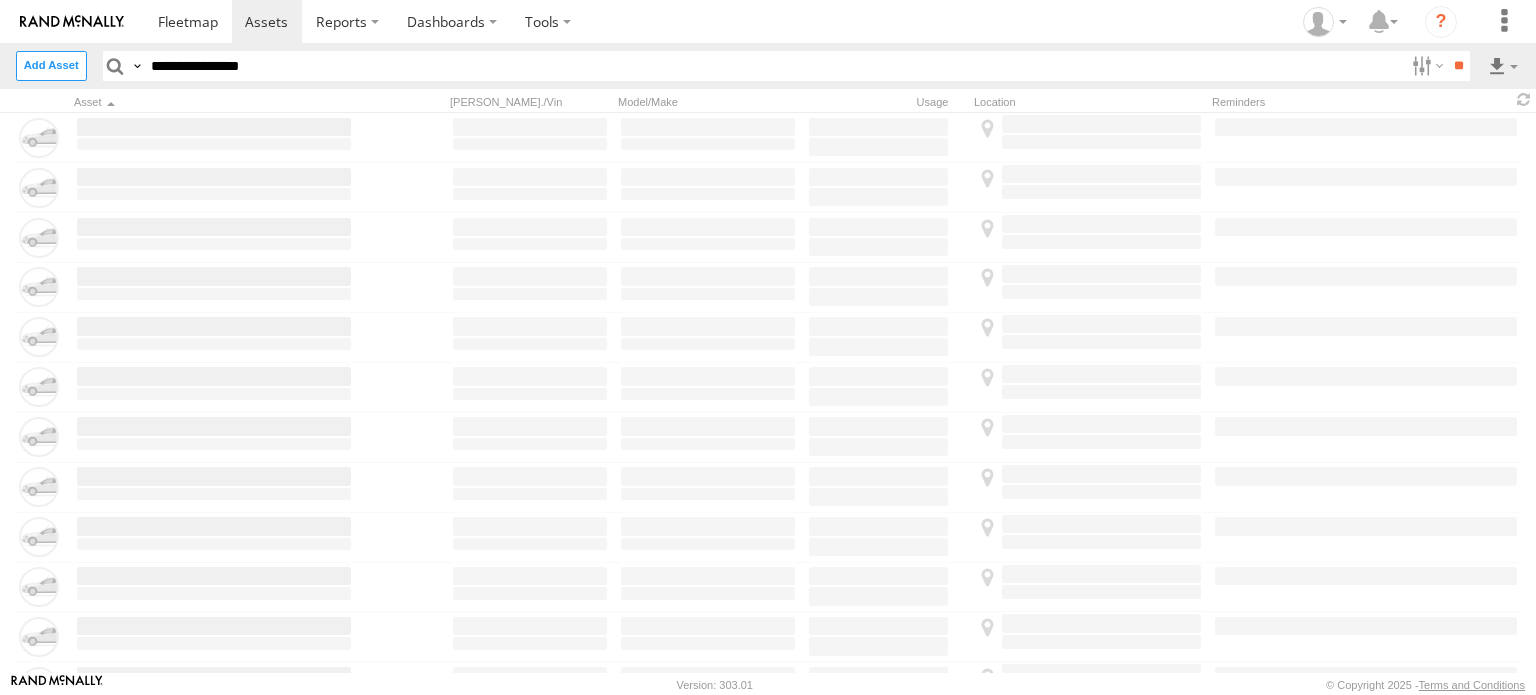 scroll, scrollTop: 0, scrollLeft: 0, axis: both 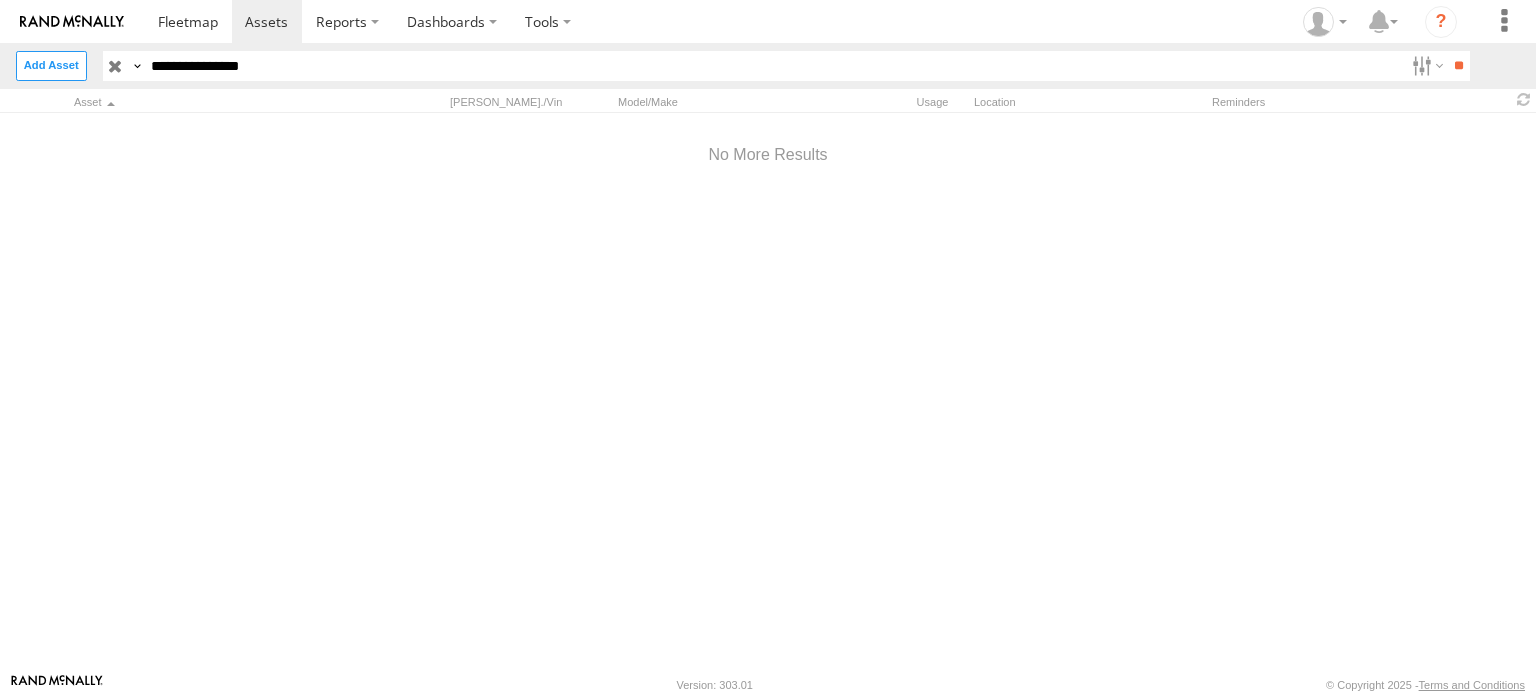 click on "**********" at bounding box center [774, 65] 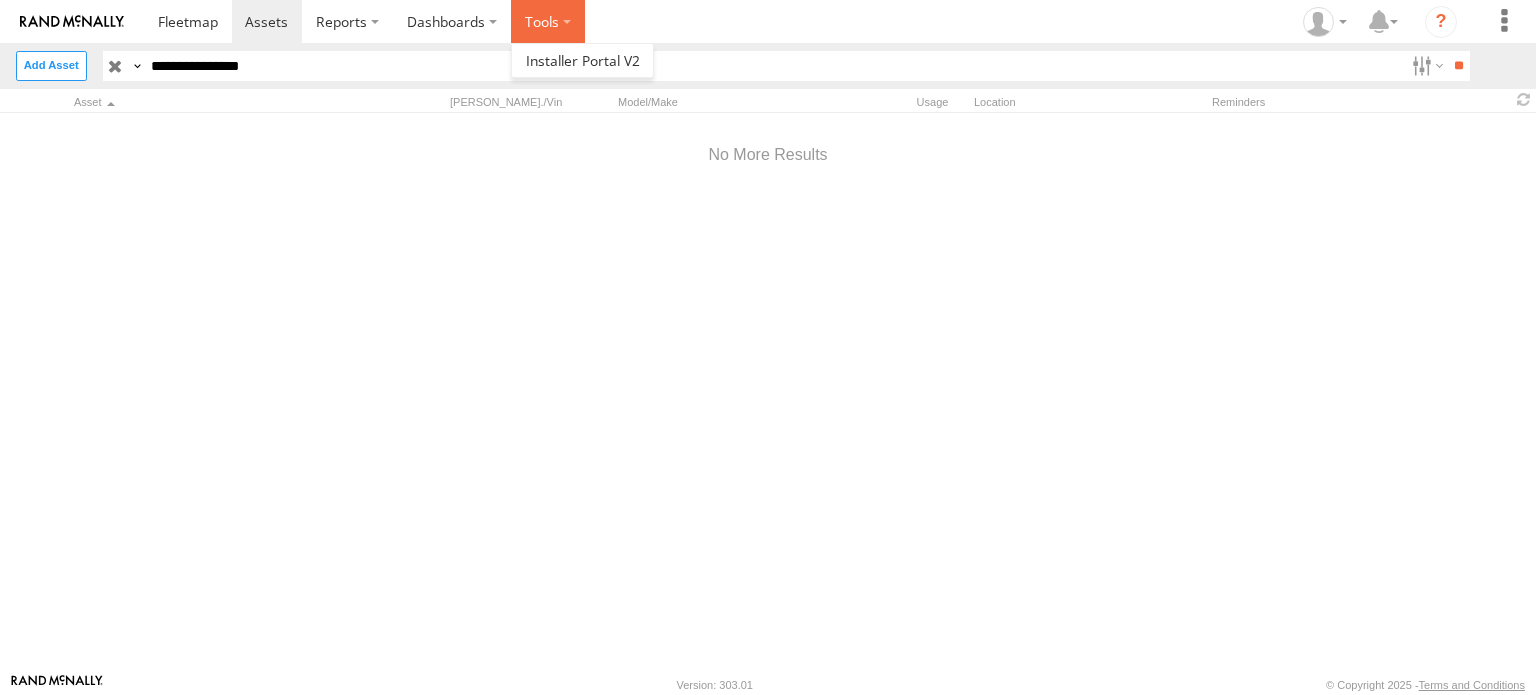 click at bounding box center [548, 21] 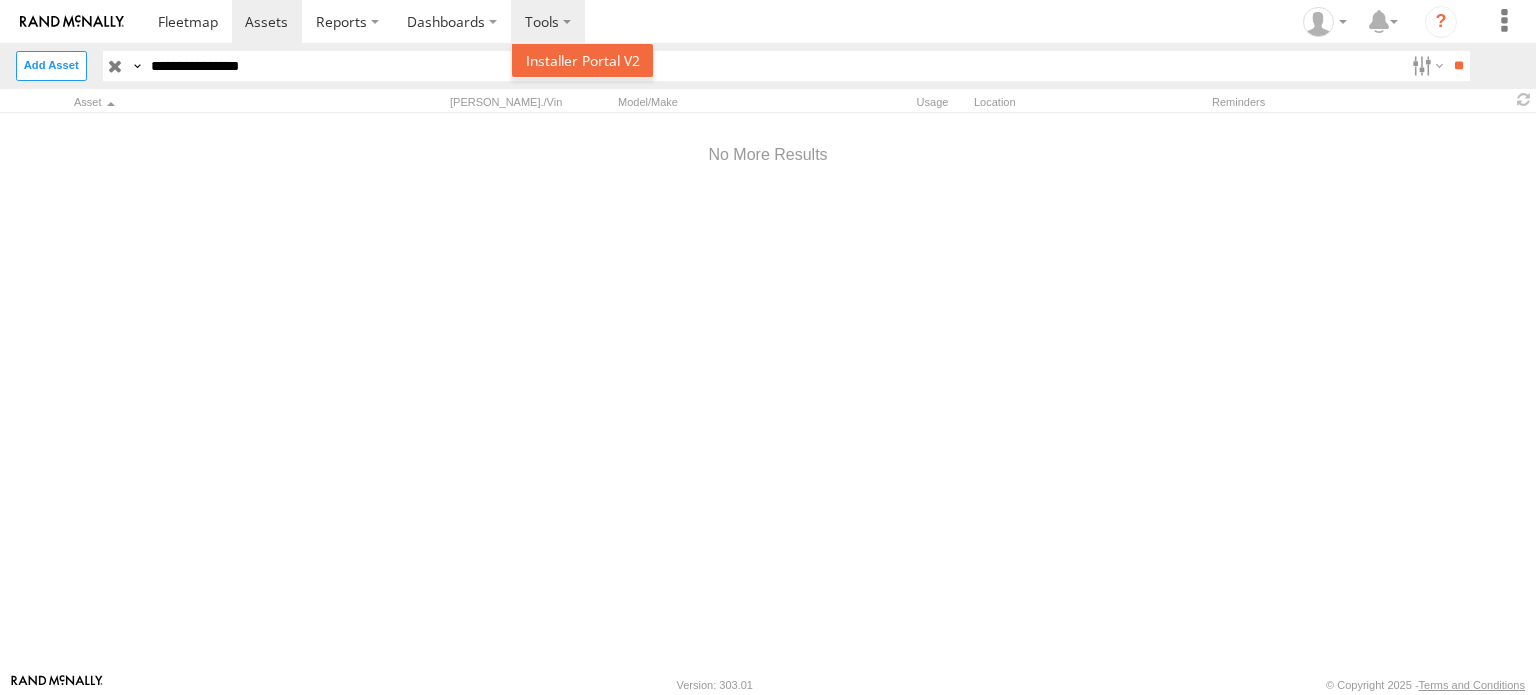 click at bounding box center (583, 60) 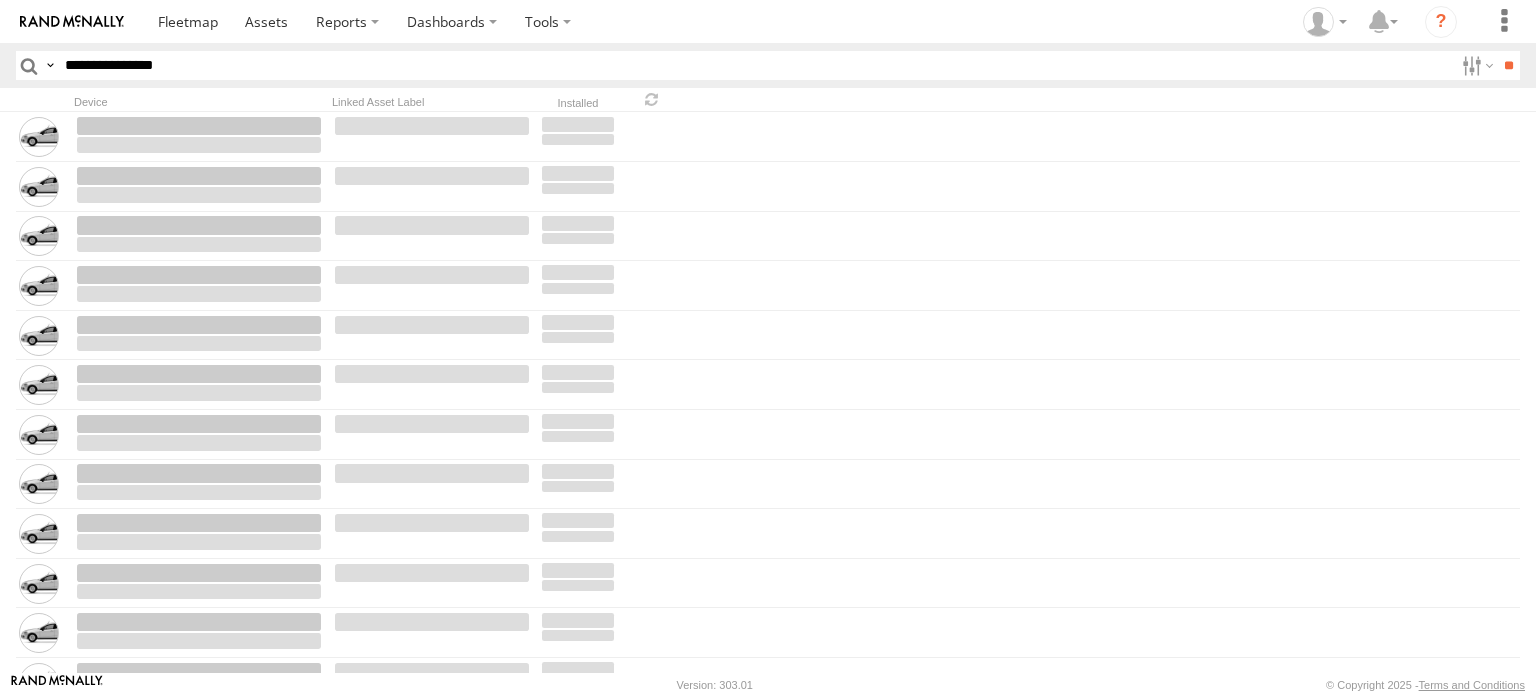 scroll, scrollTop: 0, scrollLeft: 0, axis: both 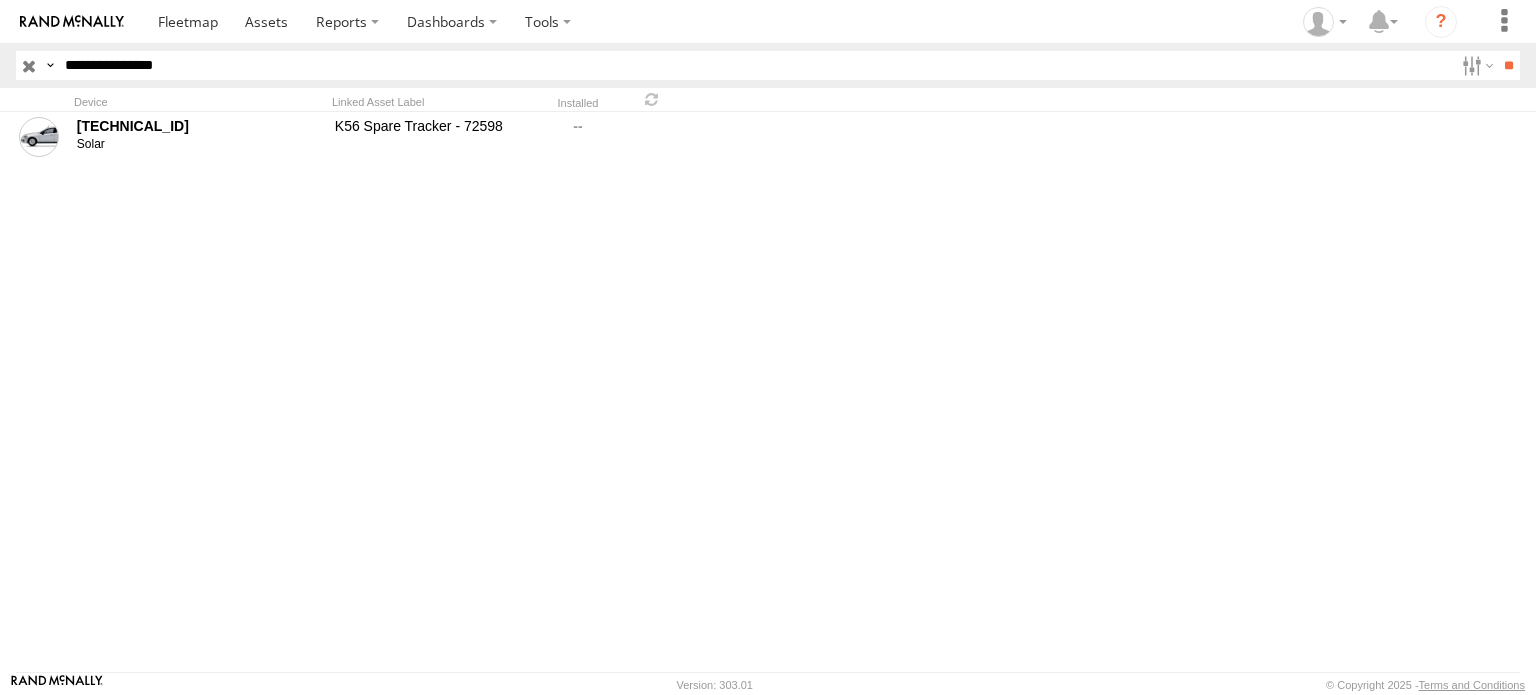click on "**********" at bounding box center (755, 65) 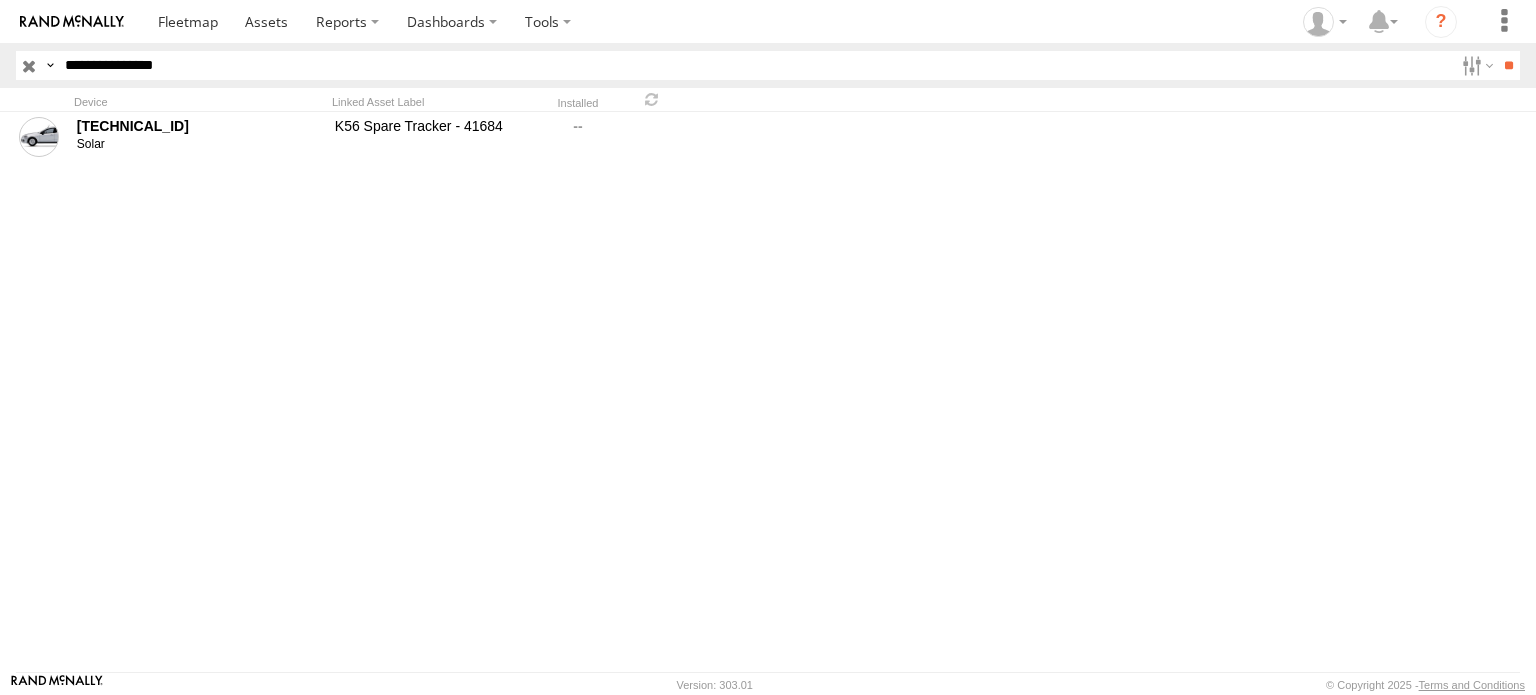 drag, startPoint x: 199, startPoint y: 63, endPoint x: -30, endPoint y: 45, distance: 229.70633 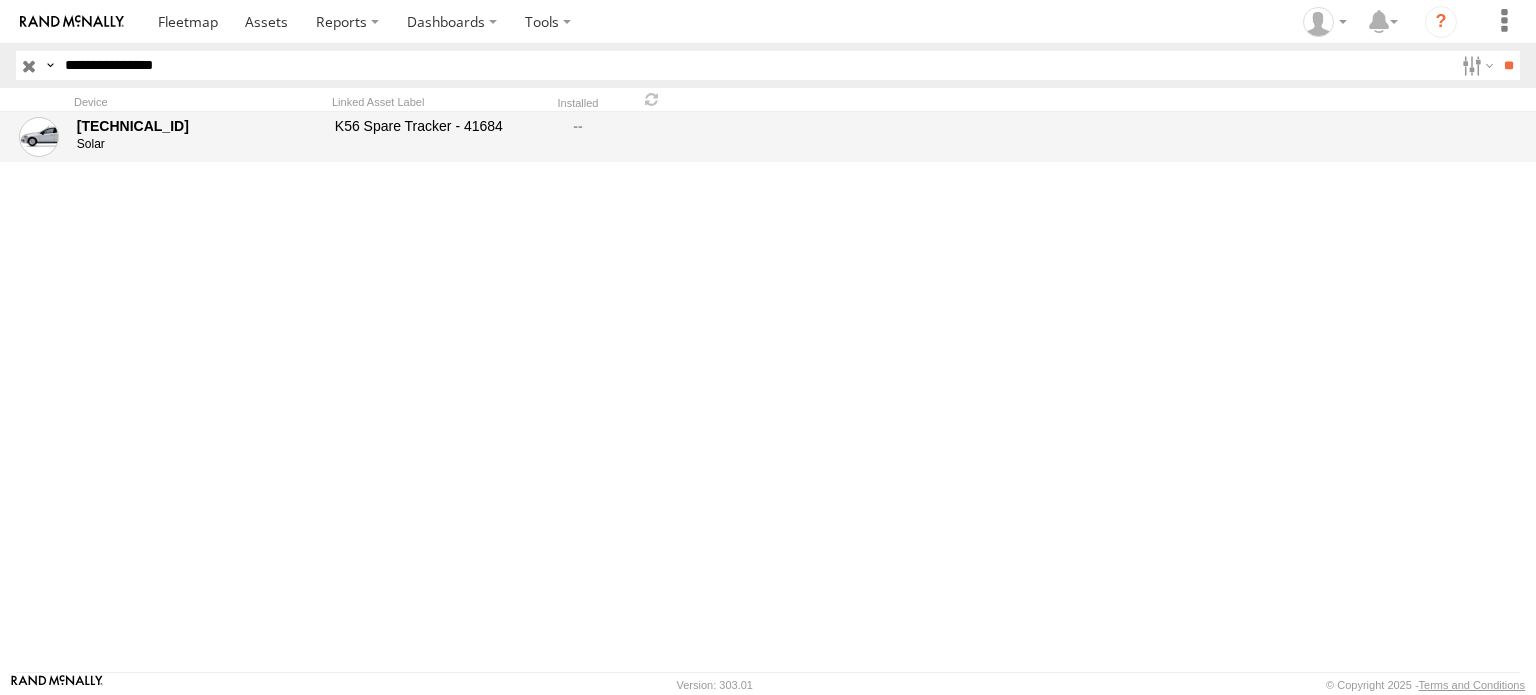 click on "K56 Spare Tracker - 41684" at bounding box center [432, 137] 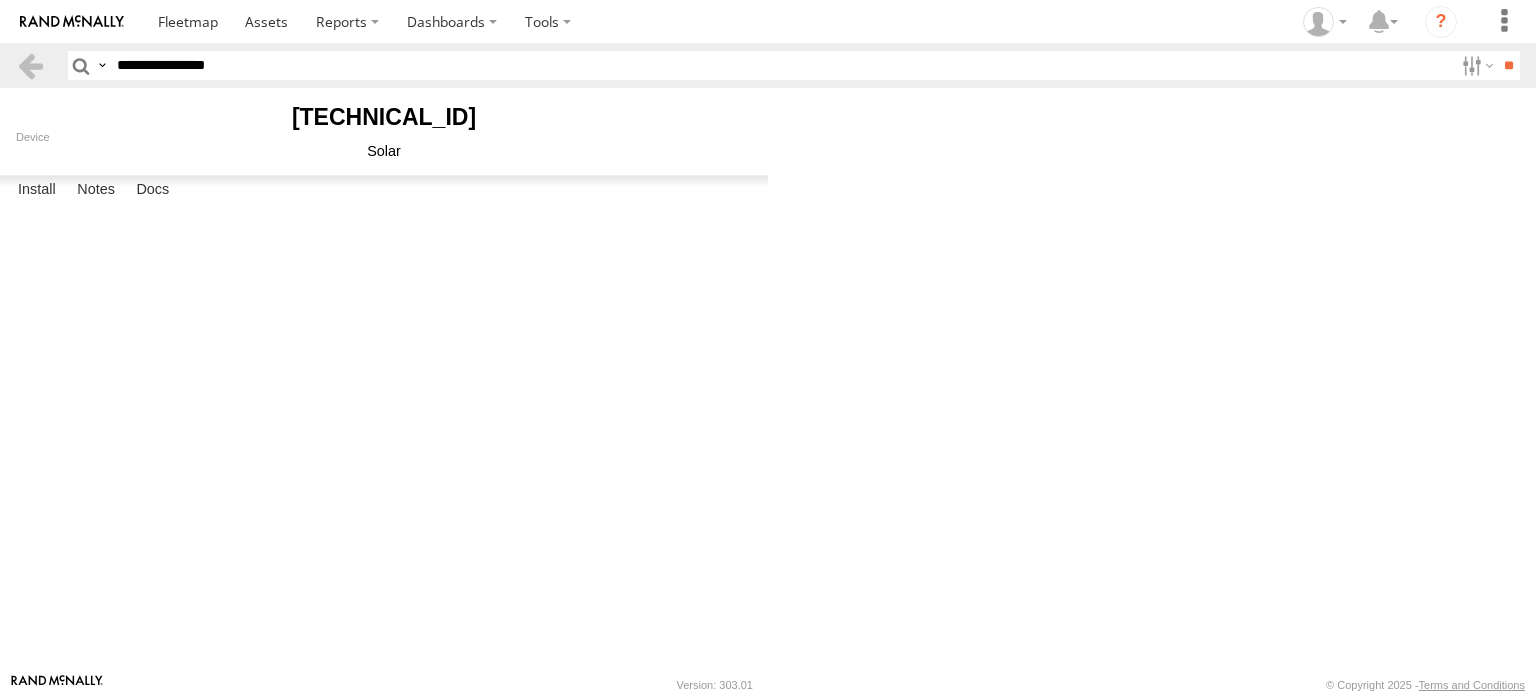 scroll, scrollTop: 0, scrollLeft: 0, axis: both 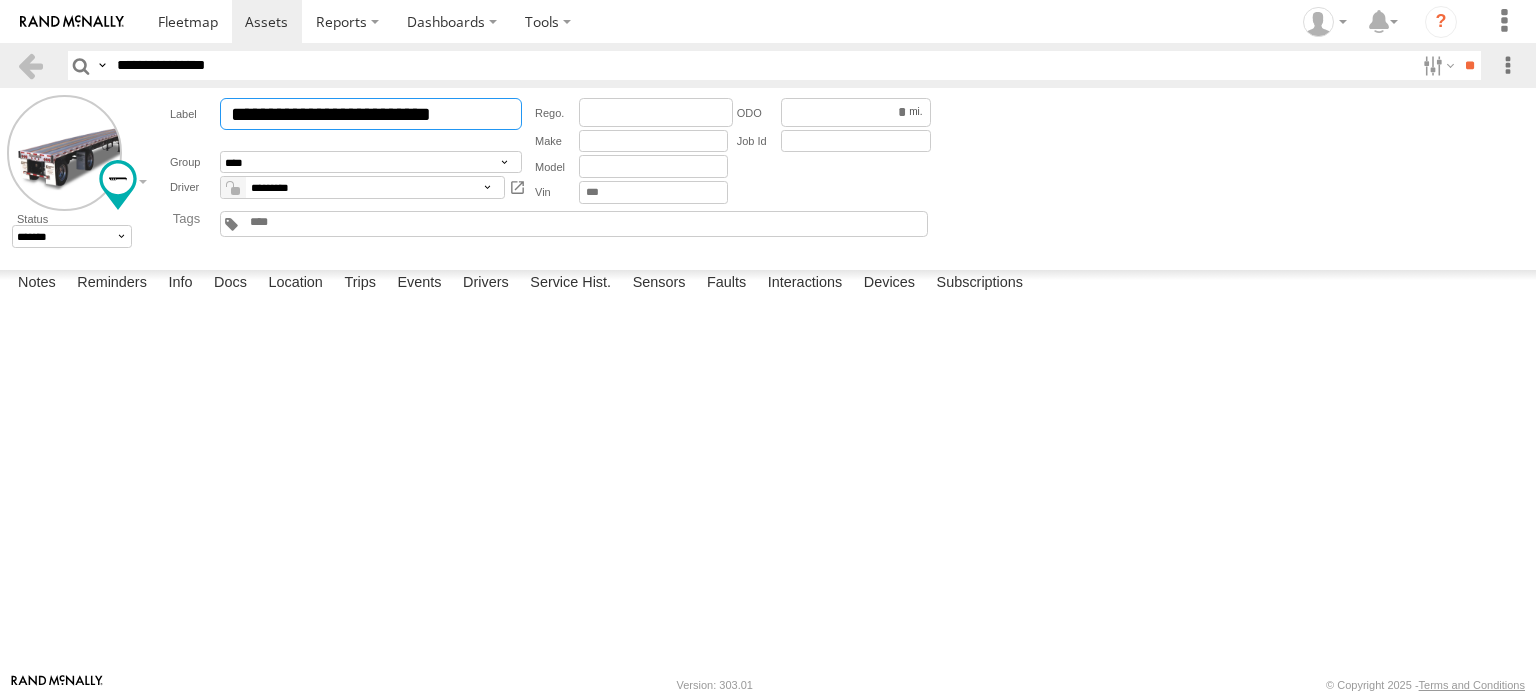 drag, startPoint x: 267, startPoint y: 115, endPoint x: 149, endPoint y: 119, distance: 118.06778 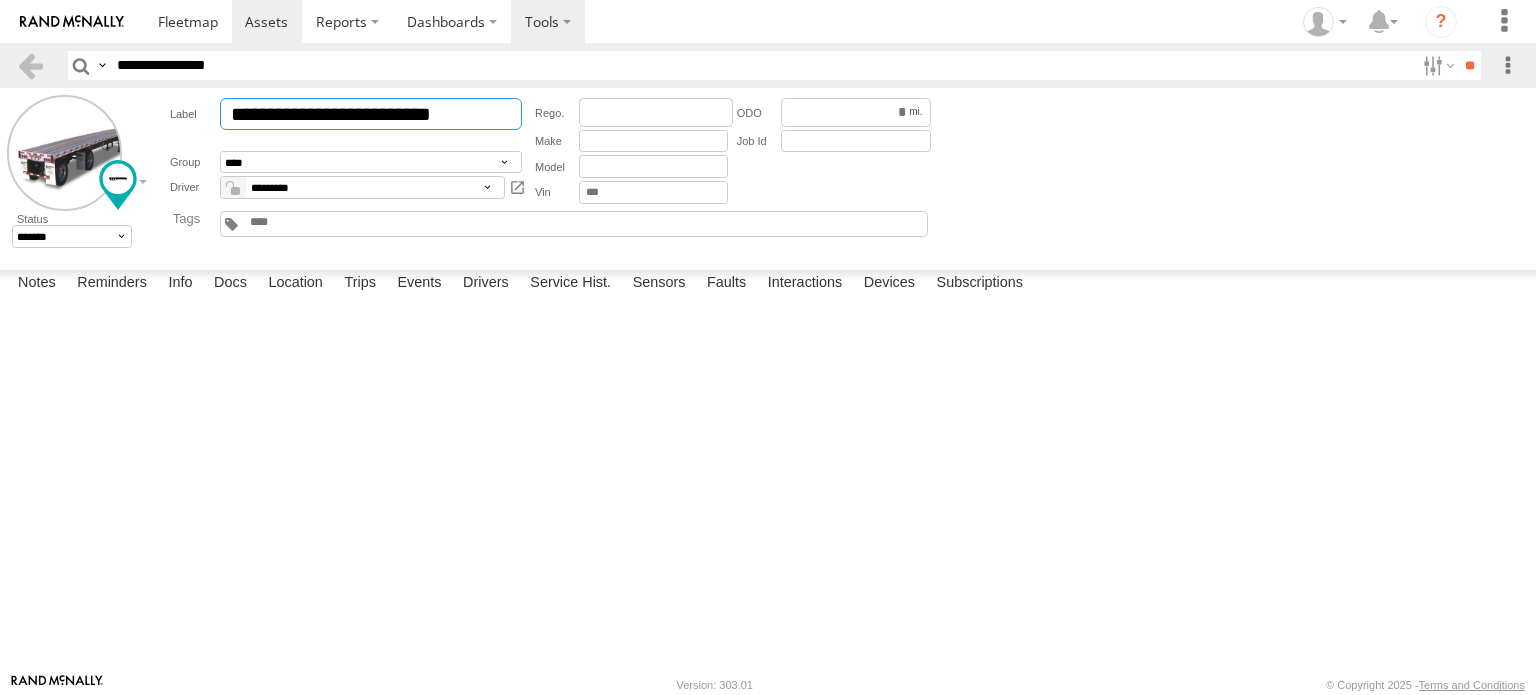 type on "**********" 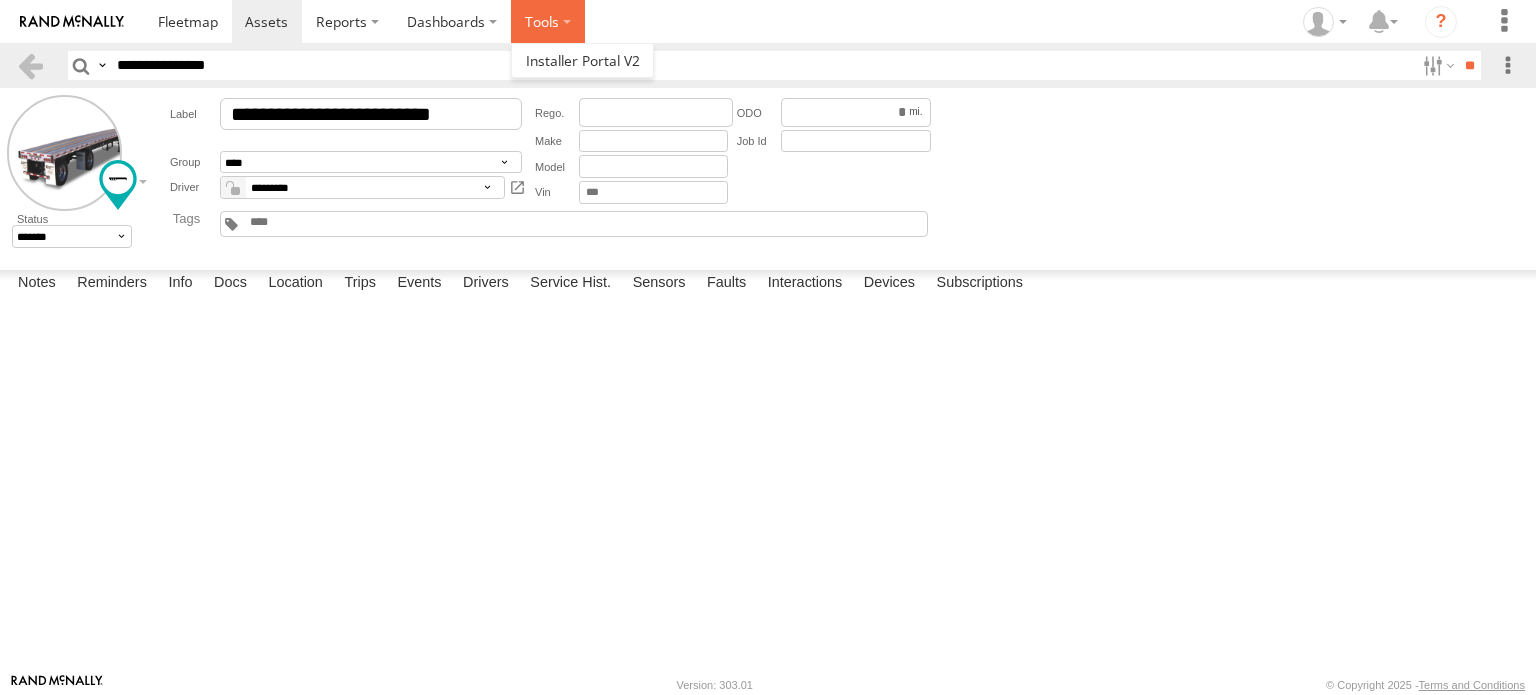 click at bounding box center [548, 21] 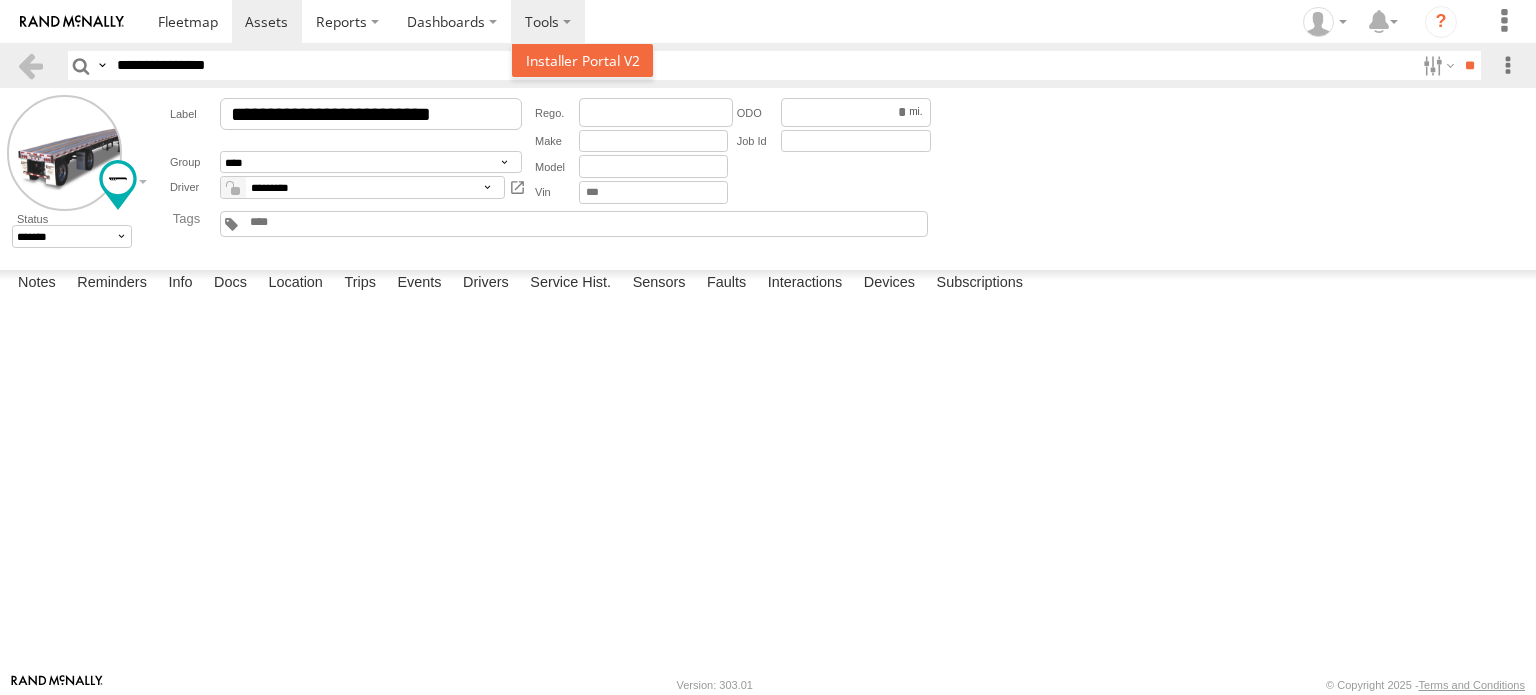 click at bounding box center [583, 60] 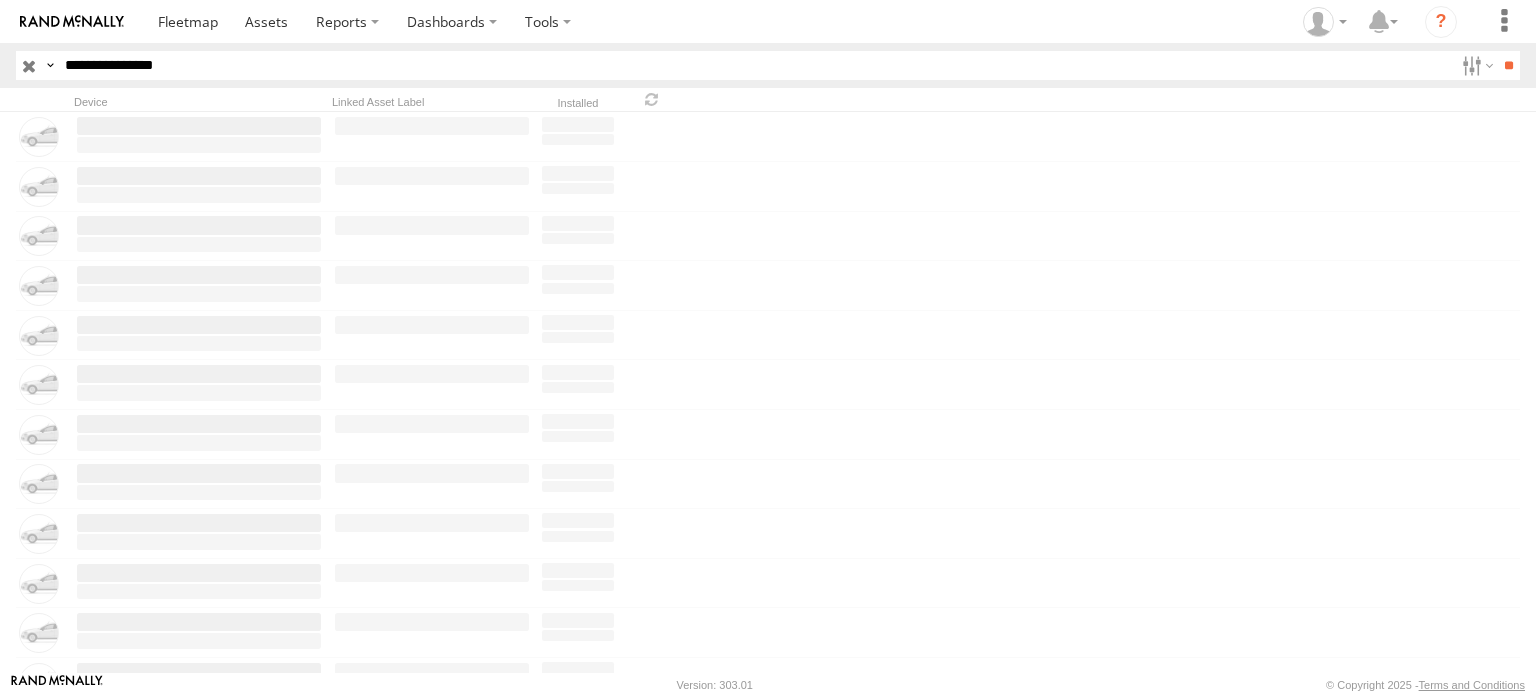 scroll, scrollTop: 0, scrollLeft: 0, axis: both 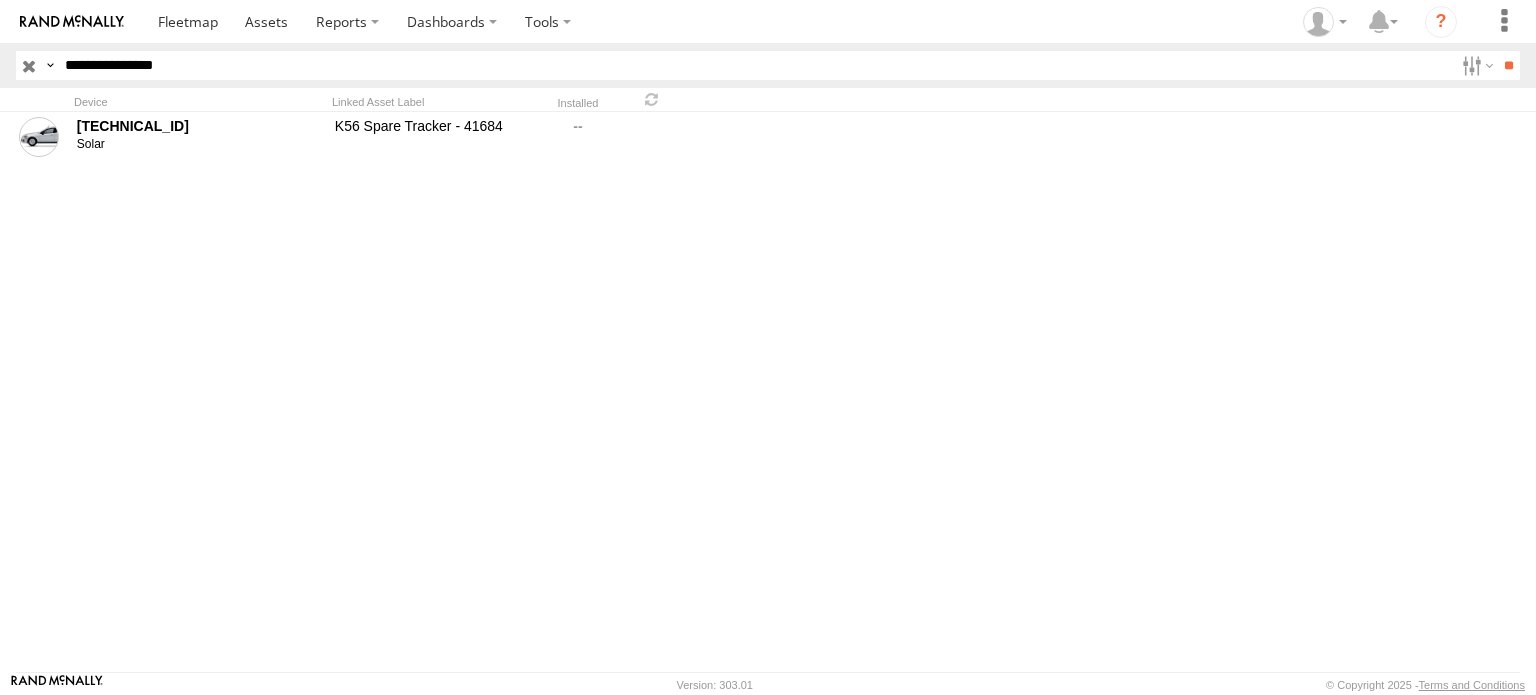 drag, startPoint x: 231, startPoint y: 66, endPoint x: -35, endPoint y: 66, distance: 266 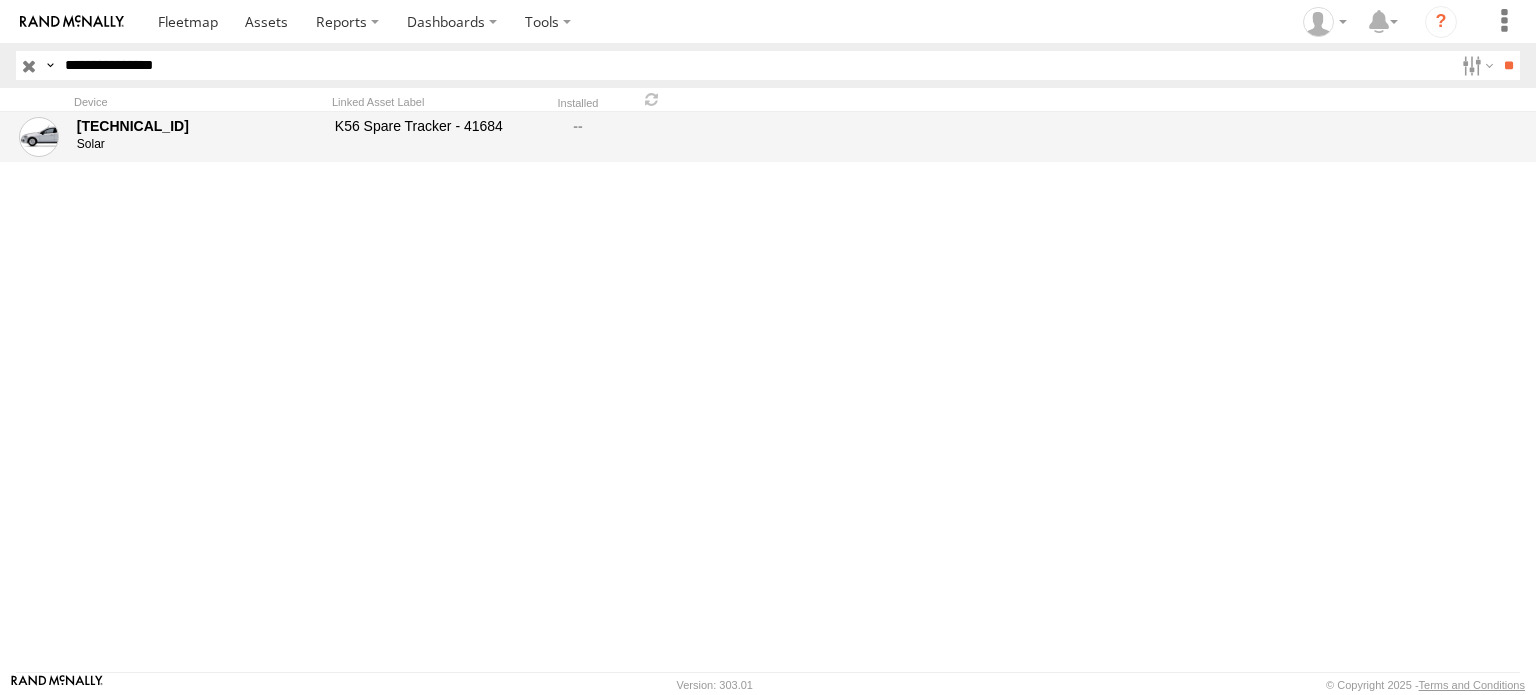 click on "015910000041684" at bounding box center [199, 126] 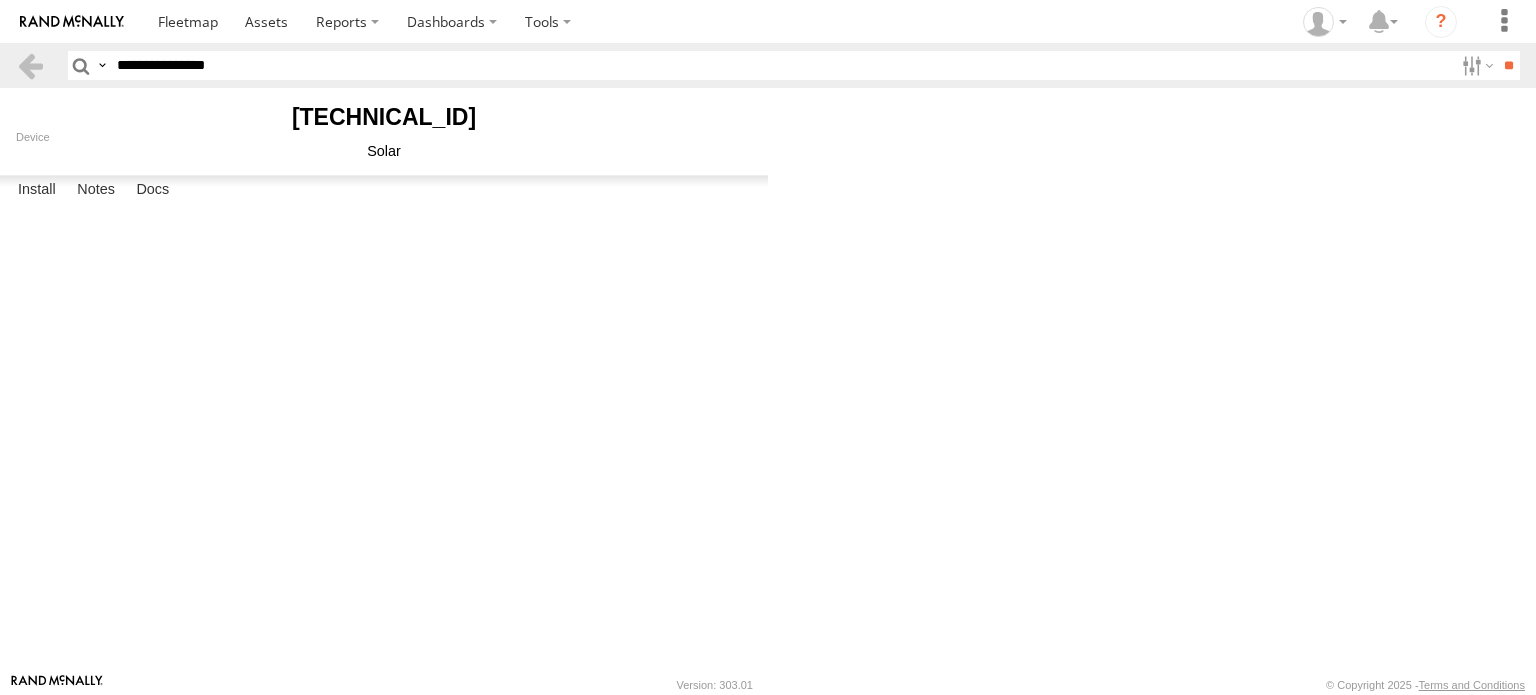 scroll, scrollTop: 0, scrollLeft: 0, axis: both 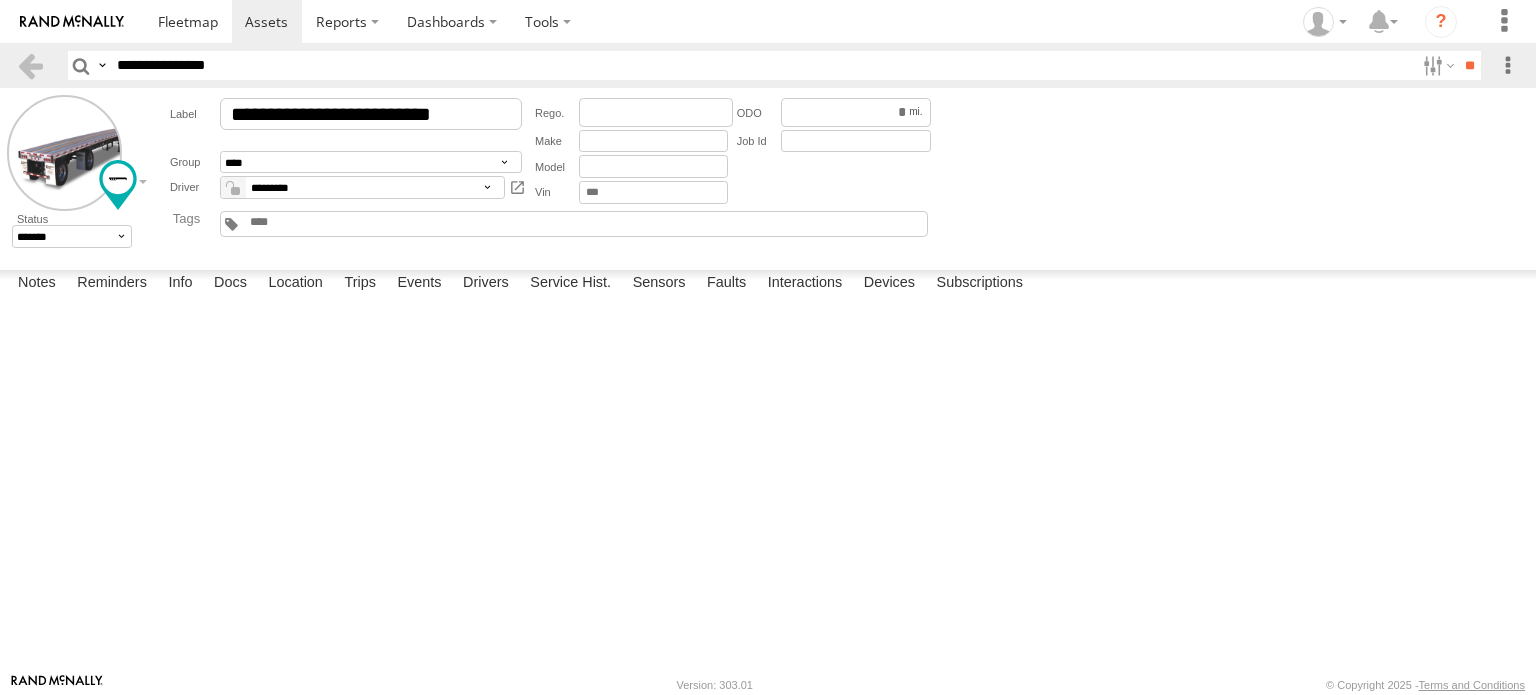 drag, startPoint x: 232, startPoint y: 58, endPoint x: 215, endPoint y: 59, distance: 17.029387 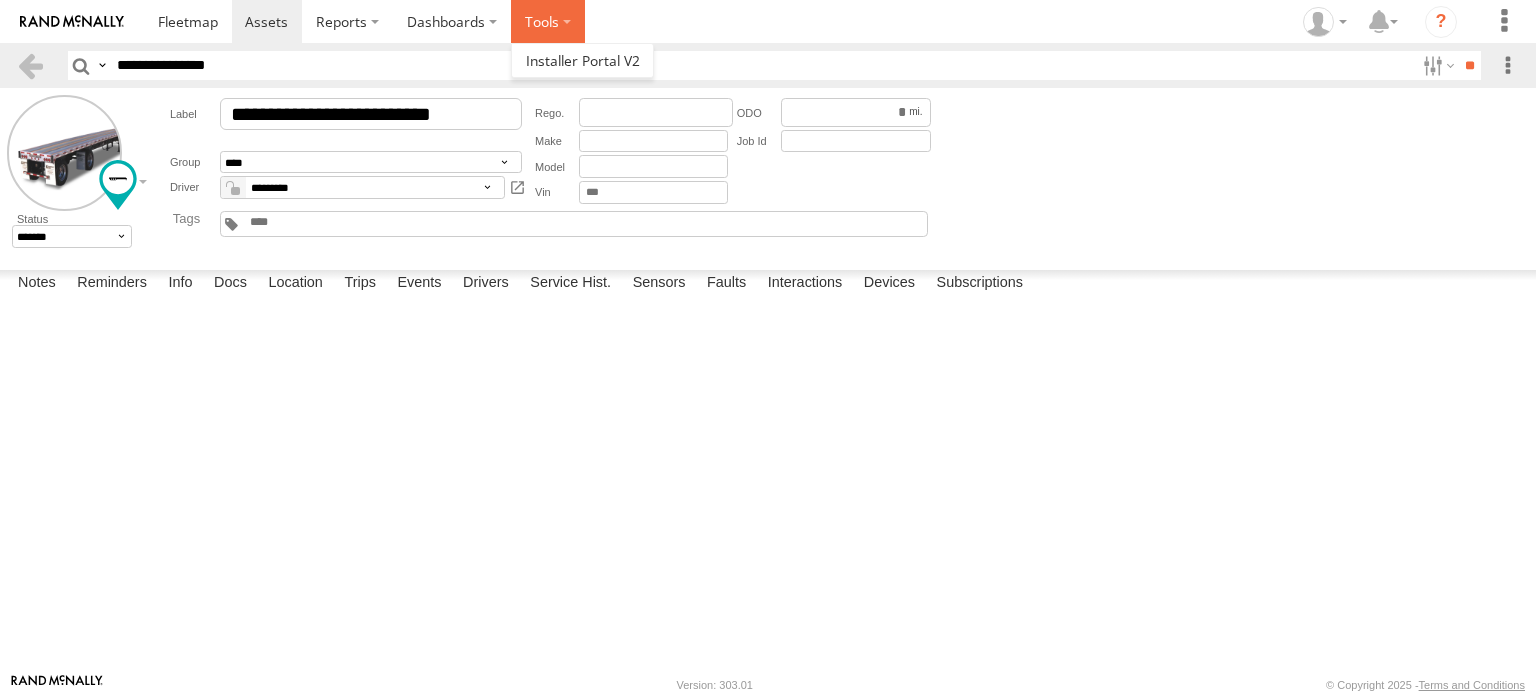 click at bounding box center (548, 21) 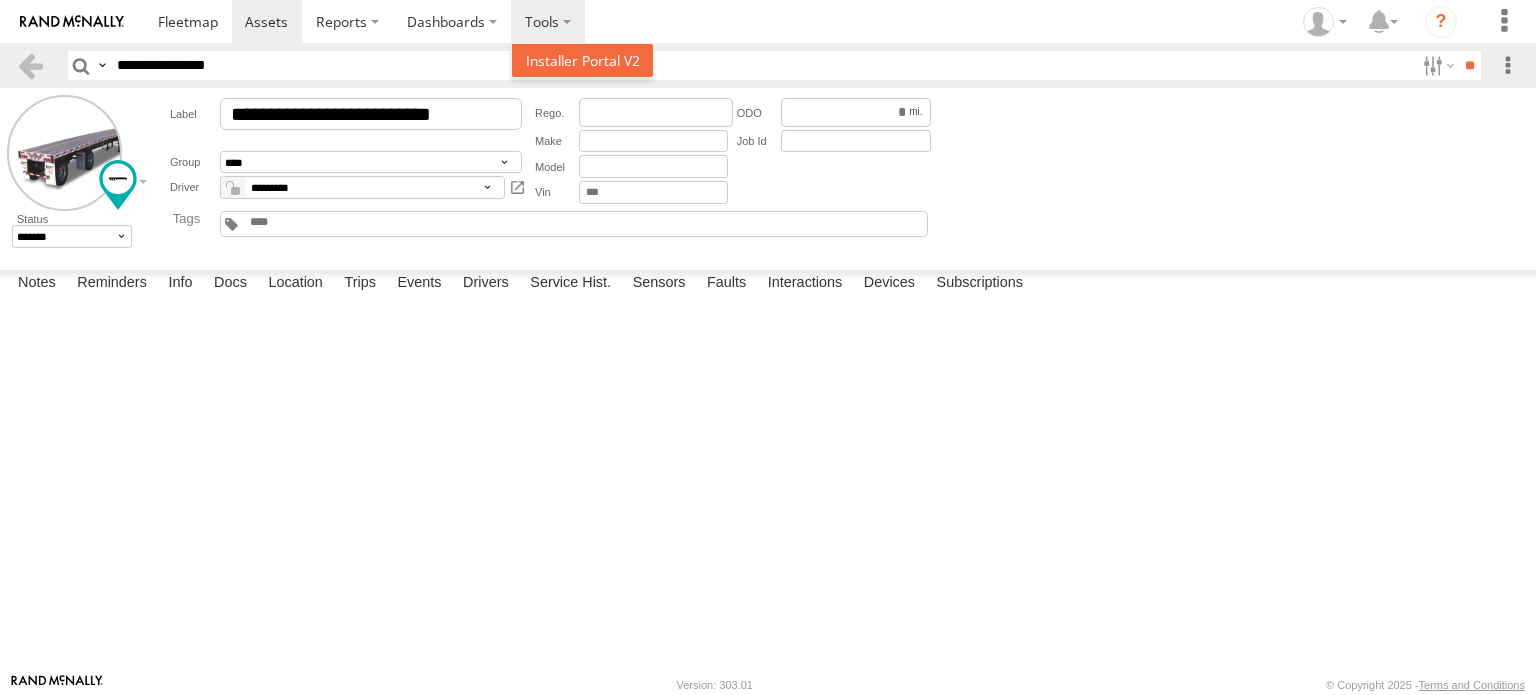 click at bounding box center (583, 60) 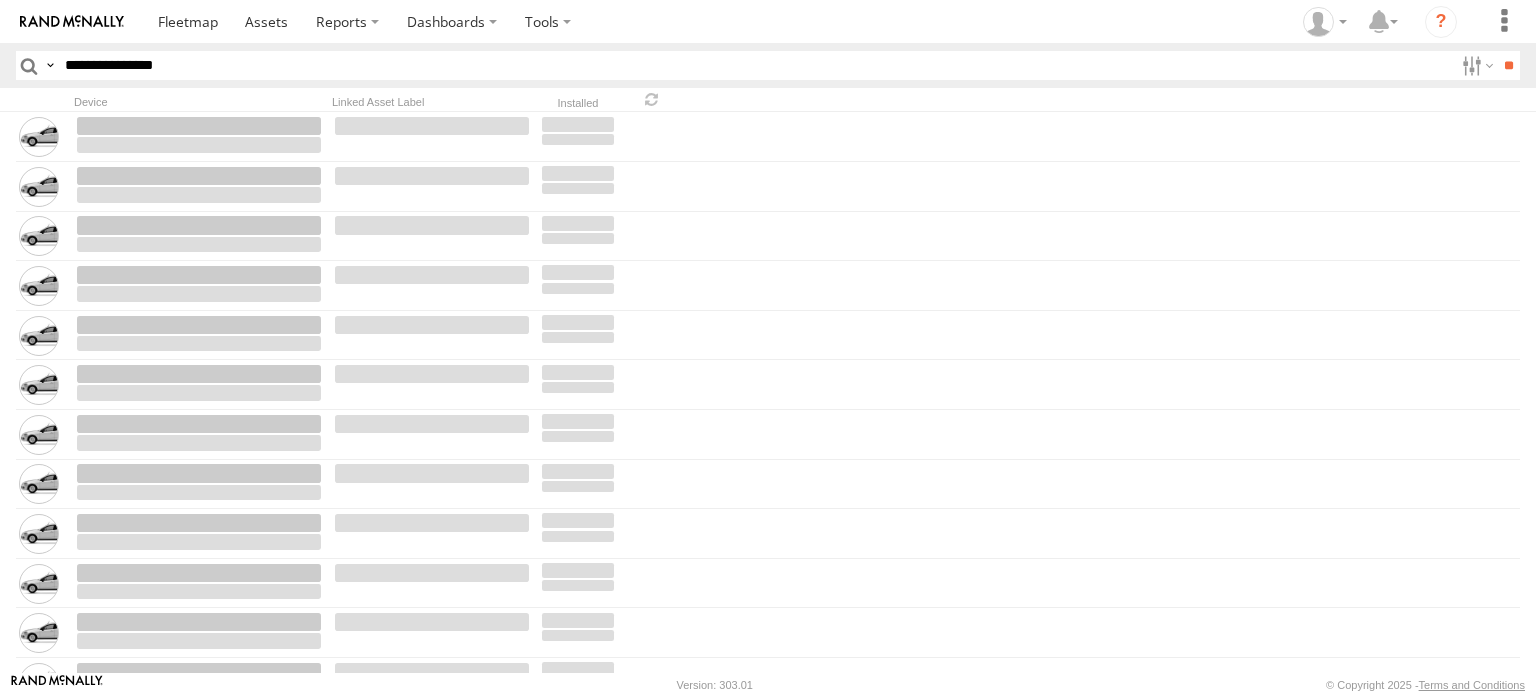 scroll, scrollTop: 0, scrollLeft: 0, axis: both 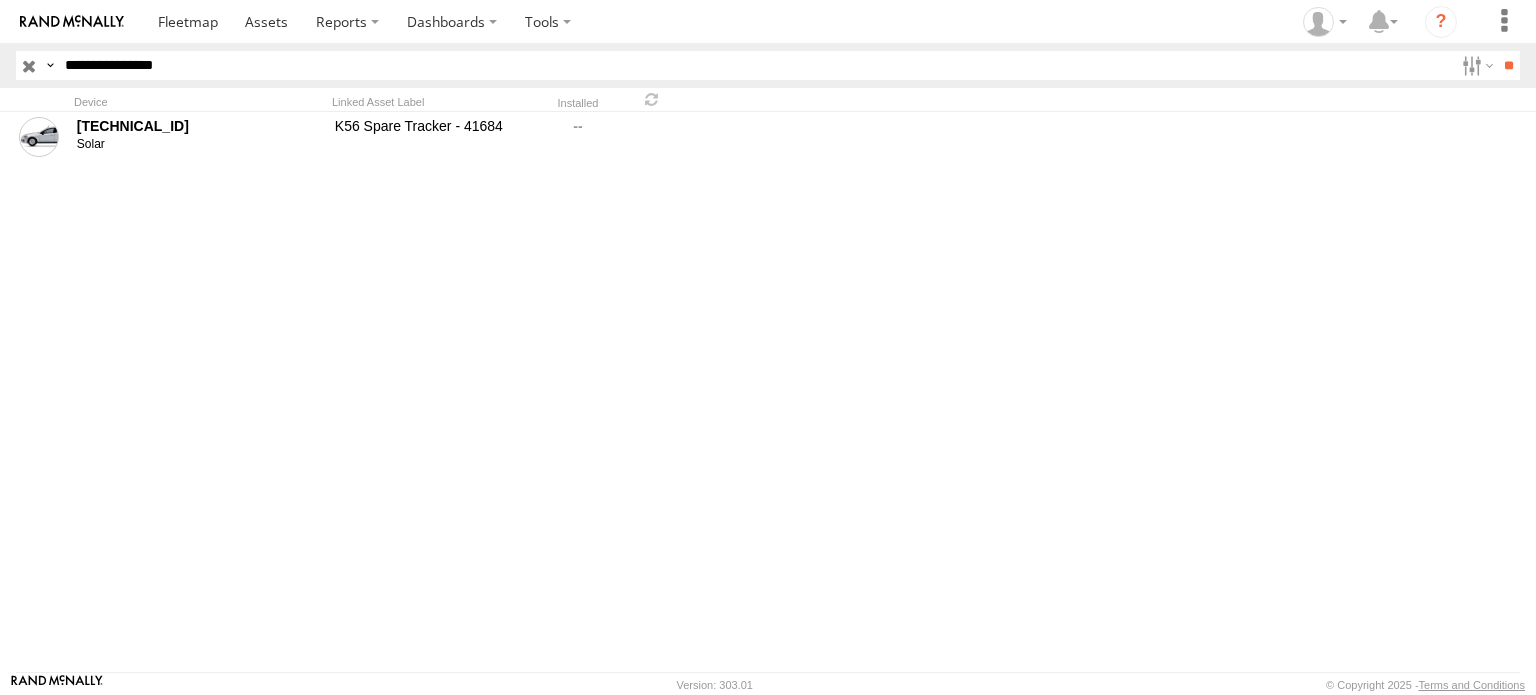 drag, startPoint x: 258, startPoint y: 62, endPoint x: 12, endPoint y: 74, distance: 246.29251 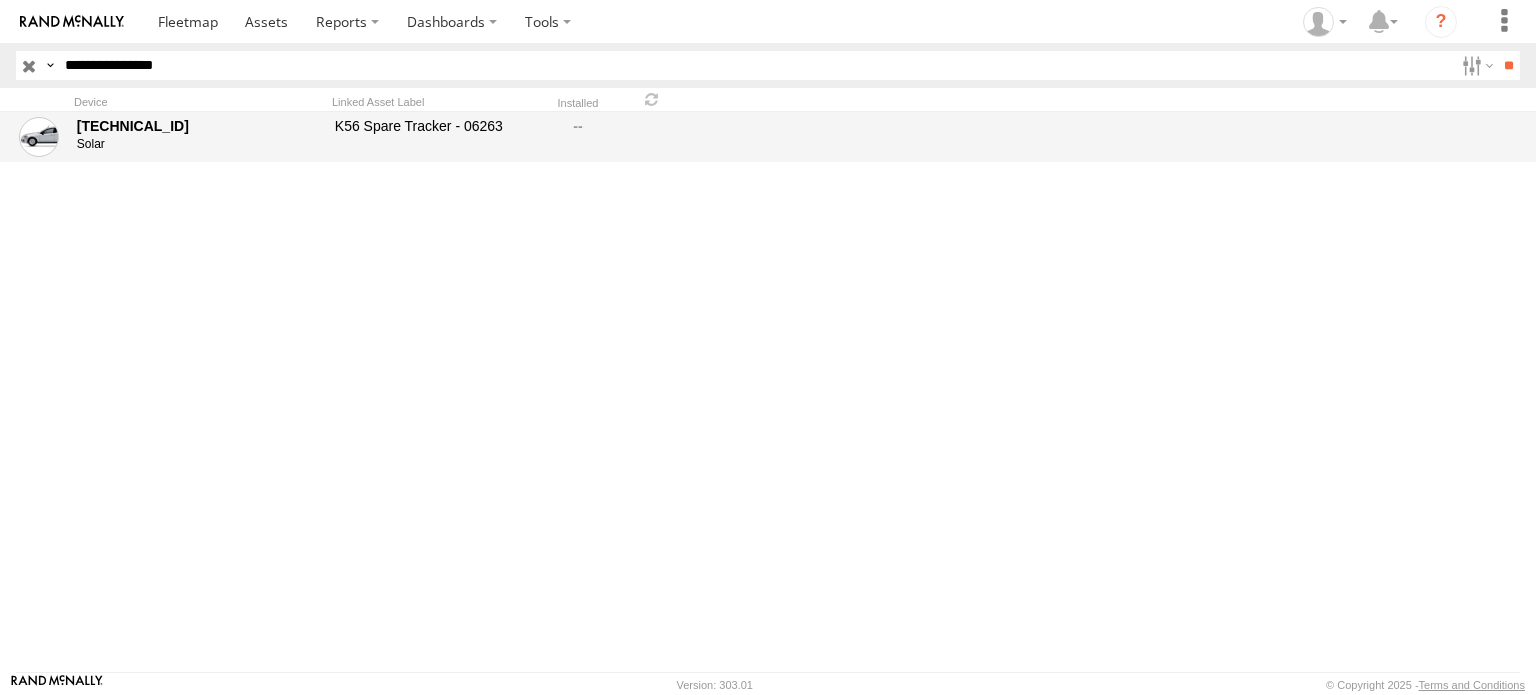 click on "K56 Spare Tracker - 06263" at bounding box center (432, 137) 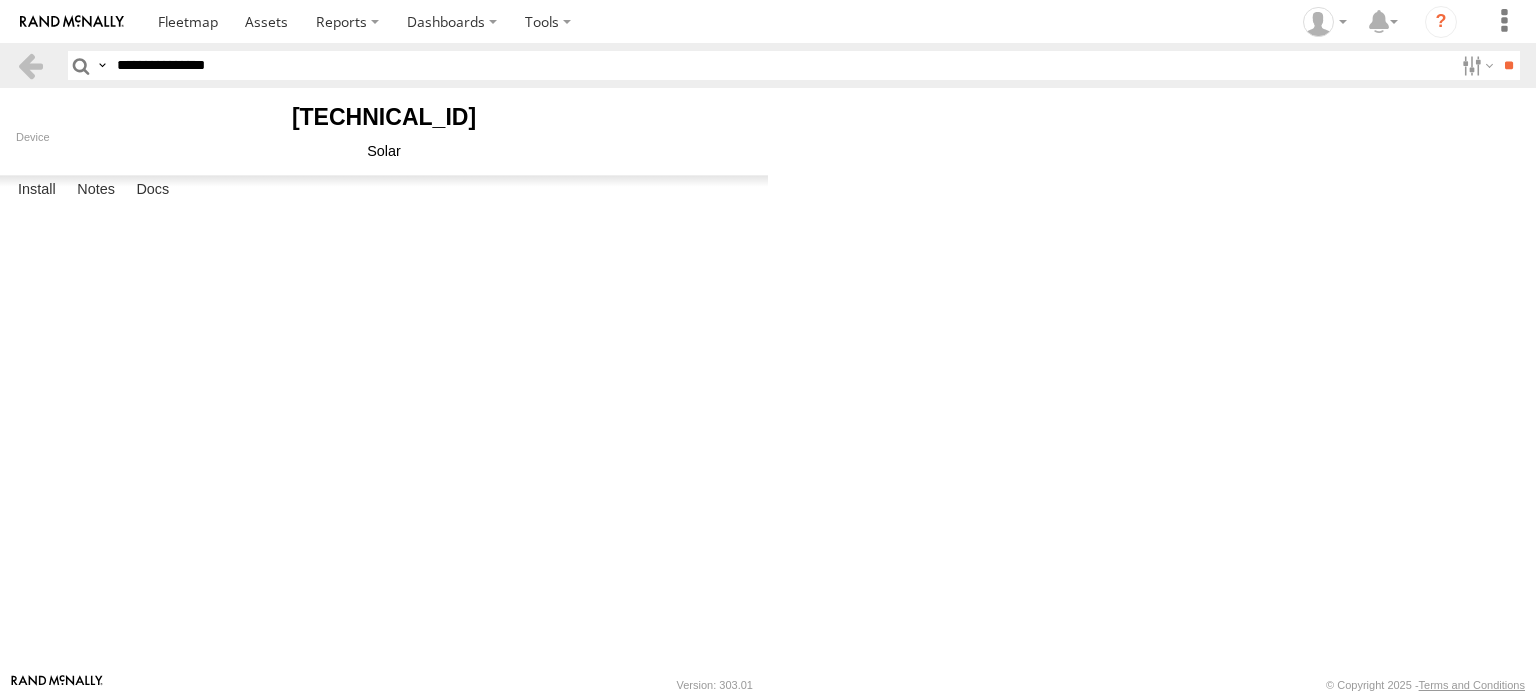 scroll, scrollTop: 0, scrollLeft: 0, axis: both 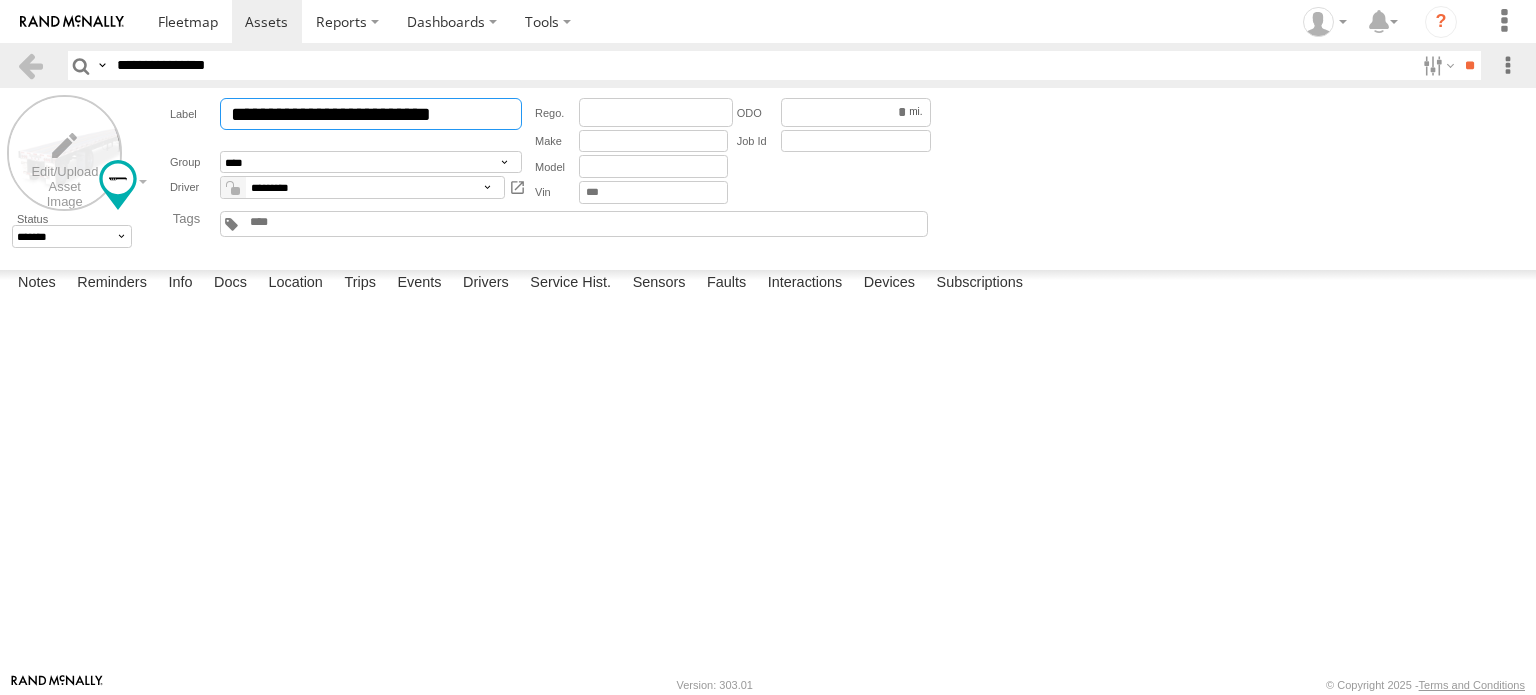 drag, startPoint x: 262, startPoint y: 113, endPoint x: 84, endPoint y: 111, distance: 178.01123 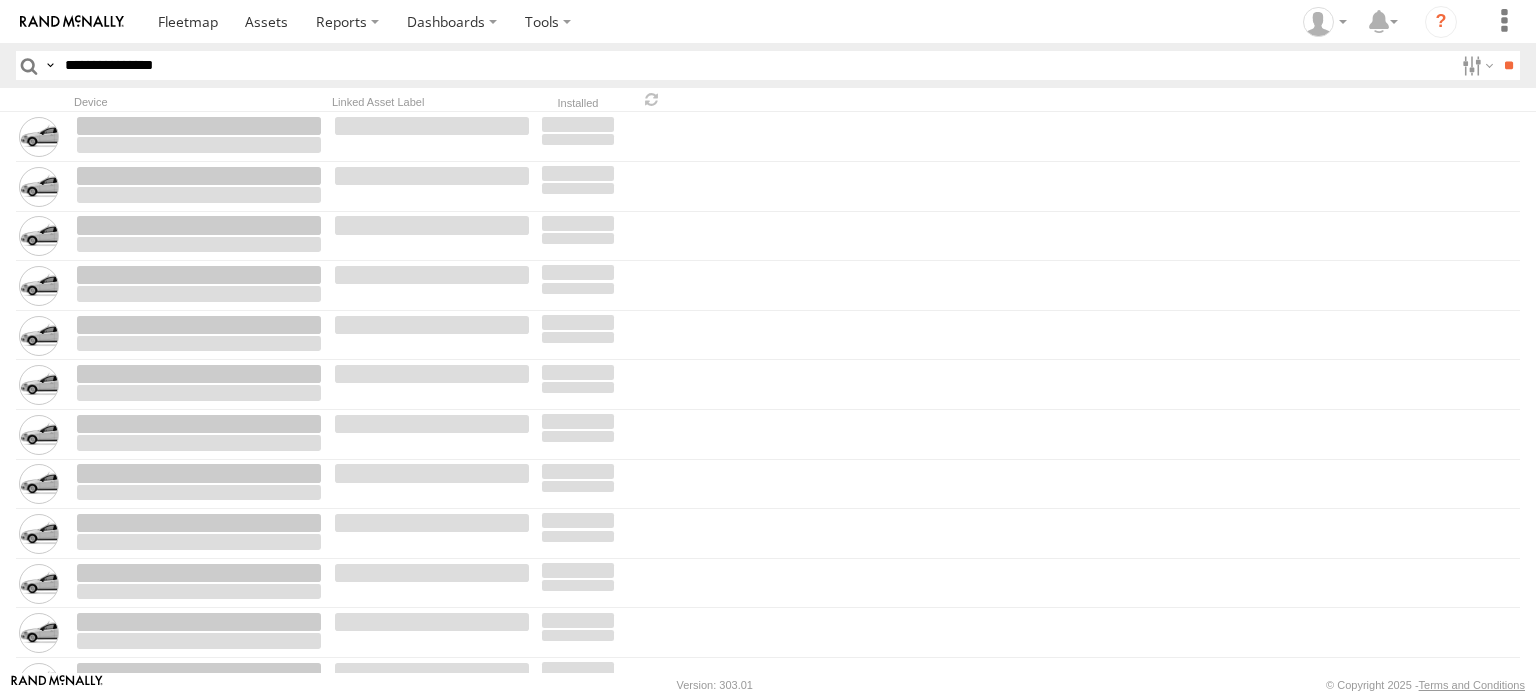 scroll, scrollTop: 0, scrollLeft: 0, axis: both 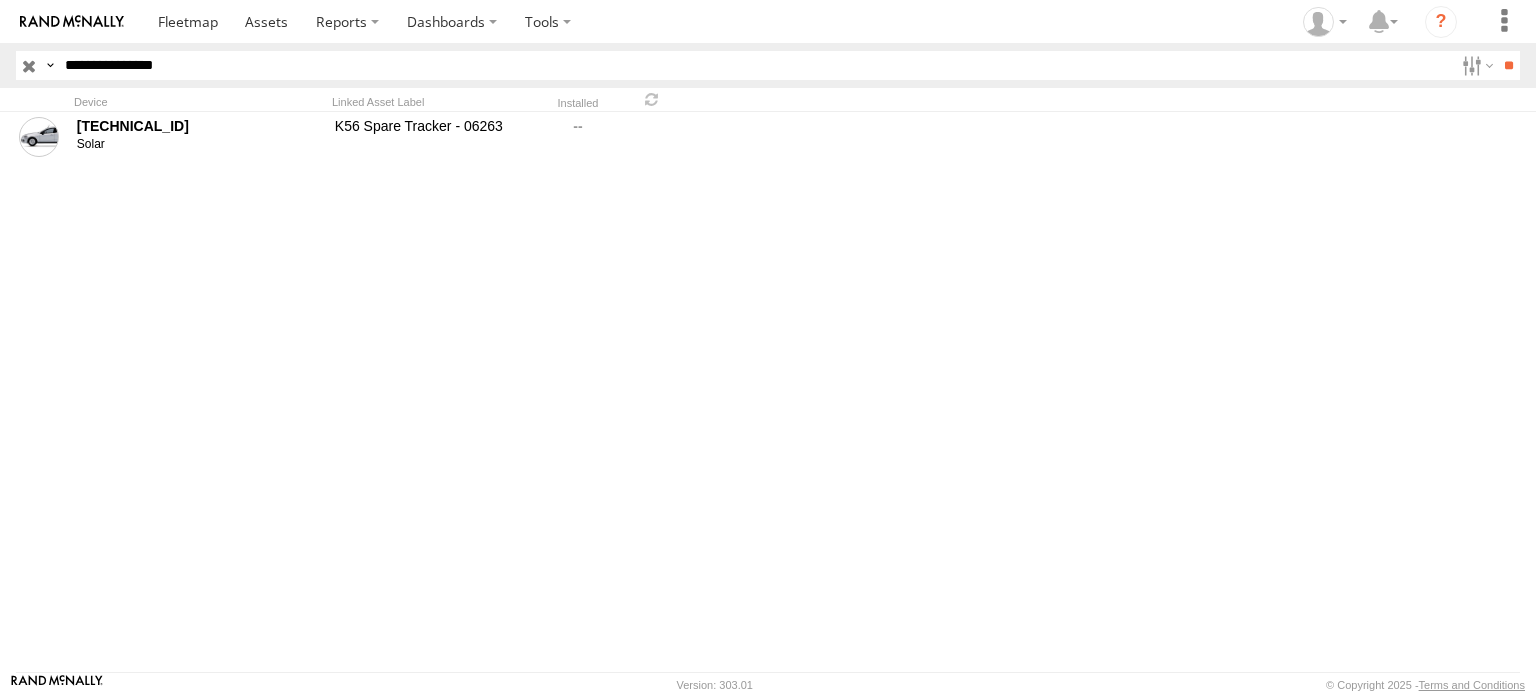 drag, startPoint x: 300, startPoint y: 64, endPoint x: -16, endPoint y: 63, distance: 316.0016 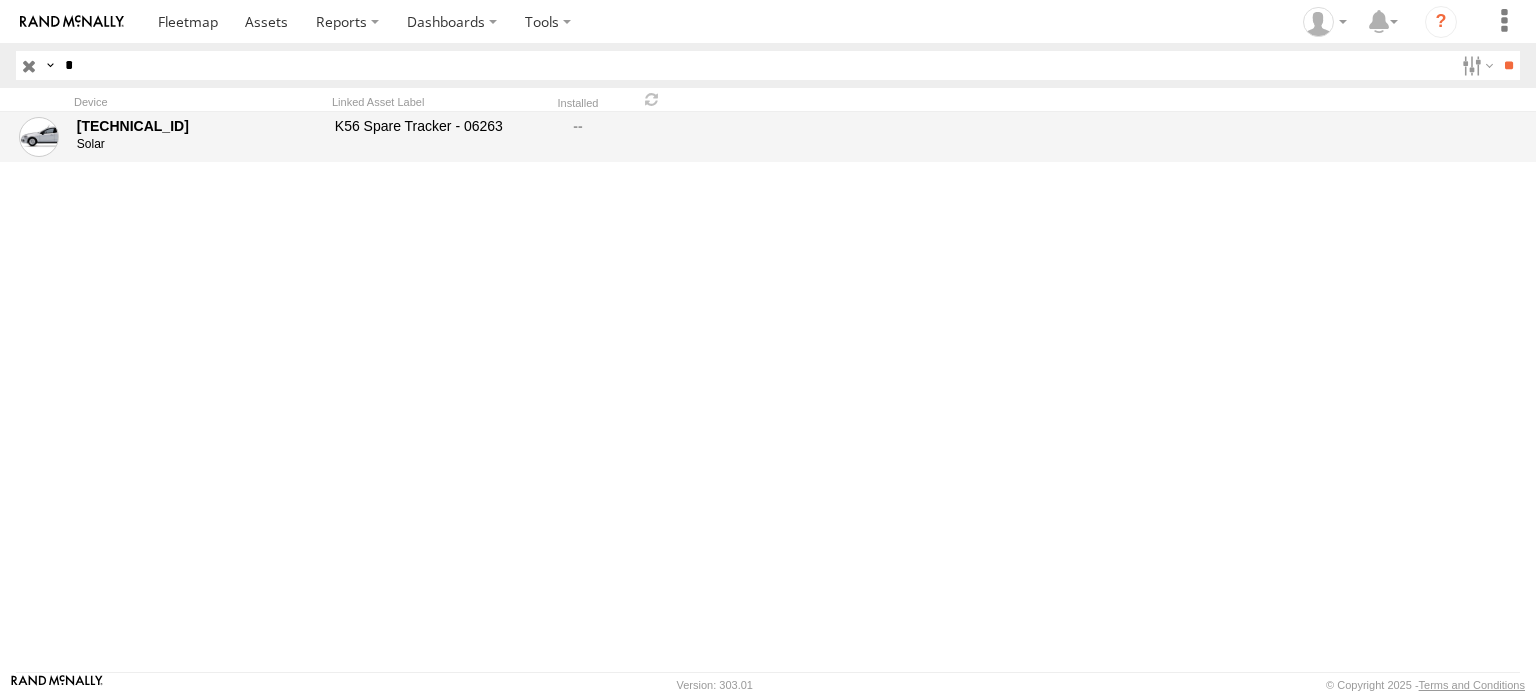 type on "*" 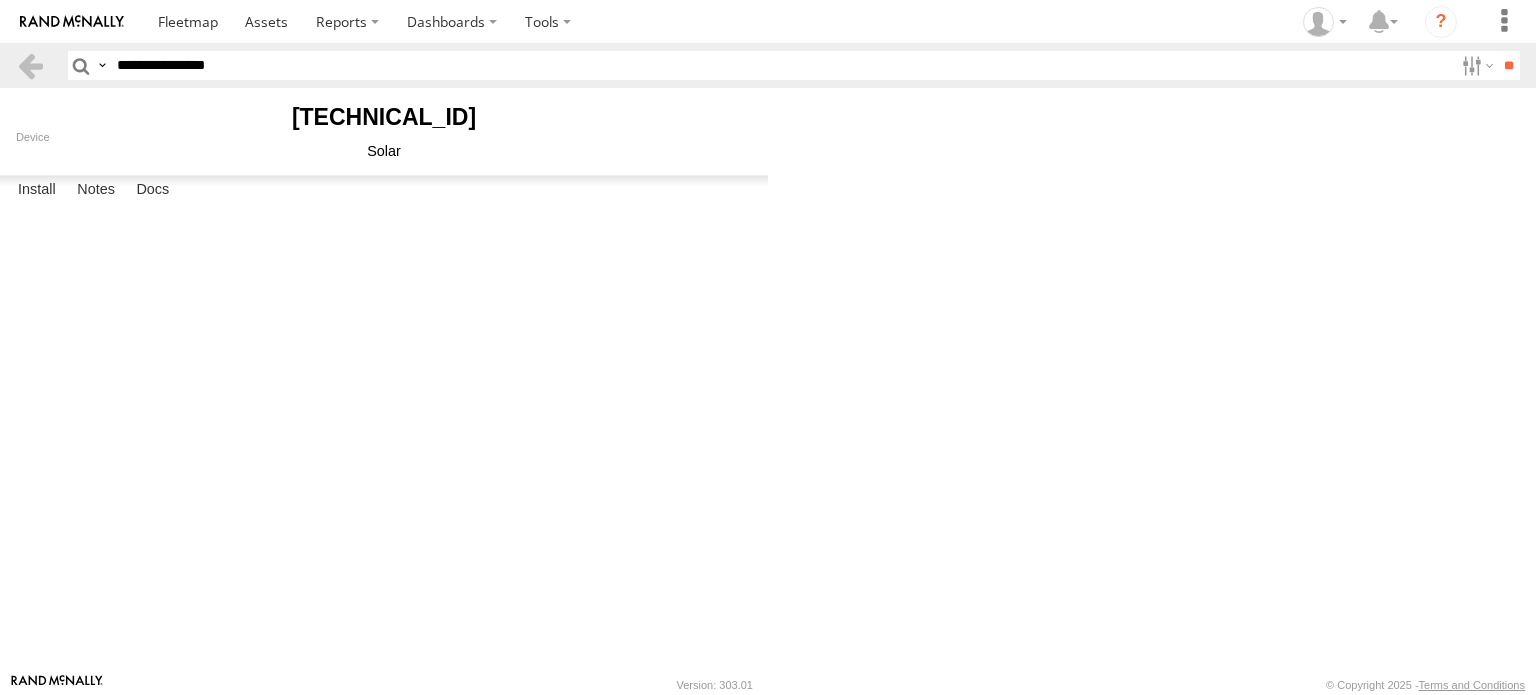 scroll, scrollTop: 0, scrollLeft: 0, axis: both 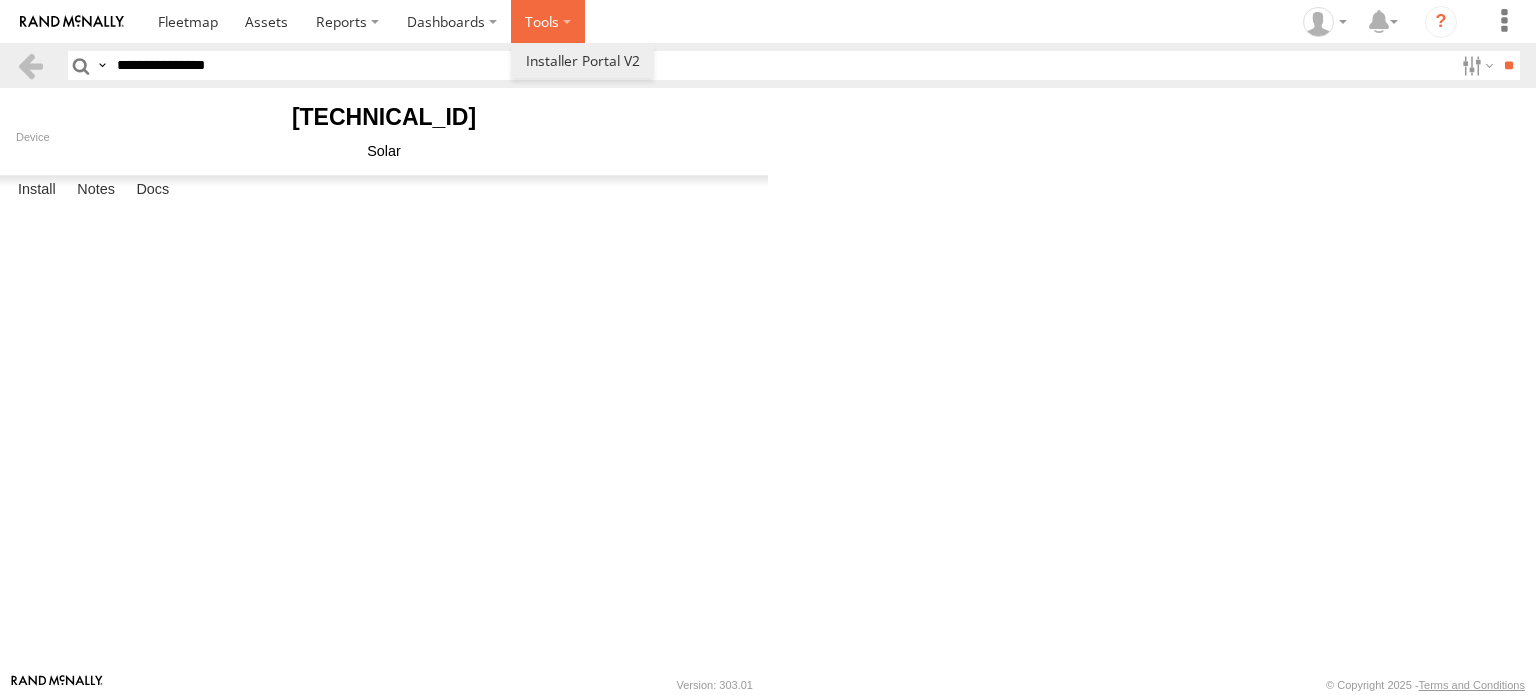 drag, startPoint x: 536, startPoint y: 32, endPoint x: 533, endPoint y: 45, distance: 13.341664 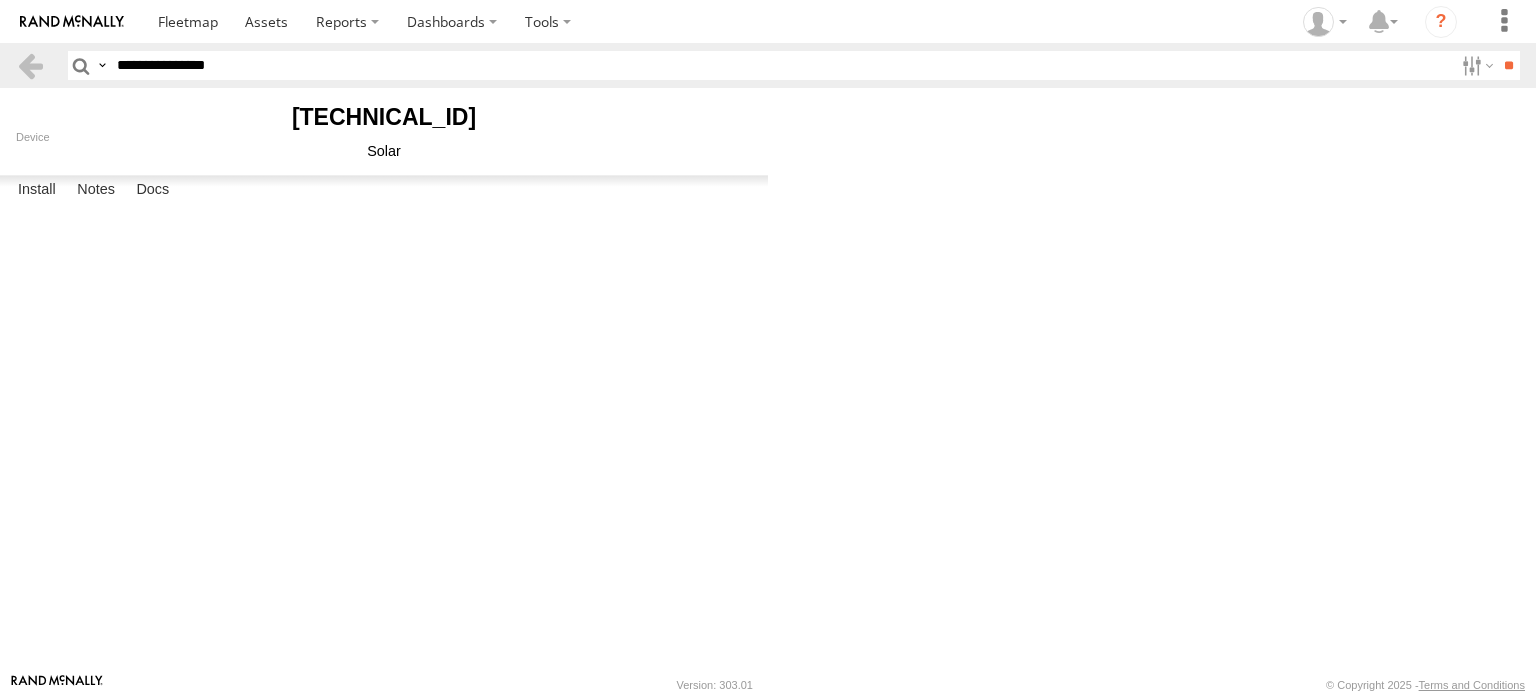 paste 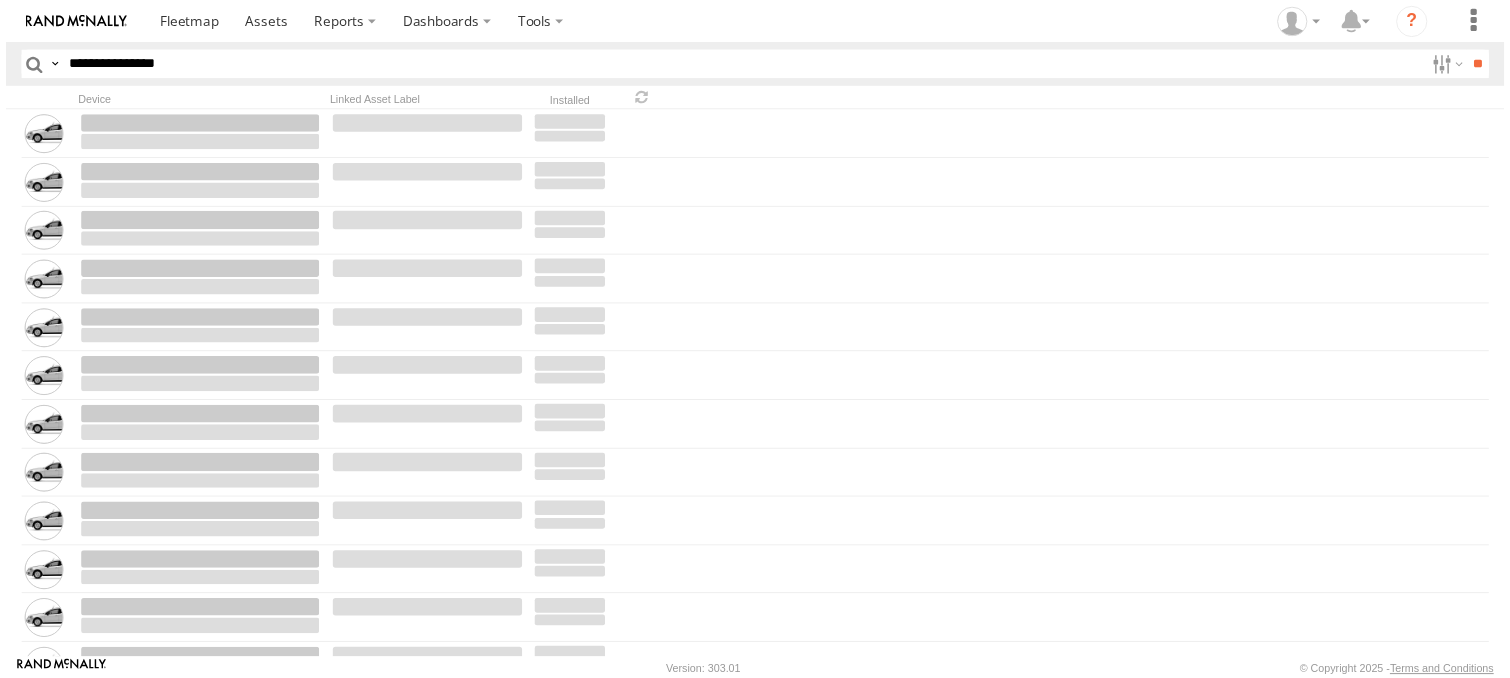 scroll, scrollTop: 0, scrollLeft: 0, axis: both 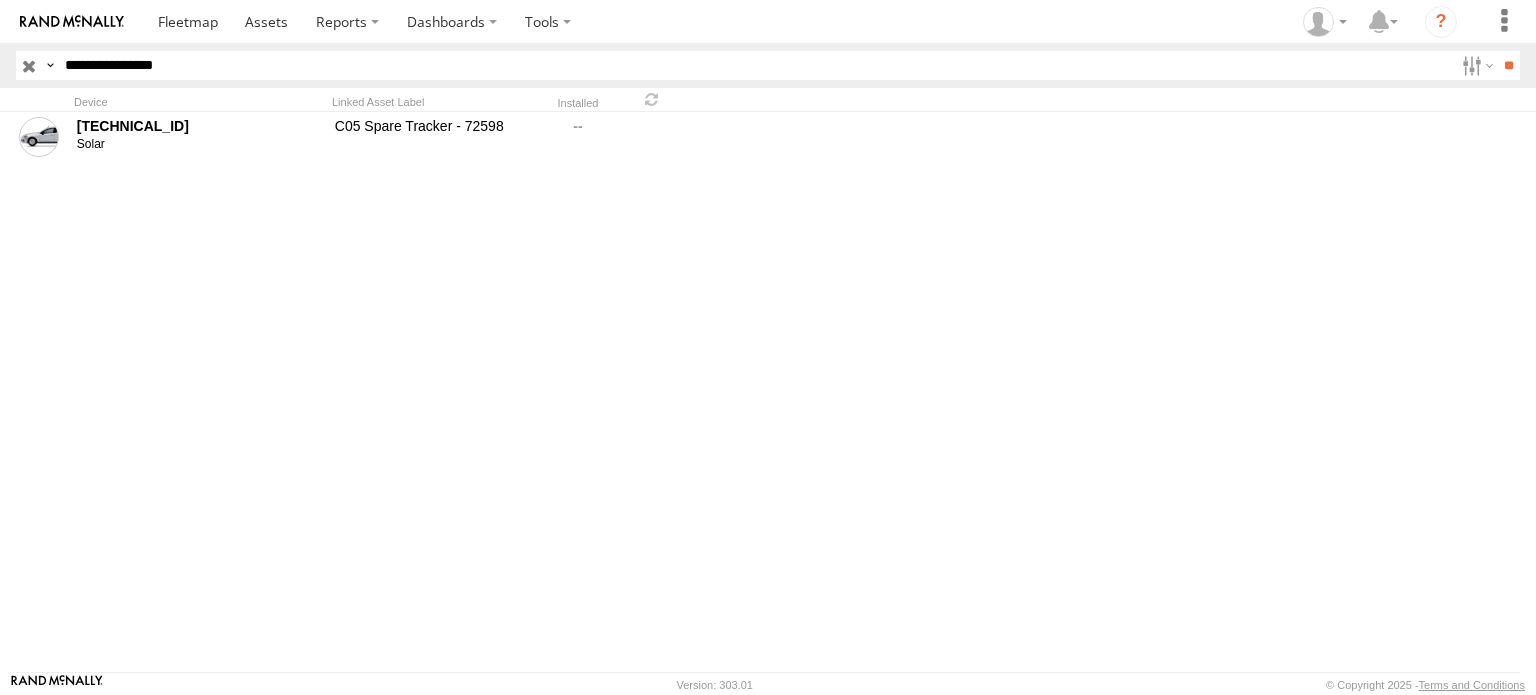 drag, startPoint x: 184, startPoint y: 63, endPoint x: 1, endPoint y: 71, distance: 183.17477 